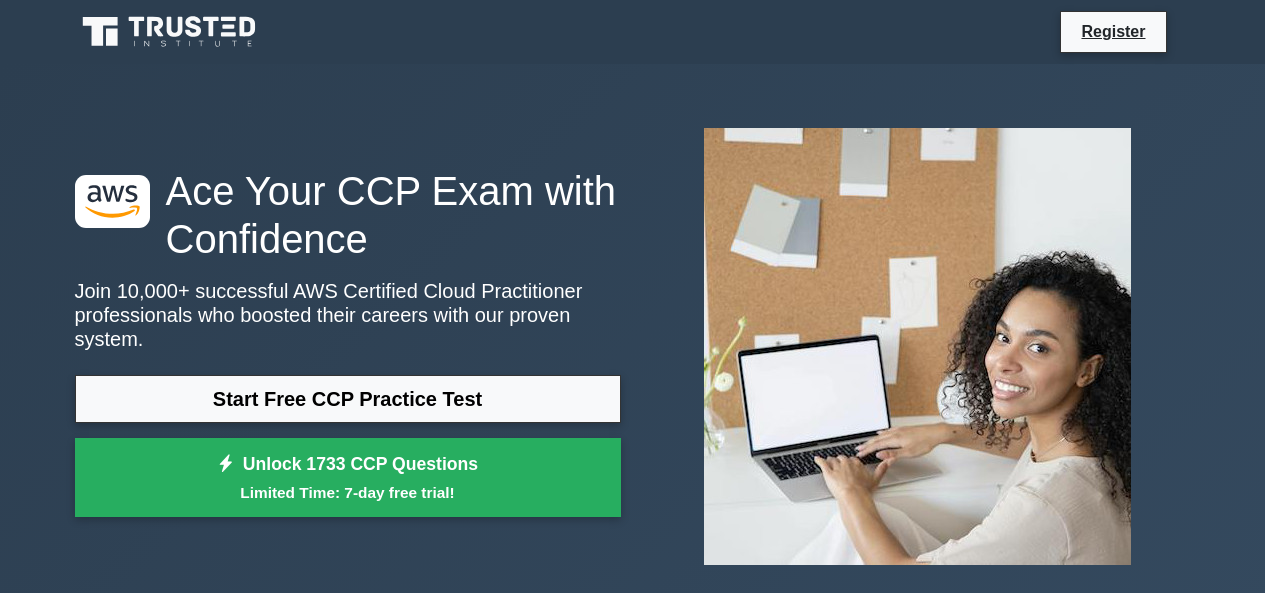 scroll, scrollTop: 0, scrollLeft: 0, axis: both 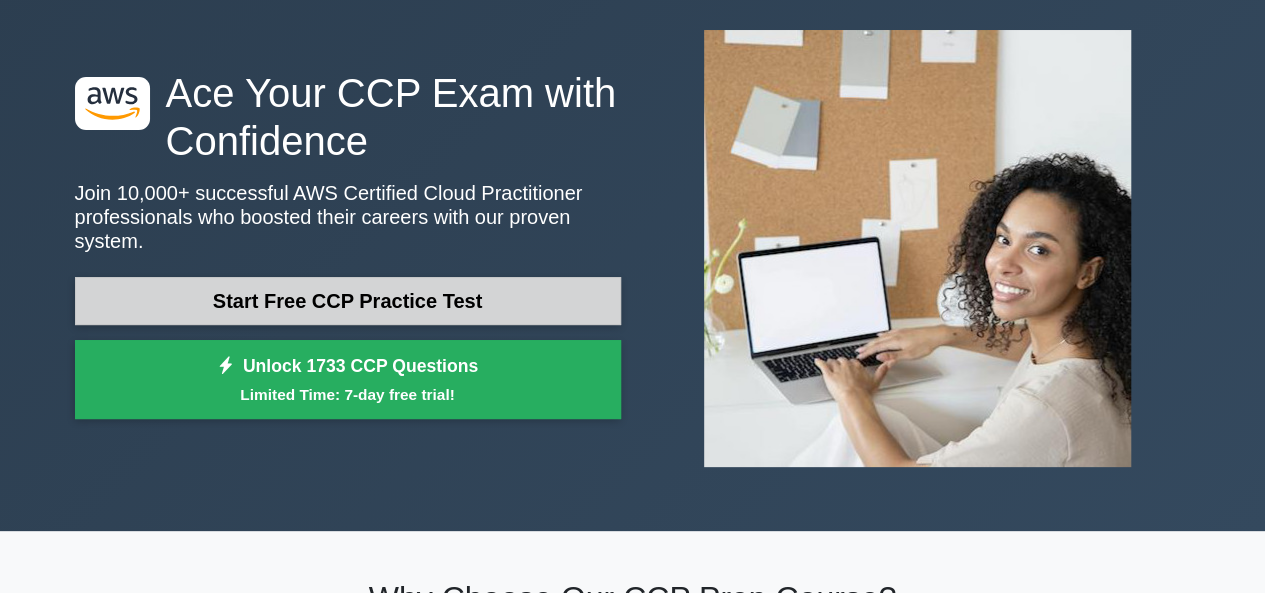 click on "Start Free CCP Practice Test" at bounding box center (348, 301) 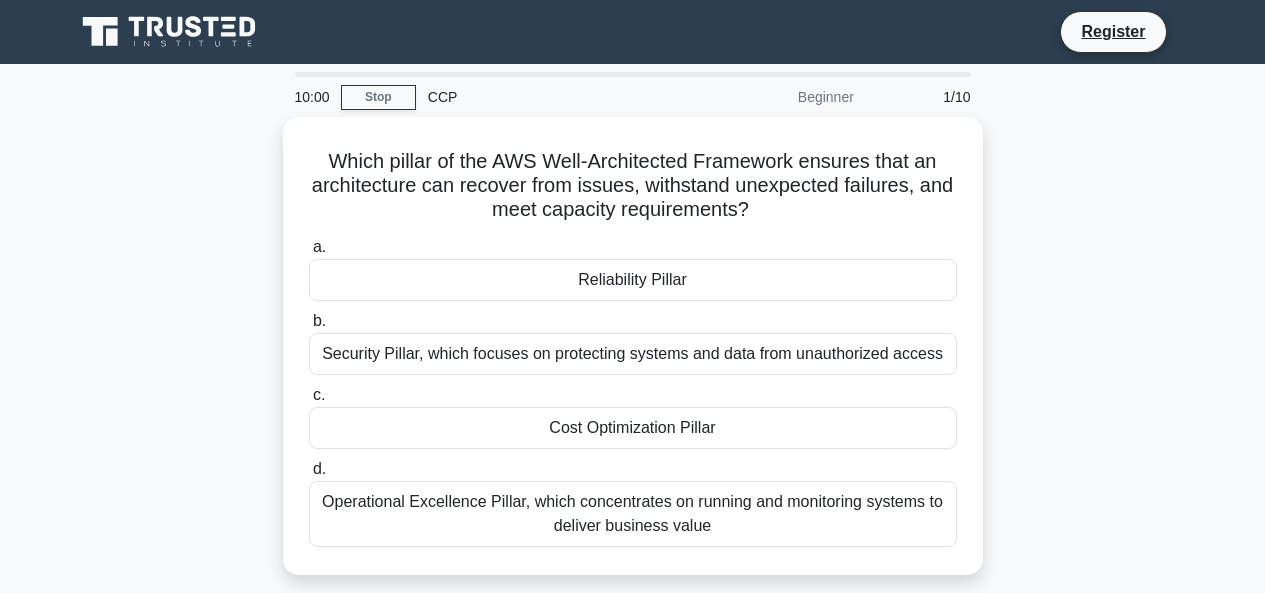 scroll, scrollTop: 0, scrollLeft: 0, axis: both 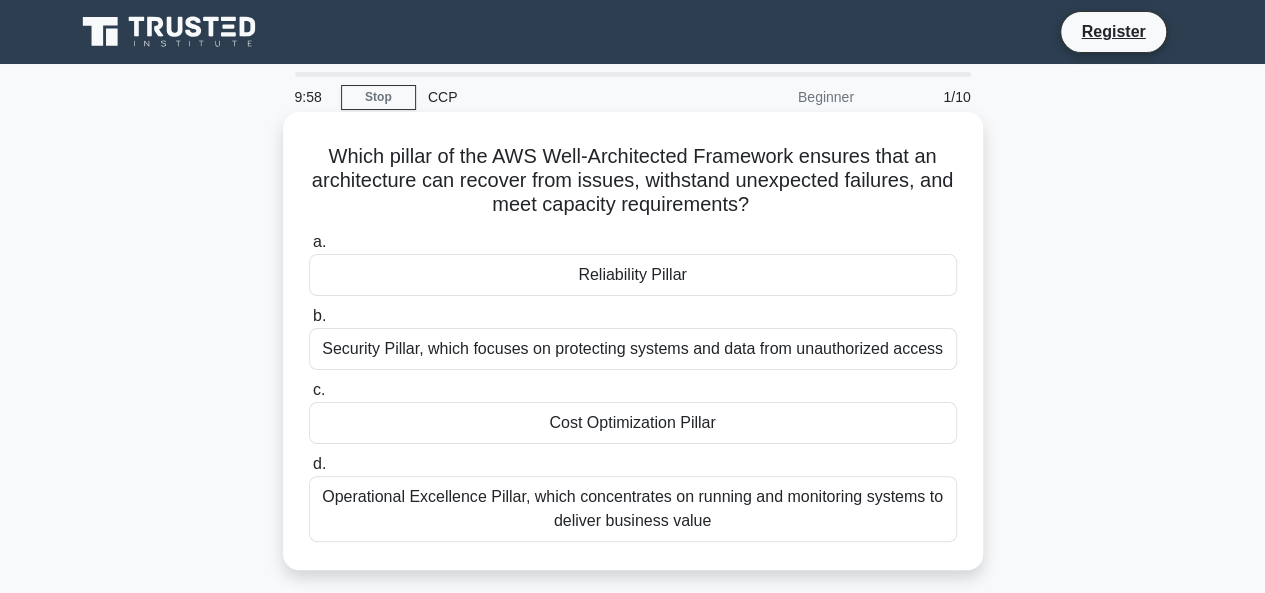 click on "b.
Security Pillar, which focuses on protecting systems and data from unauthorized access" at bounding box center (633, 337) 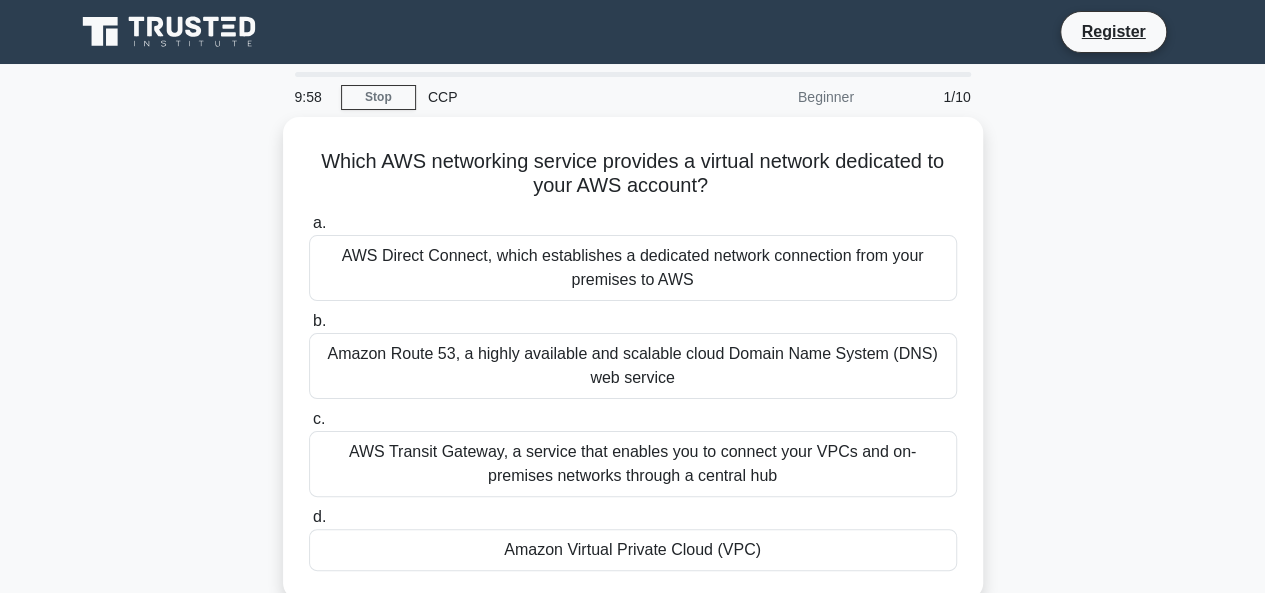 click on "a.
AWS Direct Connect, which establishes a dedicated network connection from your premises to AWS
b.
c." at bounding box center [633, 391] 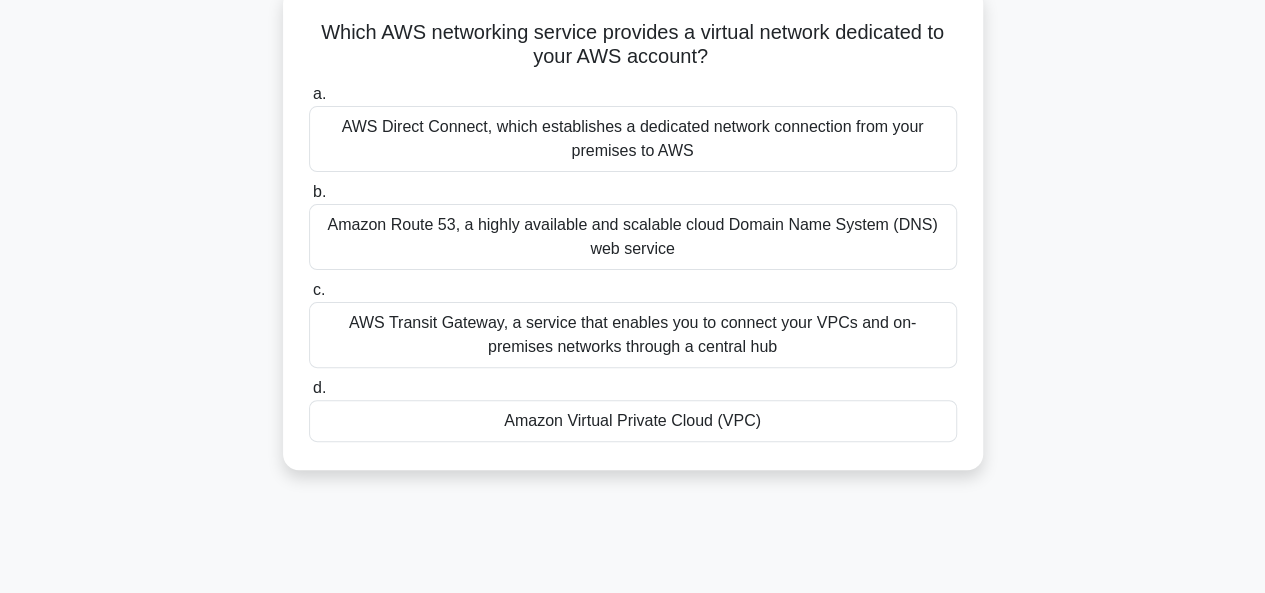 scroll, scrollTop: 125, scrollLeft: 0, axis: vertical 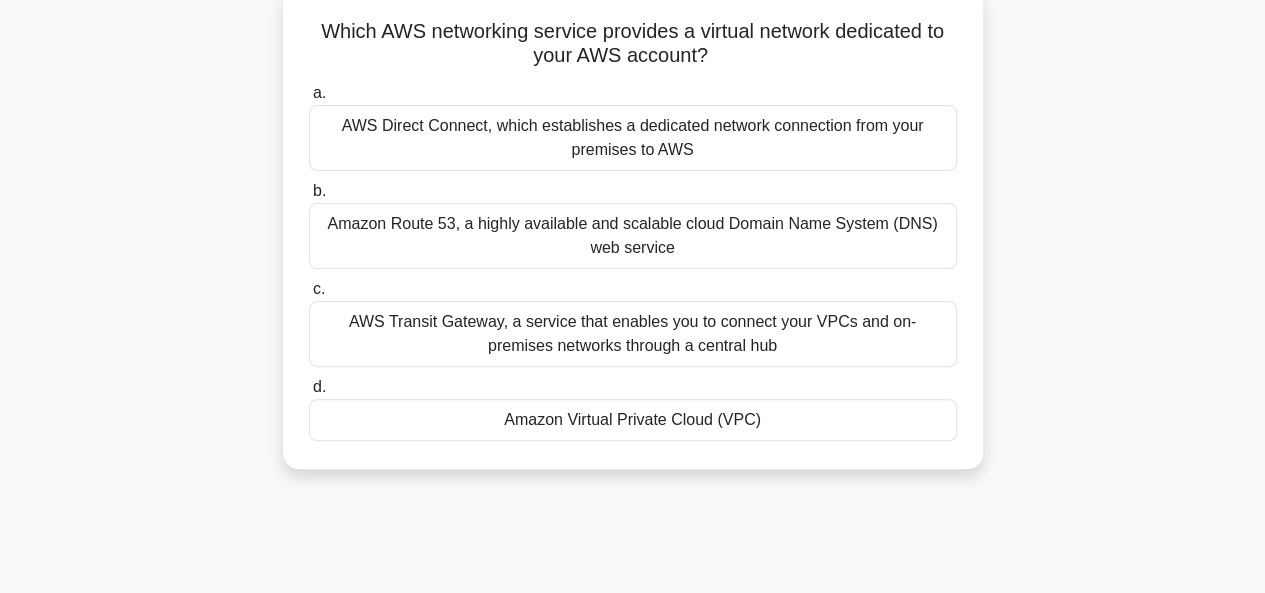 click on "Amazon Virtual Private Cloud (VPC)" at bounding box center [633, 420] 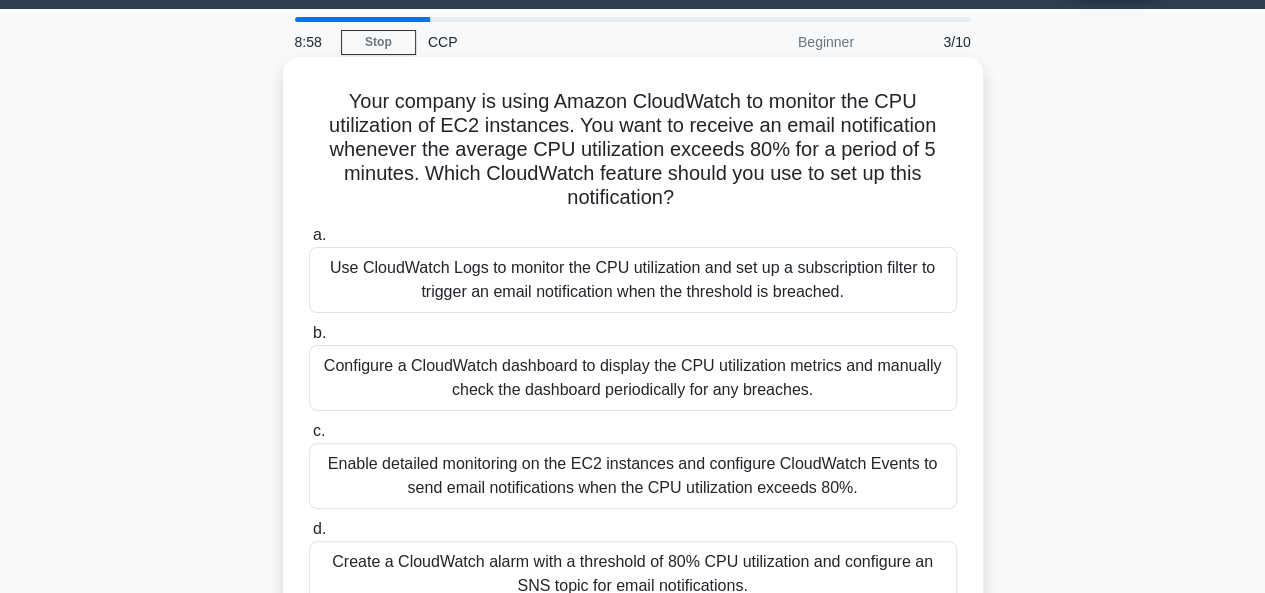 scroll, scrollTop: 56, scrollLeft: 0, axis: vertical 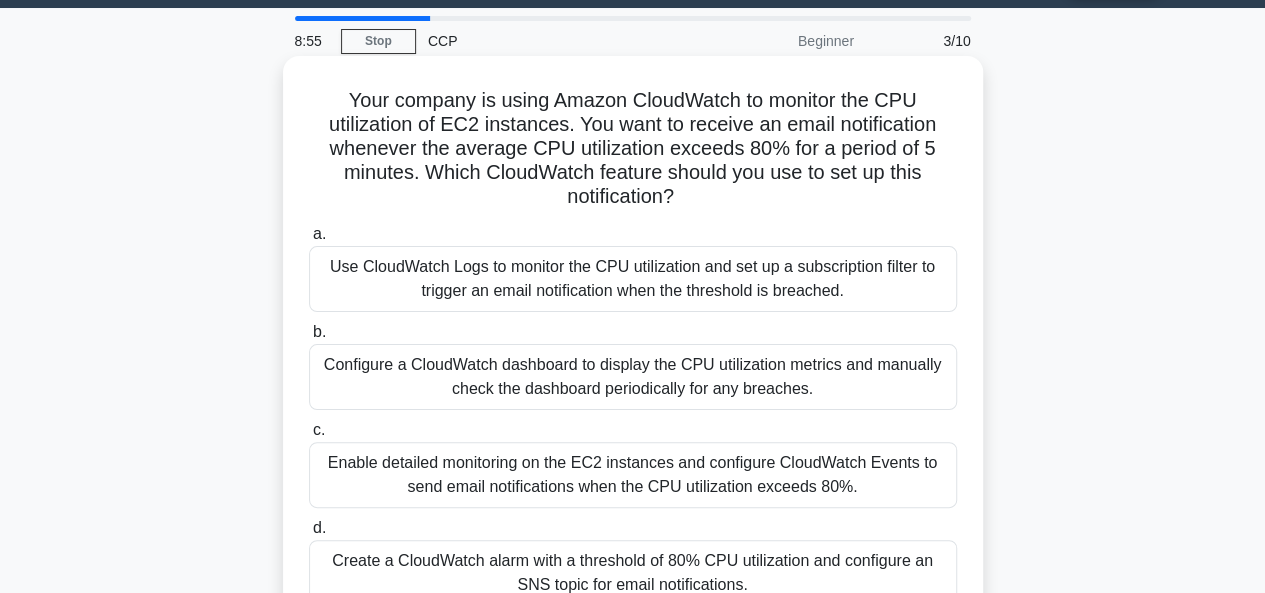 click on "b.
Configure a CloudWatch dashboard to display the CPU utilization metrics and manually check the dashboard periodically for any breaches." at bounding box center [633, 365] 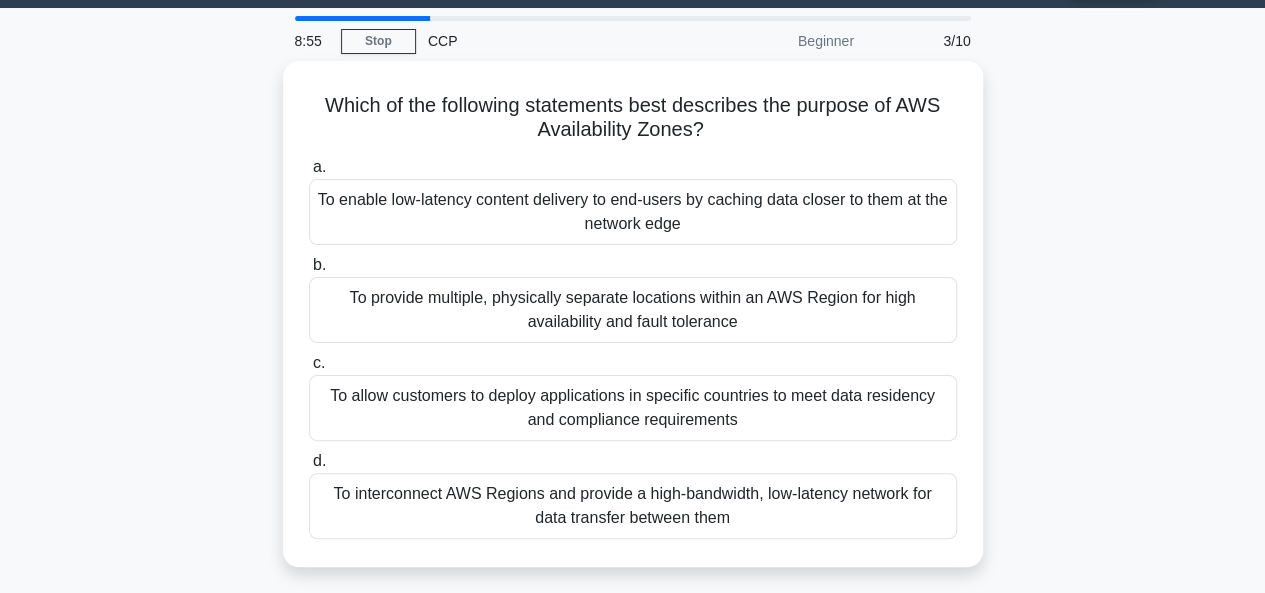 click on "a.
To enable low-latency content delivery to end-users by caching data closer to them at the network edge
b.
c.
d." at bounding box center (633, 347) 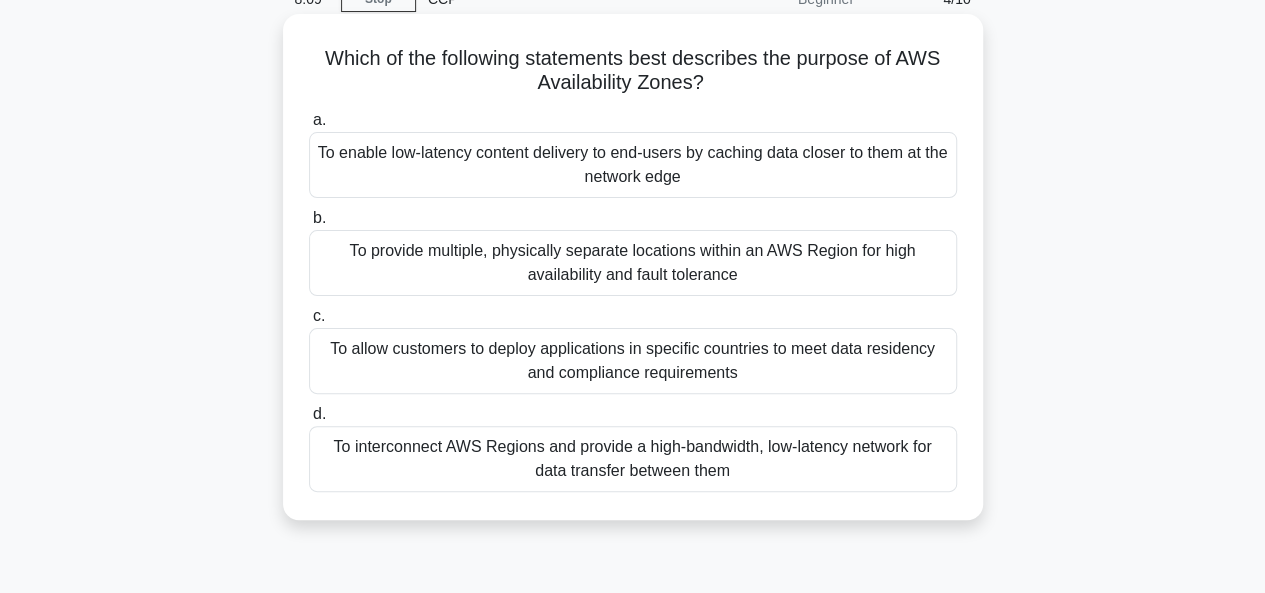 scroll, scrollTop: 99, scrollLeft: 0, axis: vertical 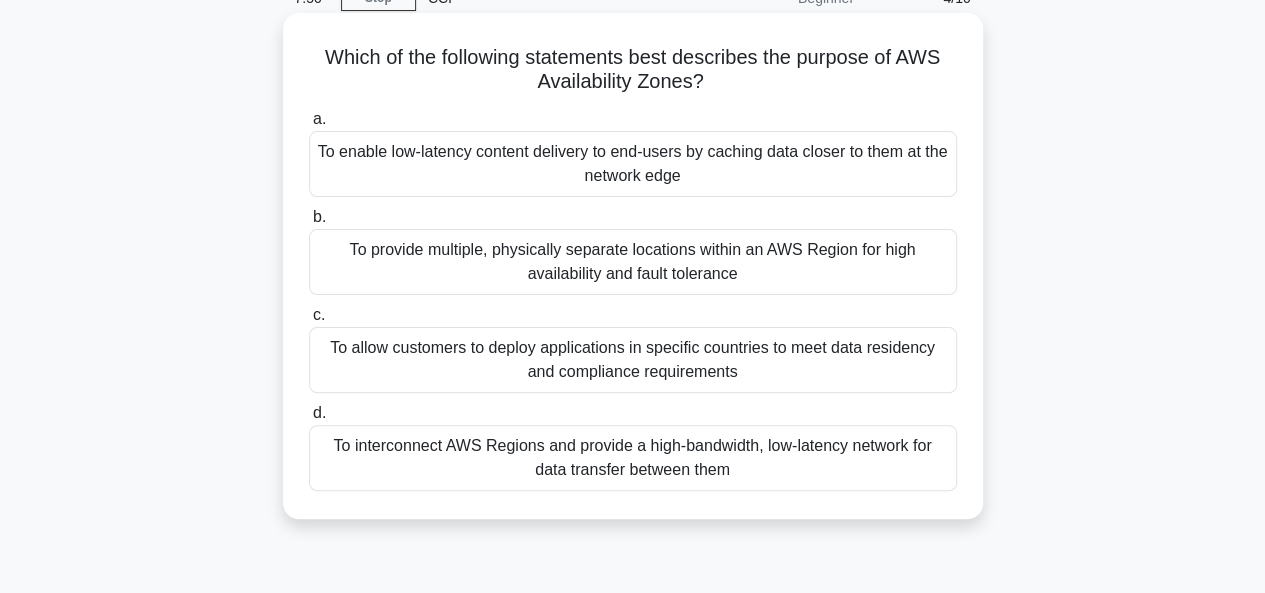 click on "To allow customers to deploy applications in specific countries to meet data residency and compliance requirements" at bounding box center (633, 360) 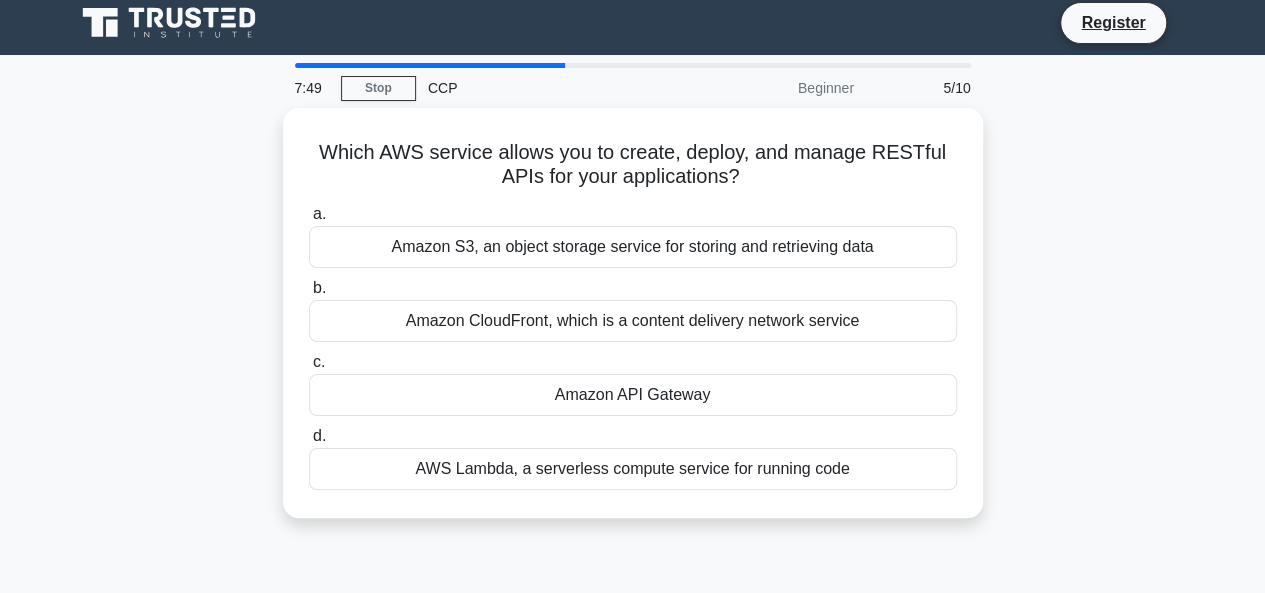 scroll, scrollTop: 0, scrollLeft: 0, axis: both 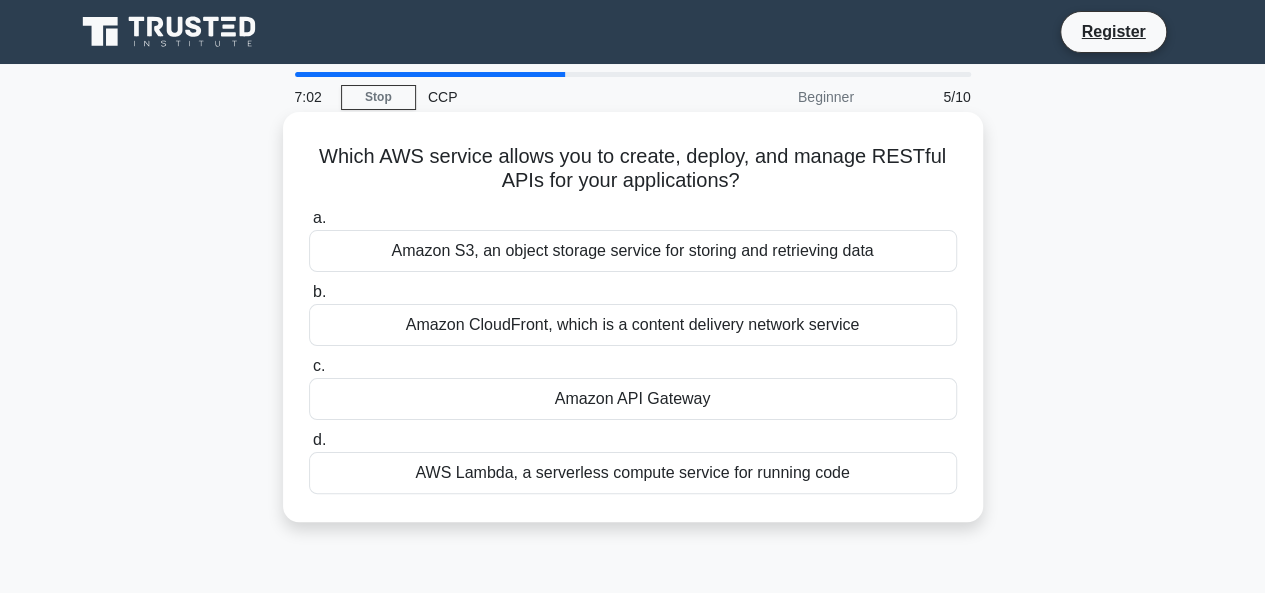 click on "AWS Lambda, a serverless compute service for running code" at bounding box center [633, 473] 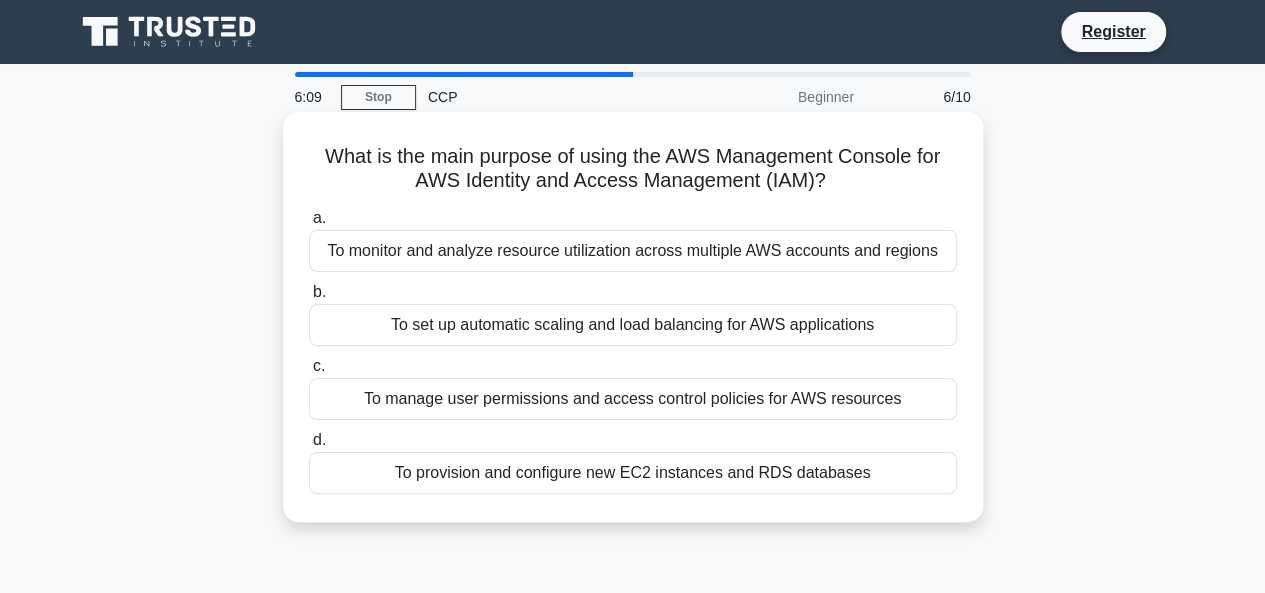 click on "To provision and configure new EC2 instances and RDS databases" at bounding box center (633, 473) 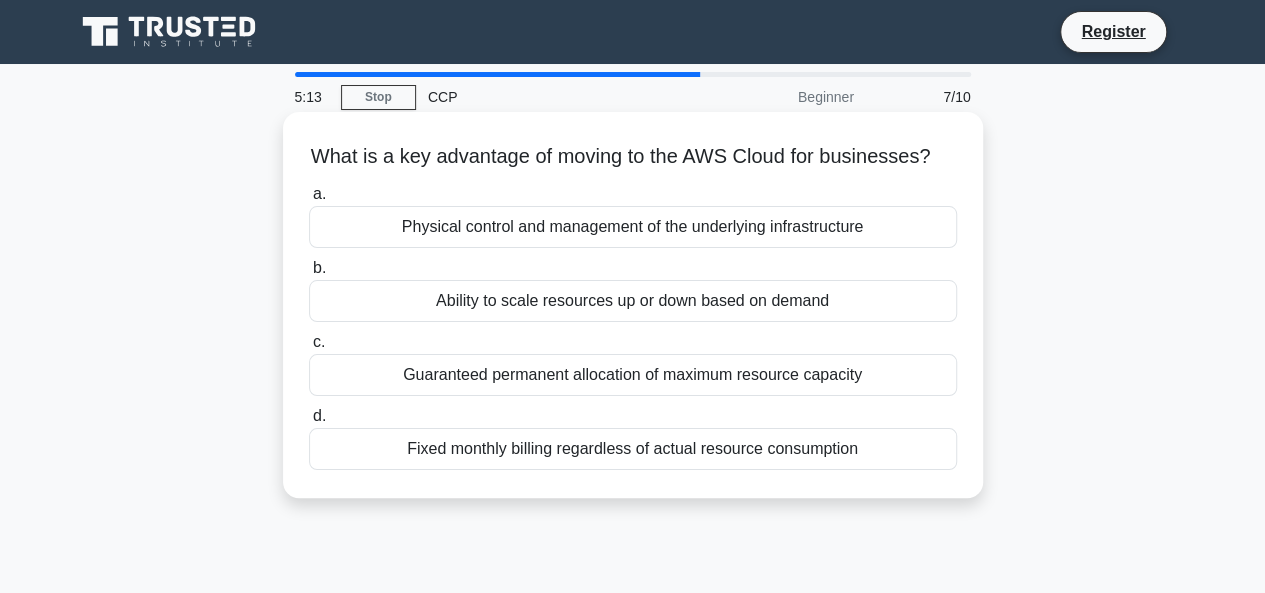 click on "Ability to scale resources up or down based on demand" at bounding box center [633, 301] 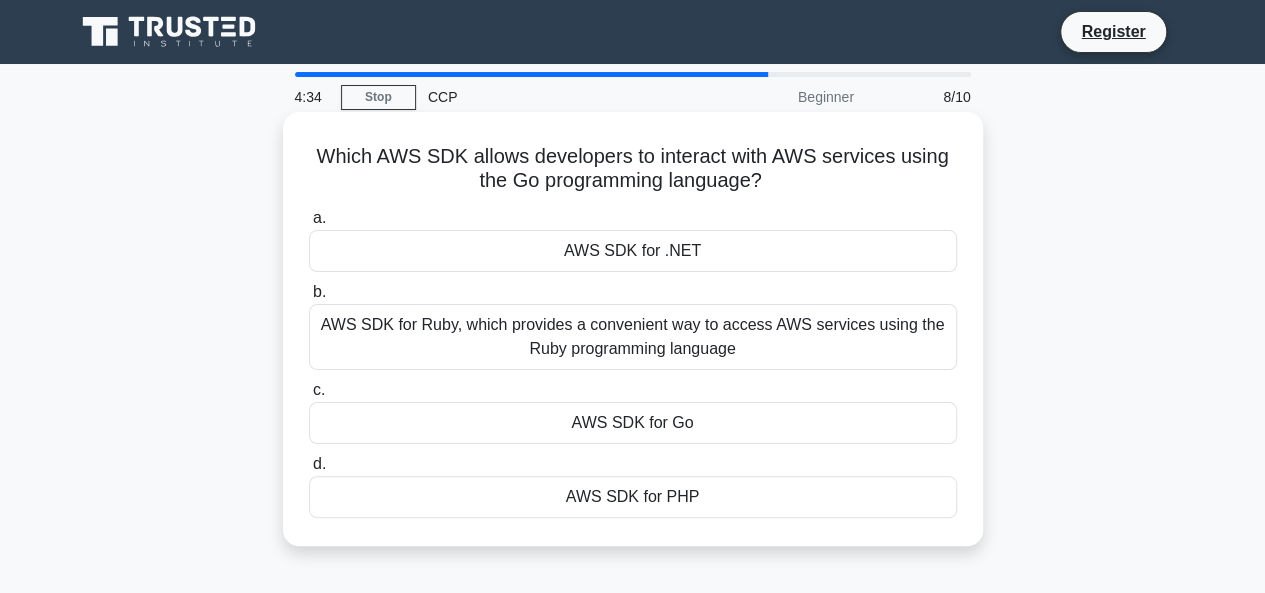 click on "AWS SDK for Go" at bounding box center (633, 423) 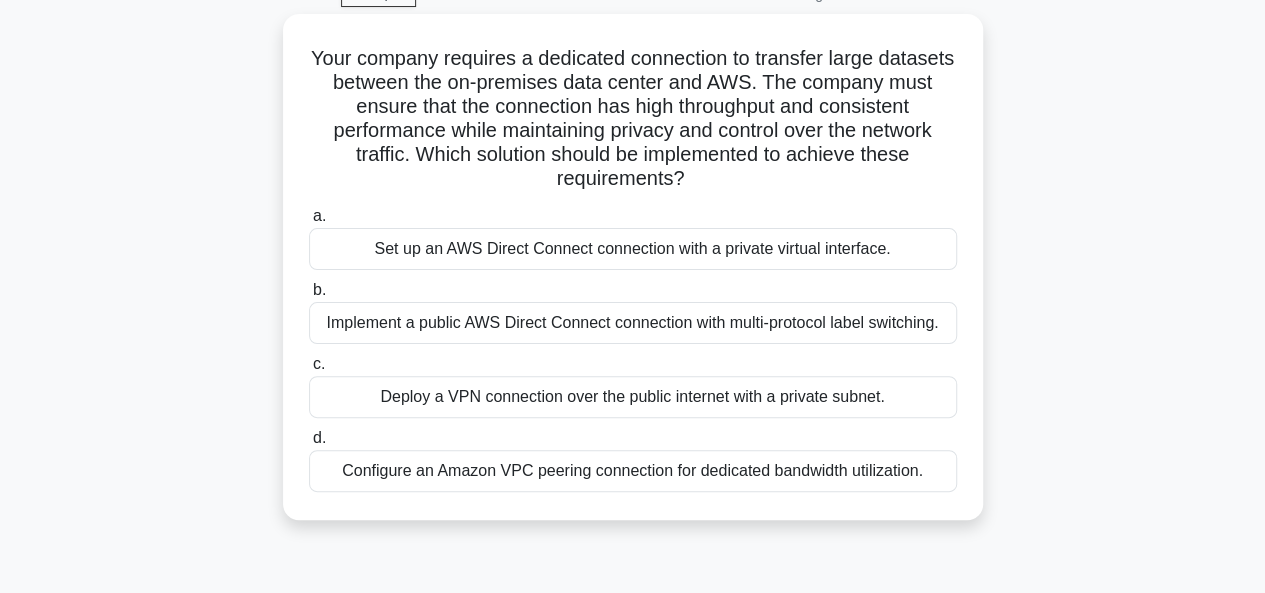scroll, scrollTop: 104, scrollLeft: 0, axis: vertical 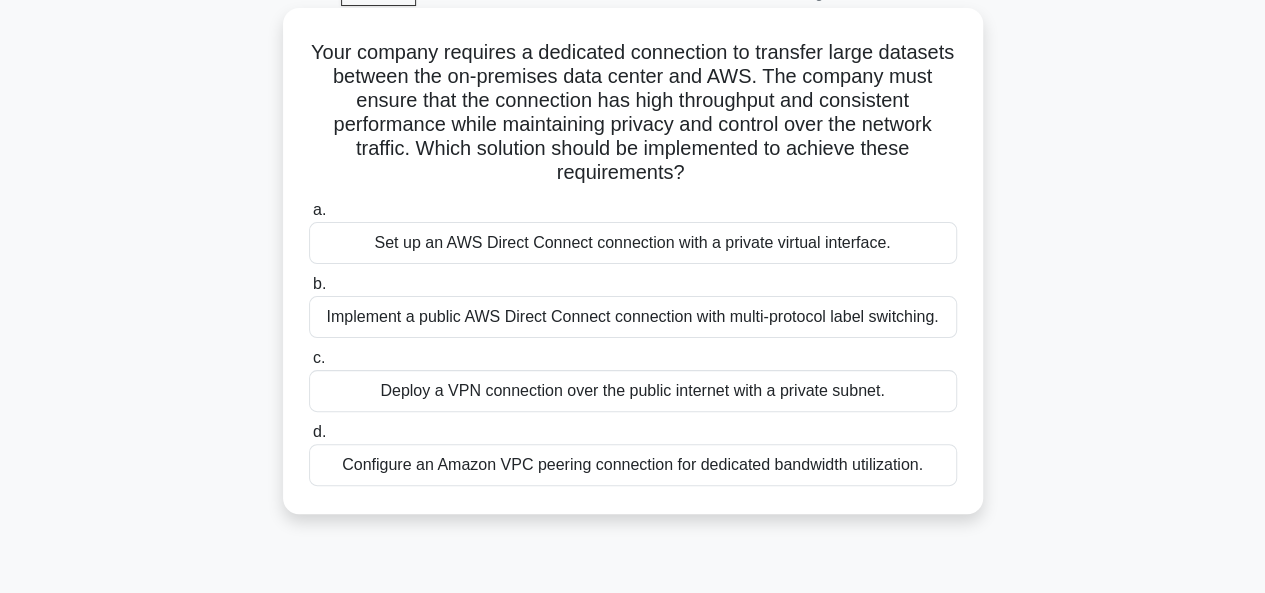 click on "Deploy a VPN connection over the public internet with a private subnet." at bounding box center [633, 391] 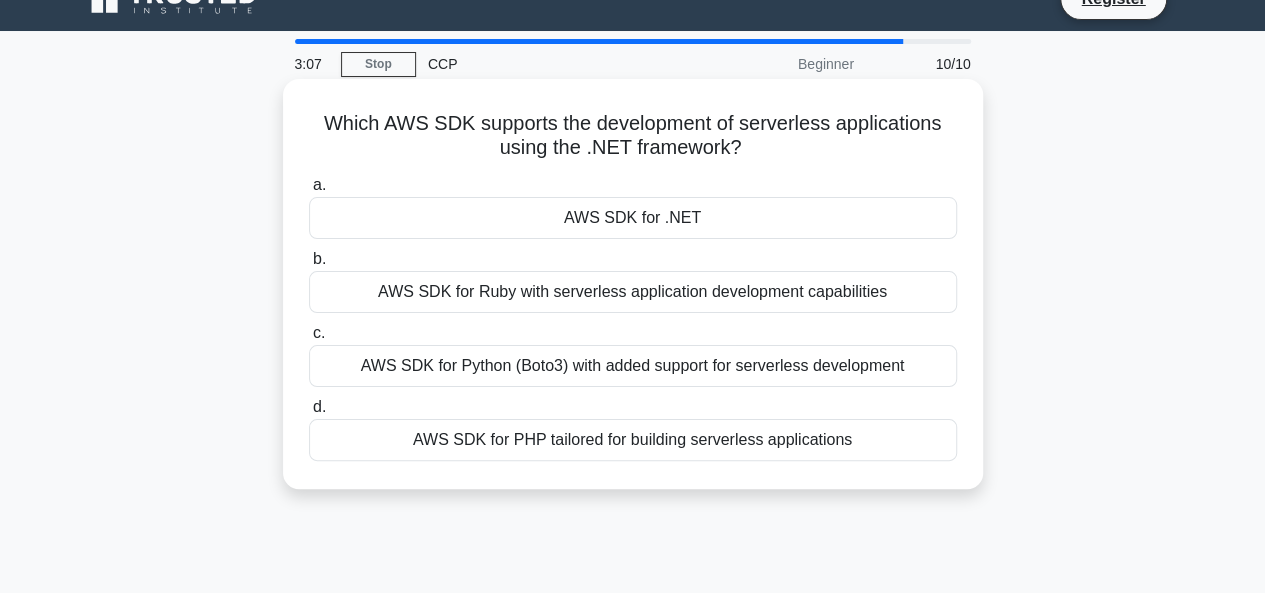 scroll, scrollTop: 36, scrollLeft: 0, axis: vertical 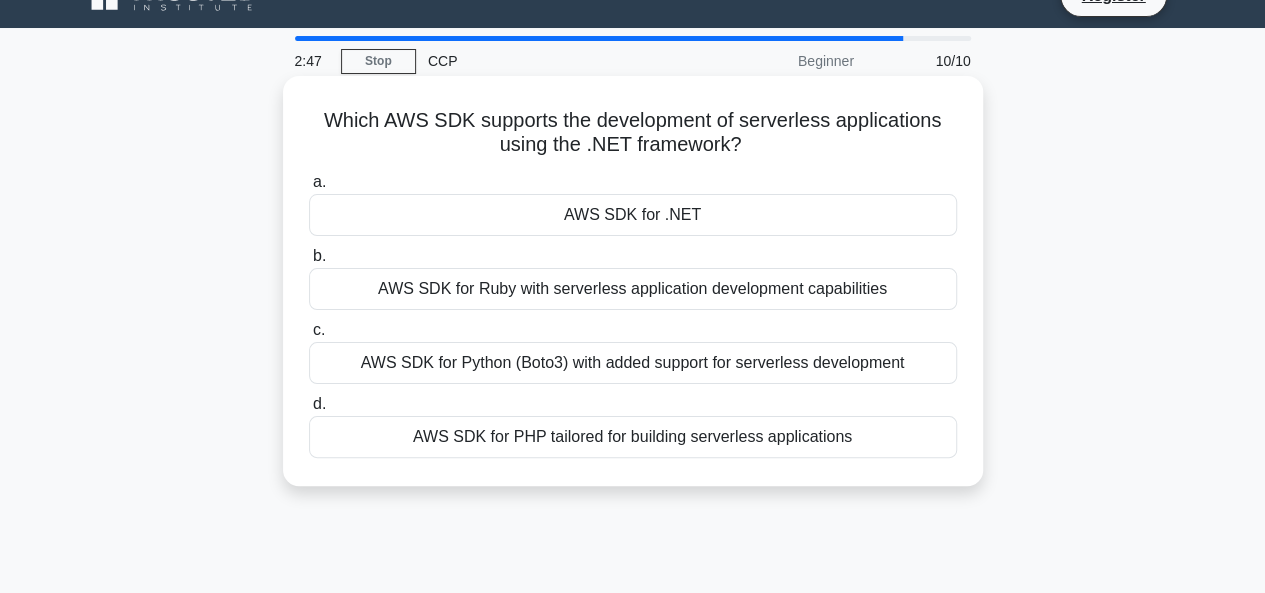 click on "AWS SDK for Python (Boto3) with added support for serverless development" at bounding box center (633, 363) 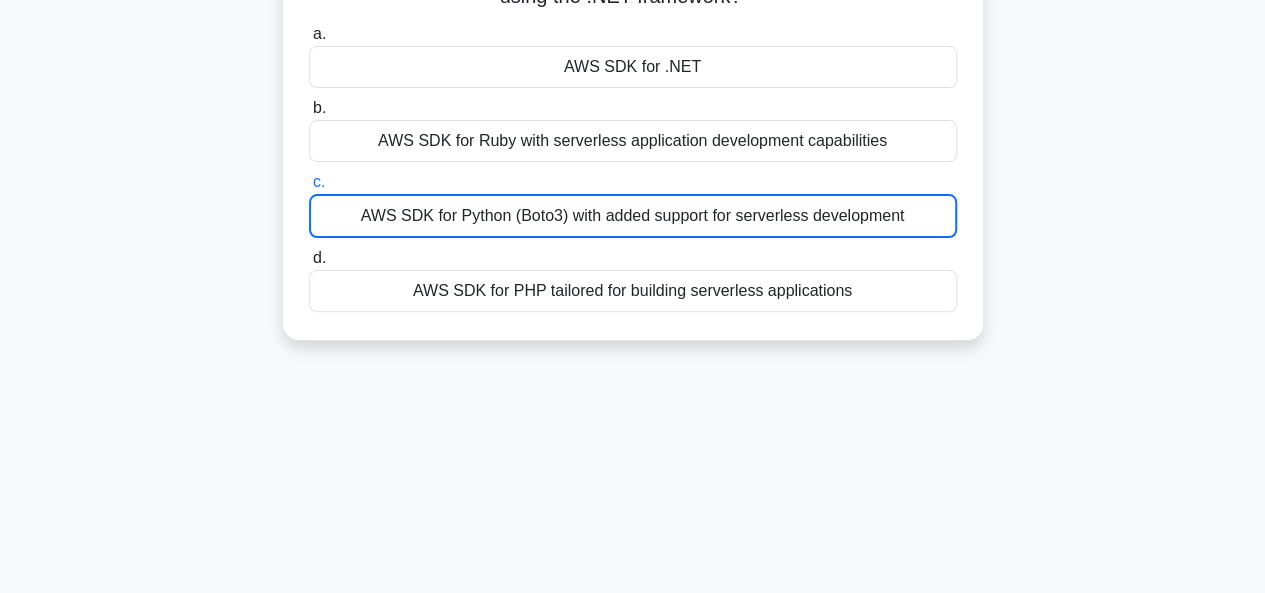 scroll, scrollTop: 0, scrollLeft: 0, axis: both 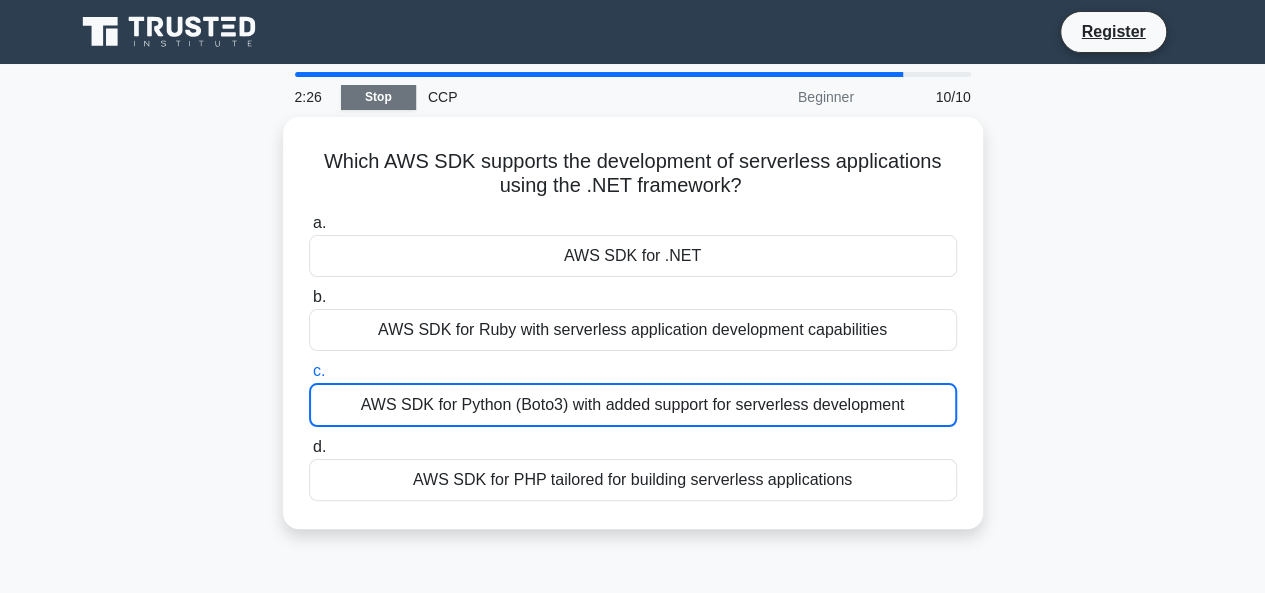 click on "Stop" at bounding box center (378, 97) 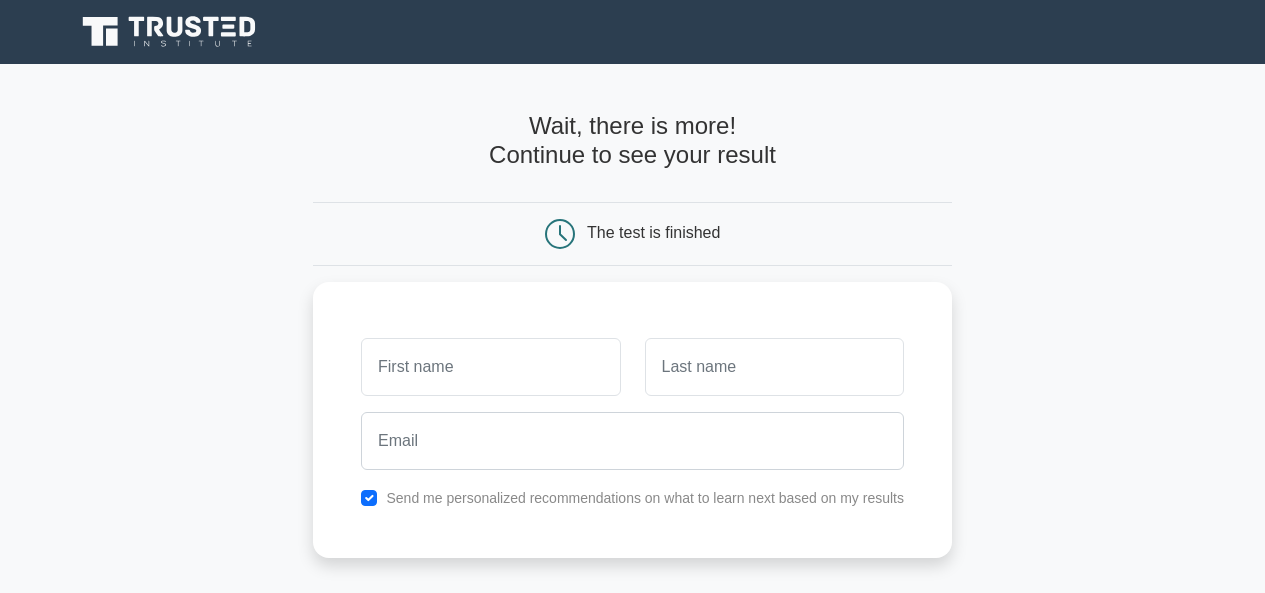 scroll, scrollTop: 0, scrollLeft: 0, axis: both 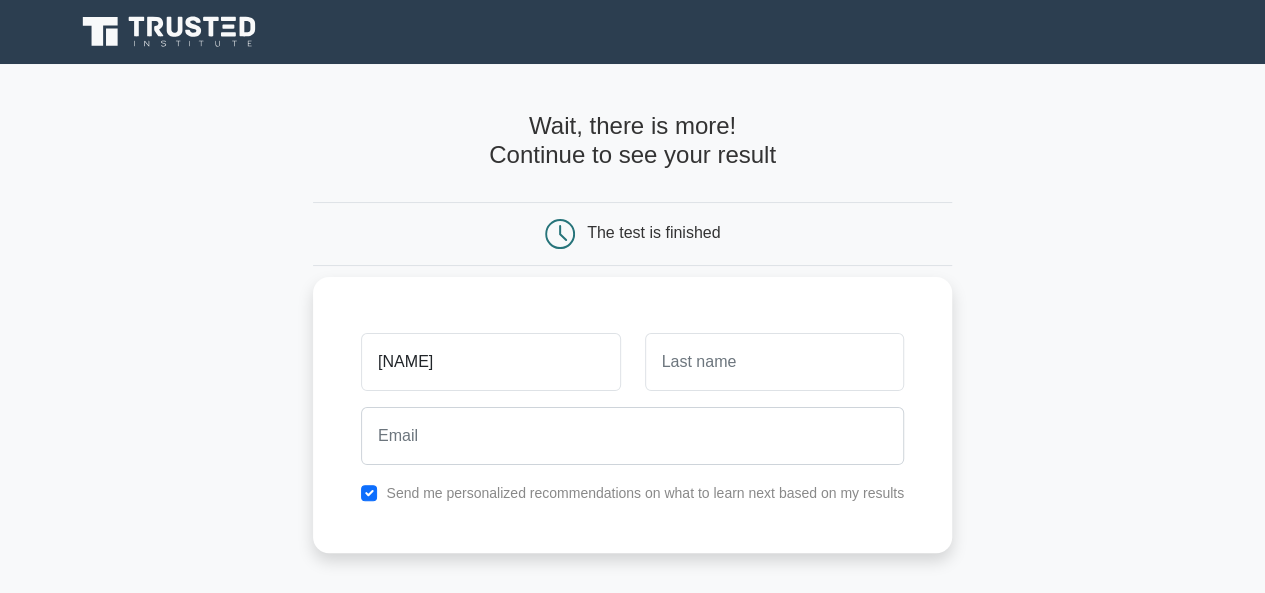 type on "[NAME]" 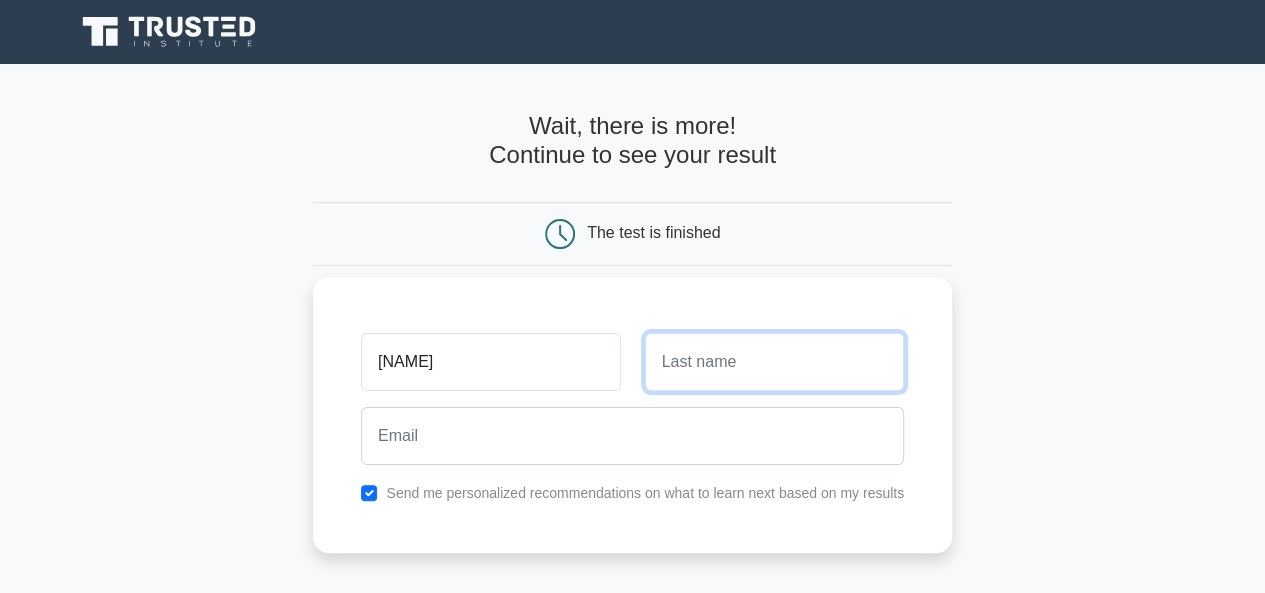 click at bounding box center [774, 362] 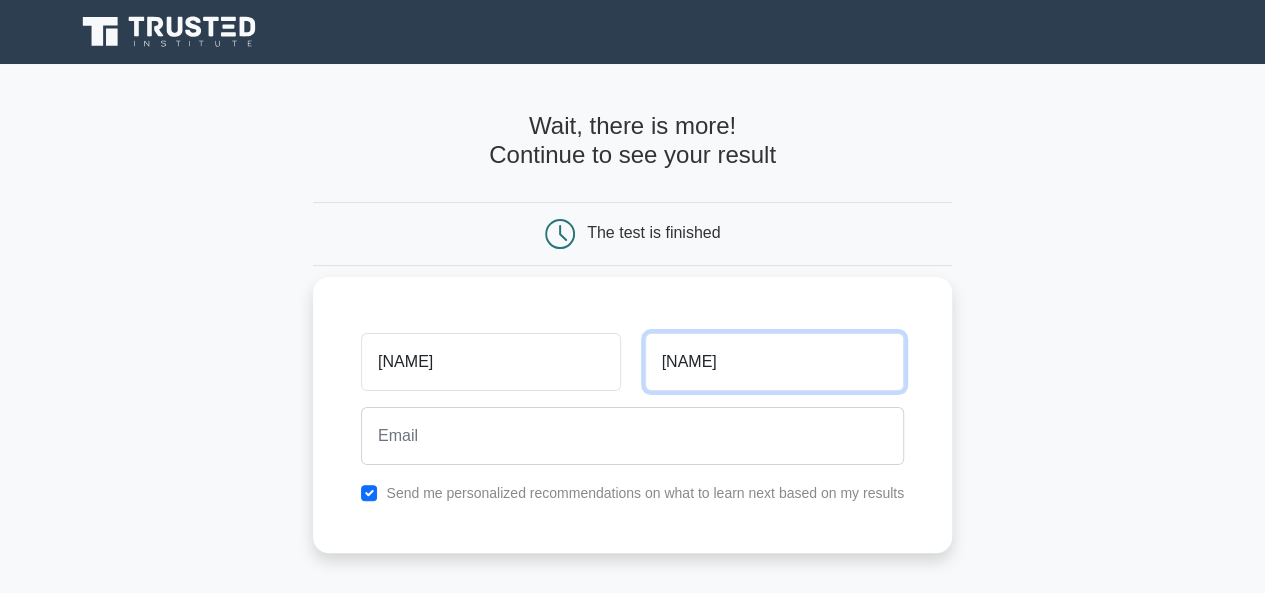 type on "[NAME]" 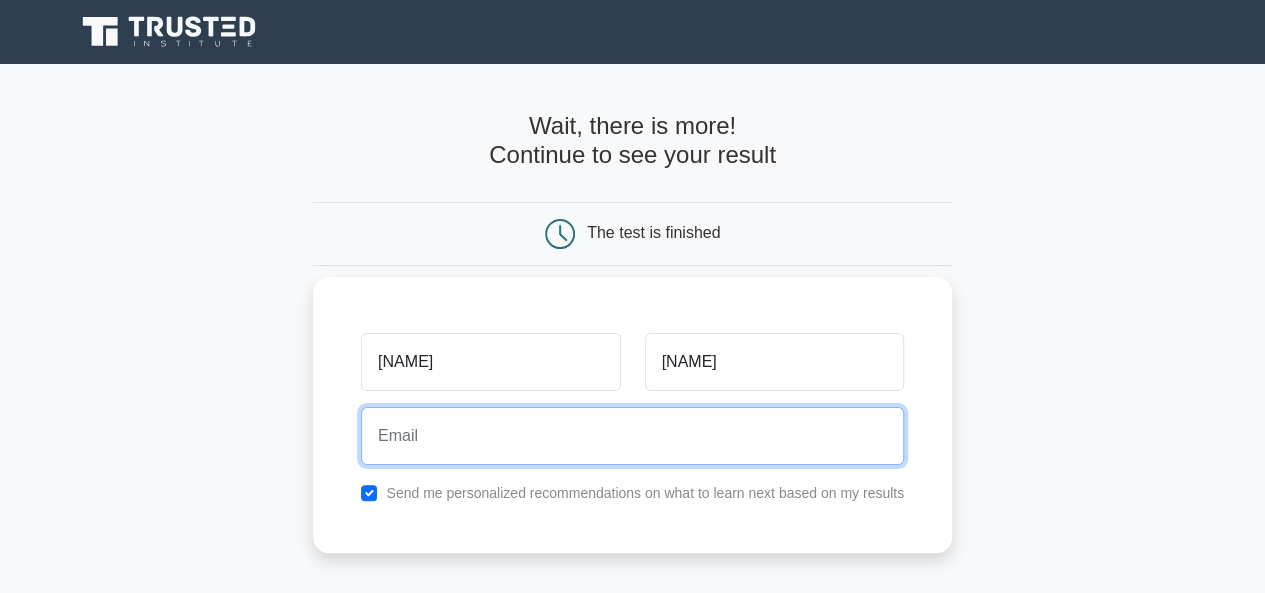 click at bounding box center [632, 436] 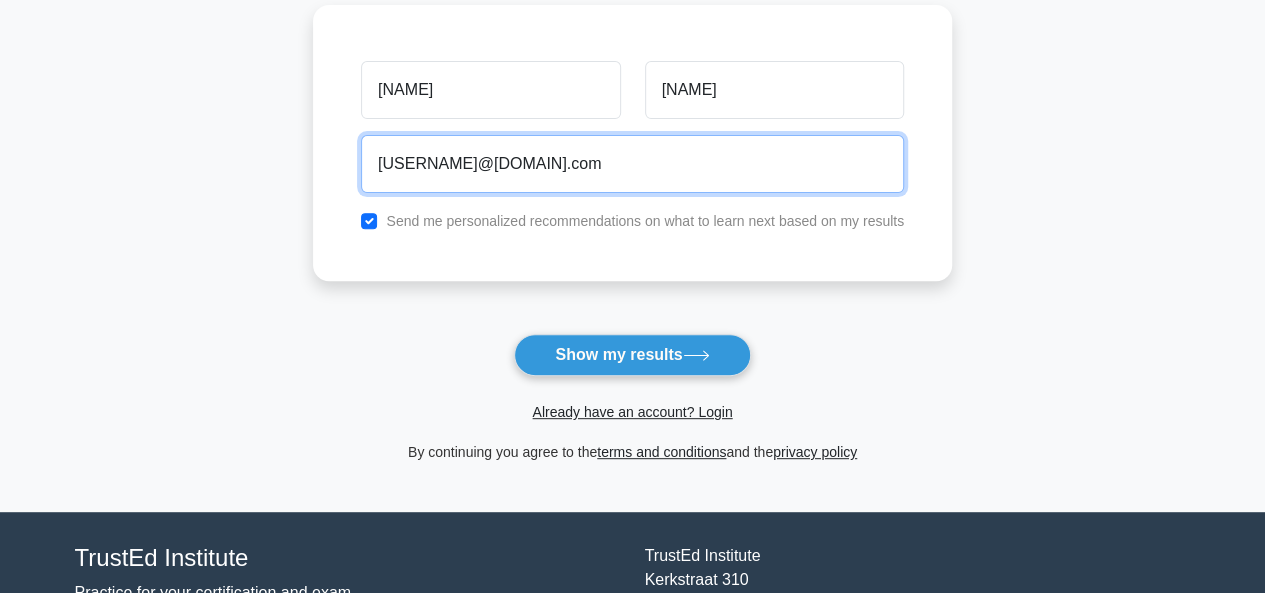 scroll, scrollTop: 273, scrollLeft: 0, axis: vertical 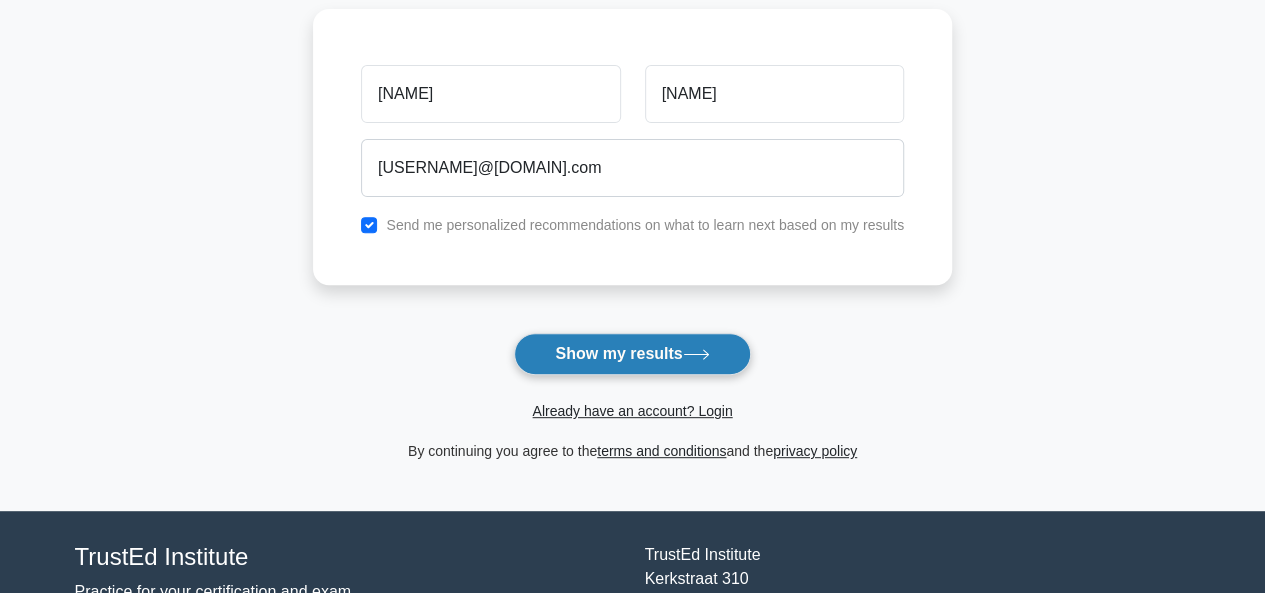 click on "Show my results" at bounding box center [632, 354] 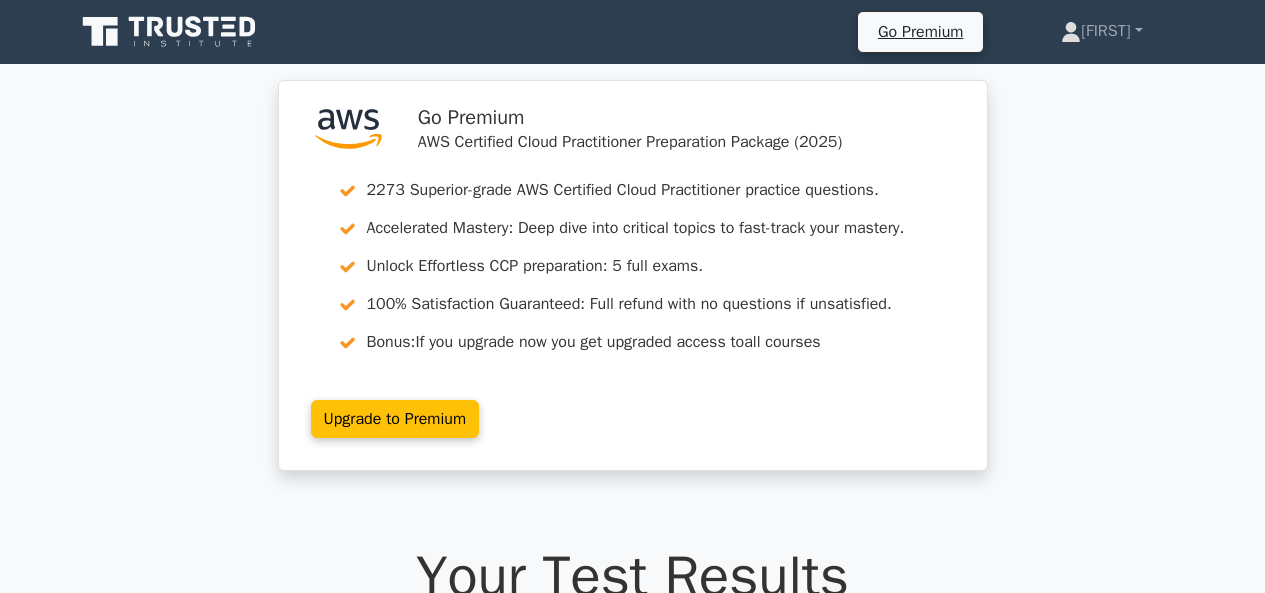 scroll, scrollTop: 0, scrollLeft: 0, axis: both 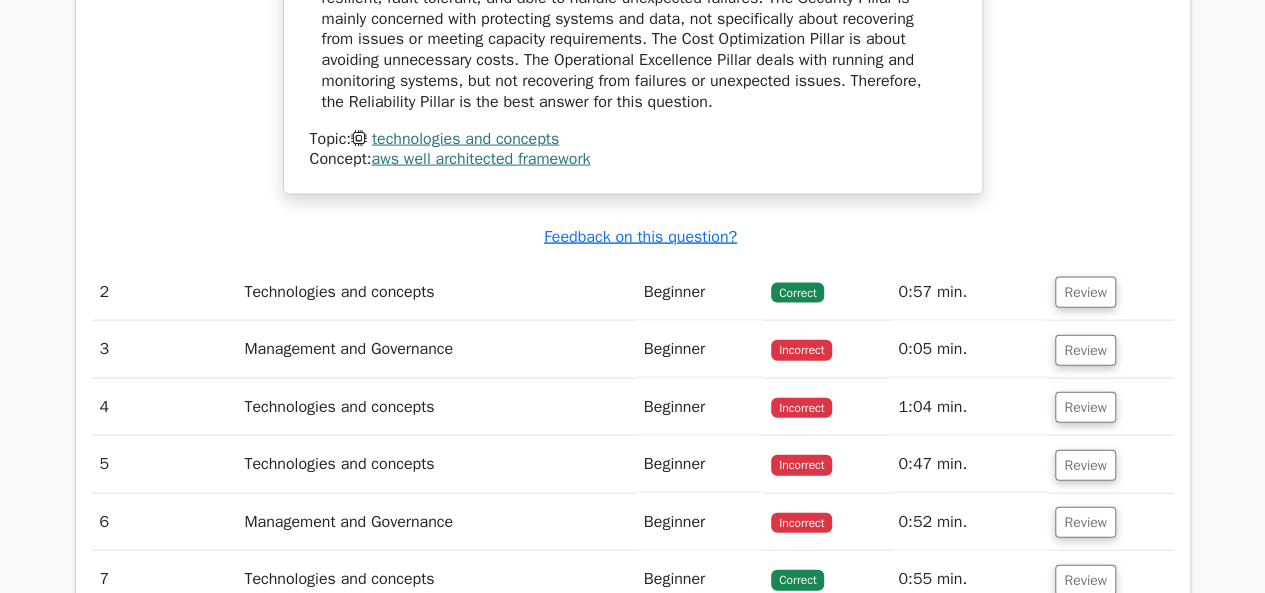 click on "Beginner" at bounding box center (699, 292) 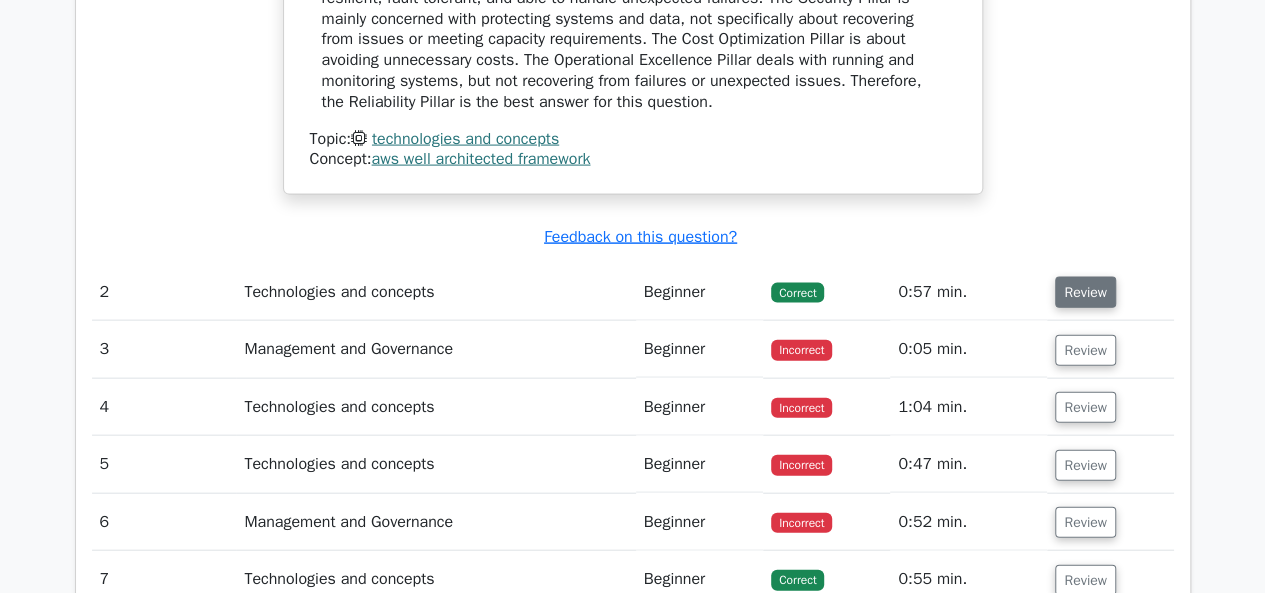 click on "Review" at bounding box center (1085, 292) 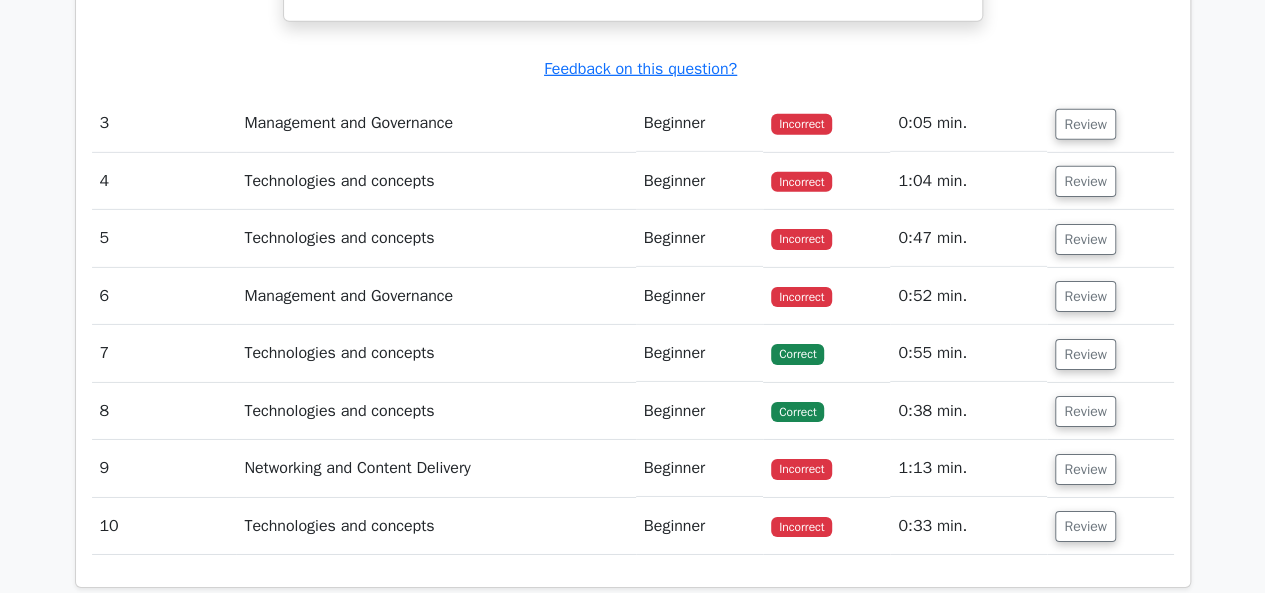 scroll, scrollTop: 3138, scrollLeft: 0, axis: vertical 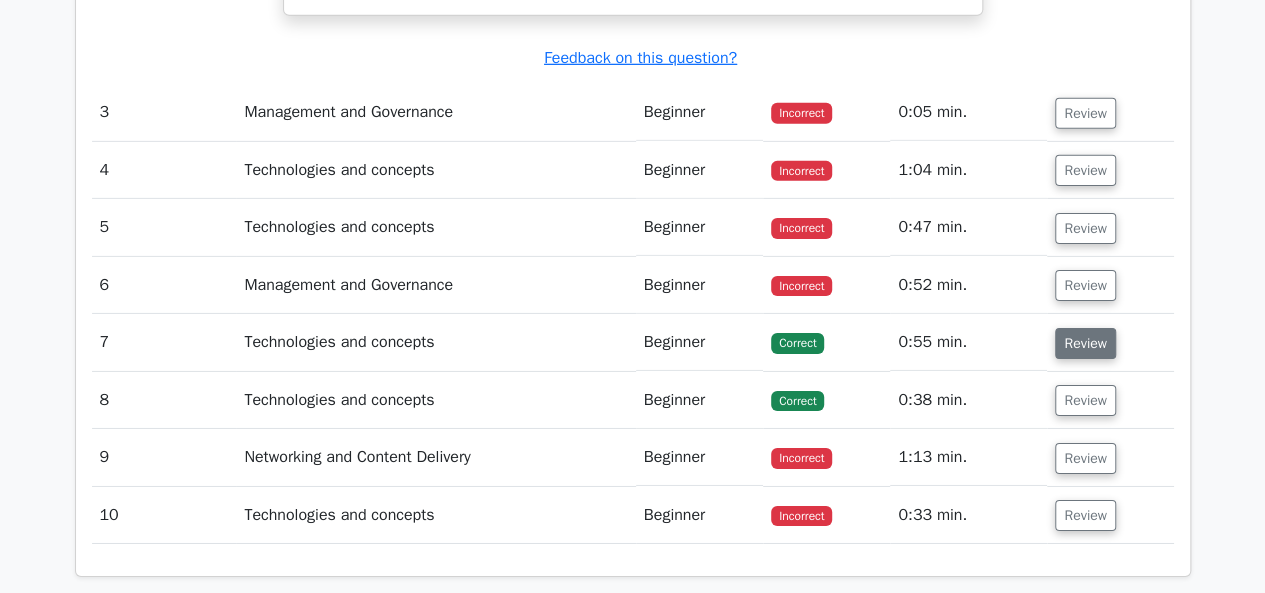 click on "Review" at bounding box center (1085, 343) 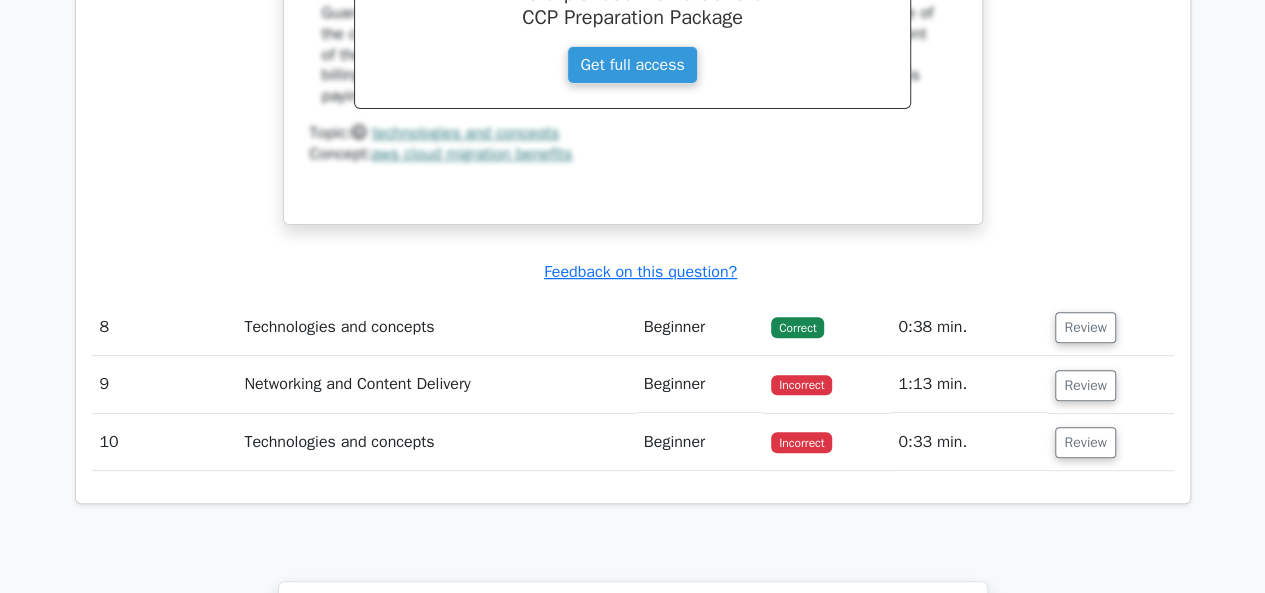 scroll, scrollTop: 3995, scrollLeft: 0, axis: vertical 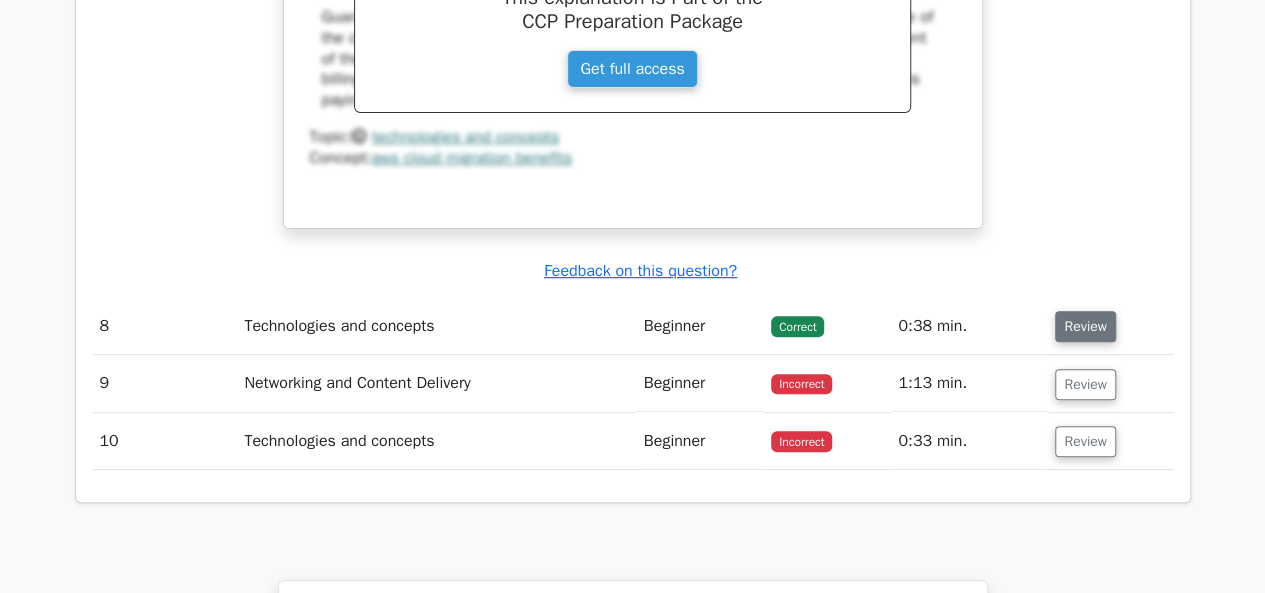 click on "Review" at bounding box center (1085, 326) 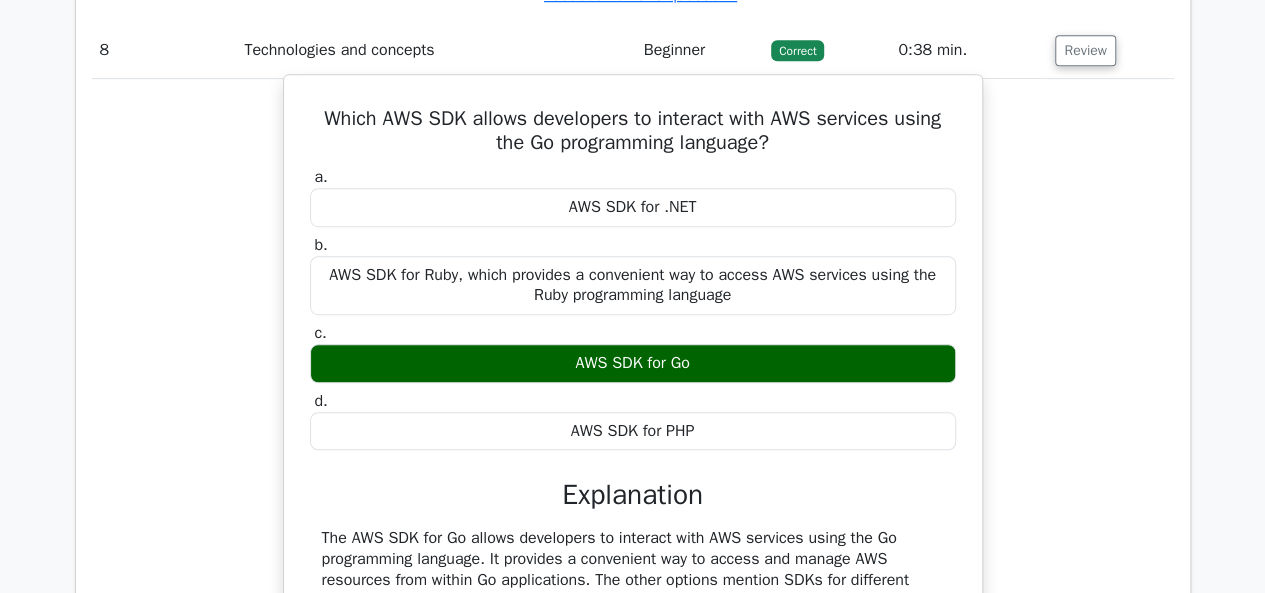 scroll, scrollTop: 4264, scrollLeft: 0, axis: vertical 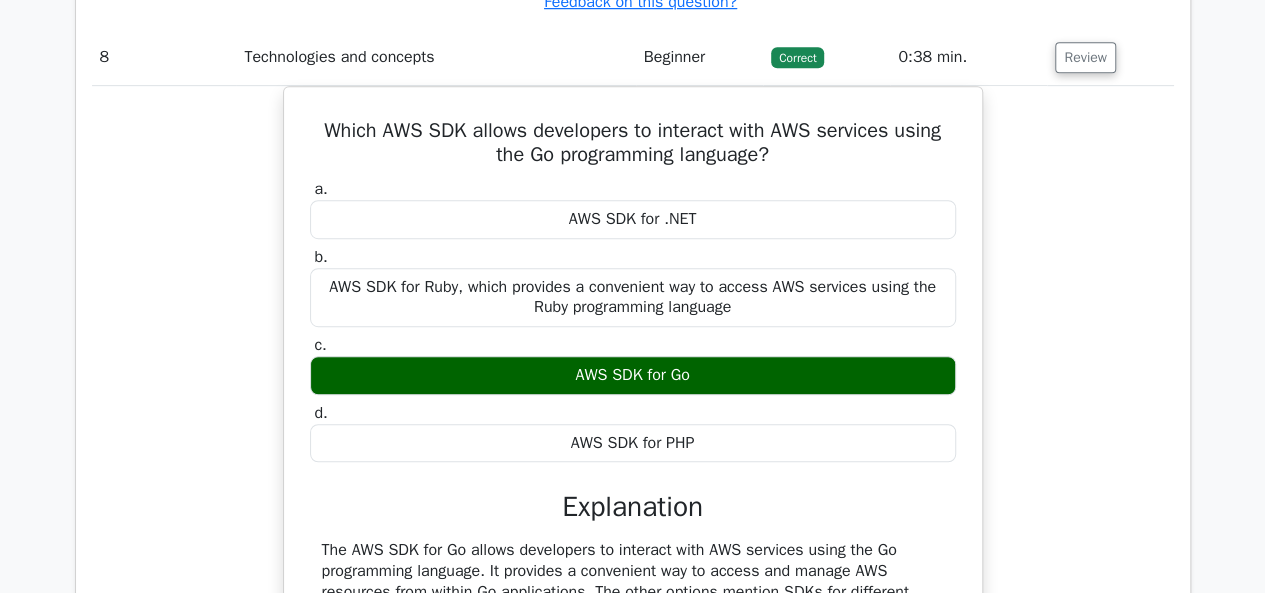 click on "Which AWS SDK allows developers to interact with AWS services using the Go programming language?
a.
AWS SDK for .NET
b." at bounding box center (633, 418) 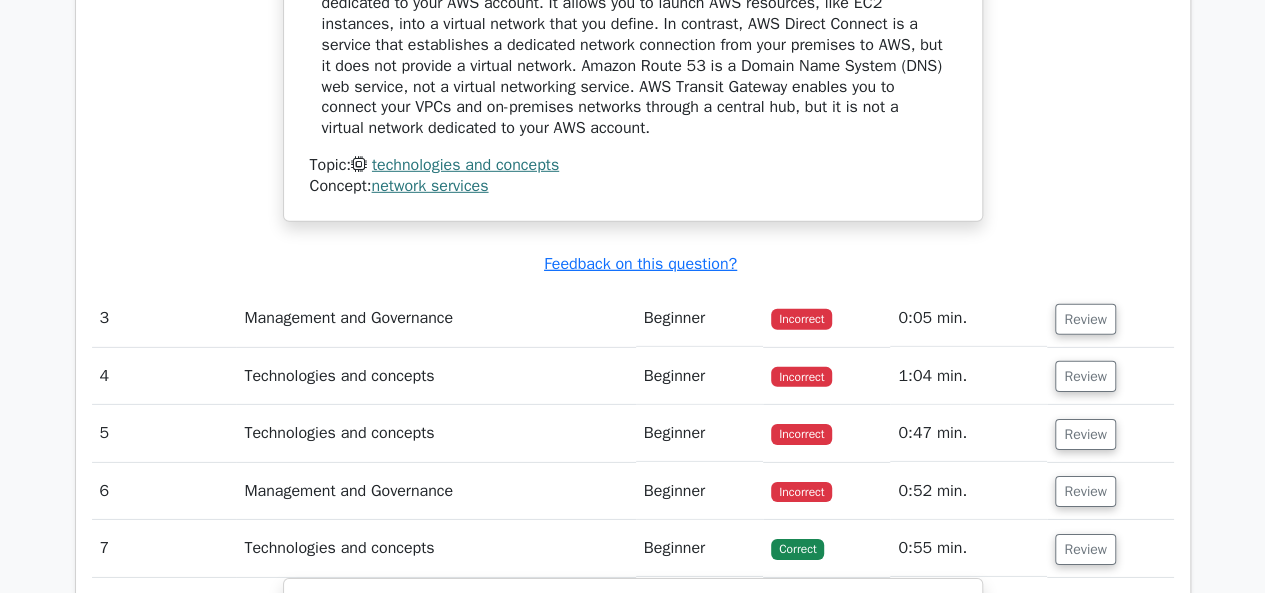 scroll, scrollTop: 2931, scrollLeft: 0, axis: vertical 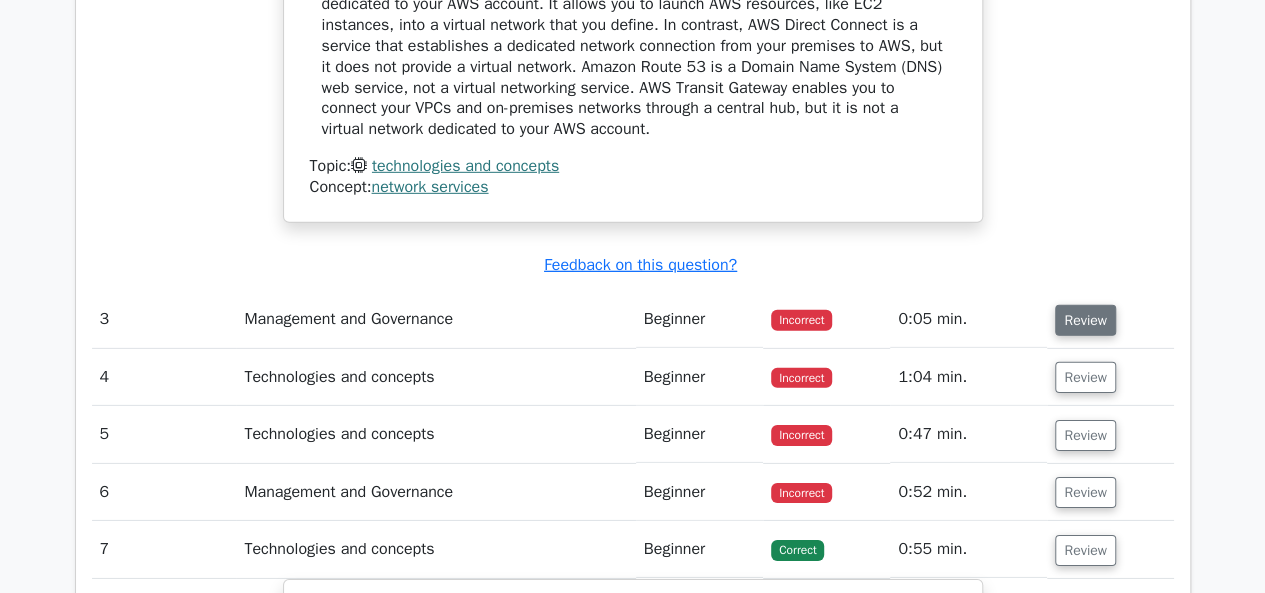 click on "Review" at bounding box center (1085, 320) 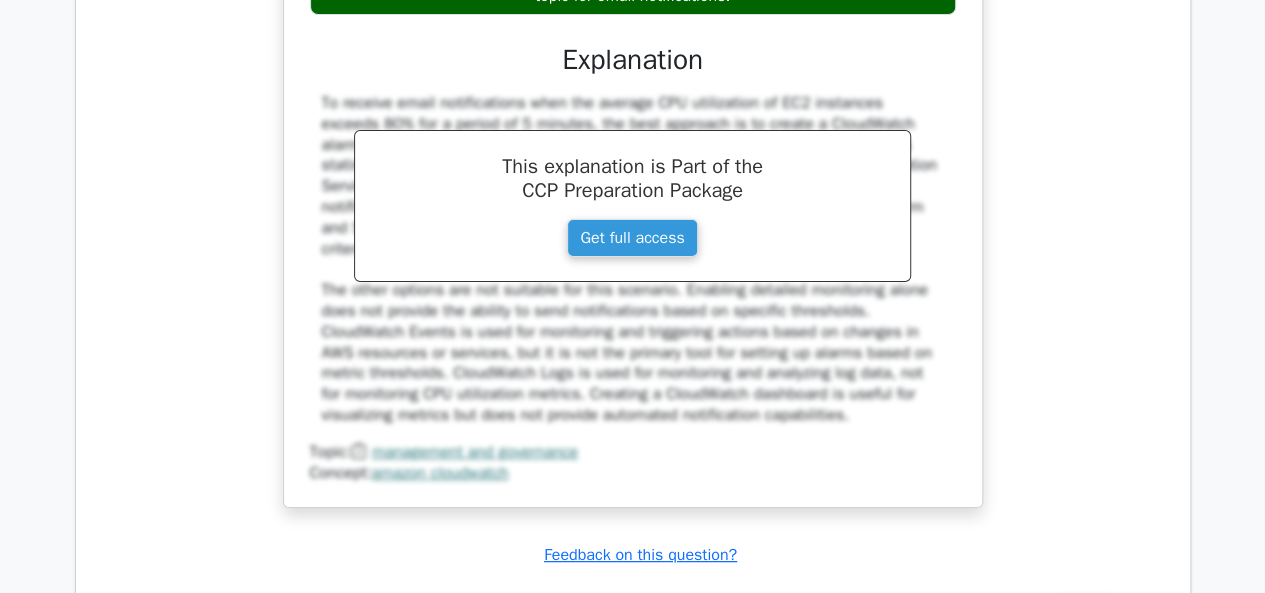 scroll, scrollTop: 3747, scrollLeft: 0, axis: vertical 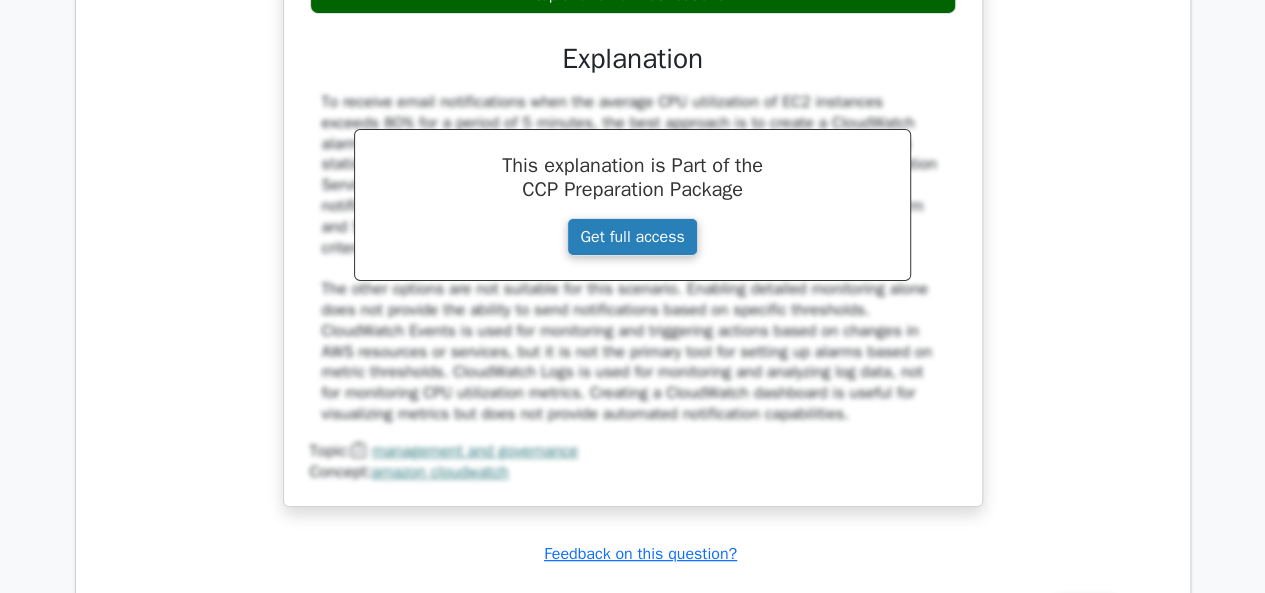 click on "Get full access" at bounding box center [632, 237] 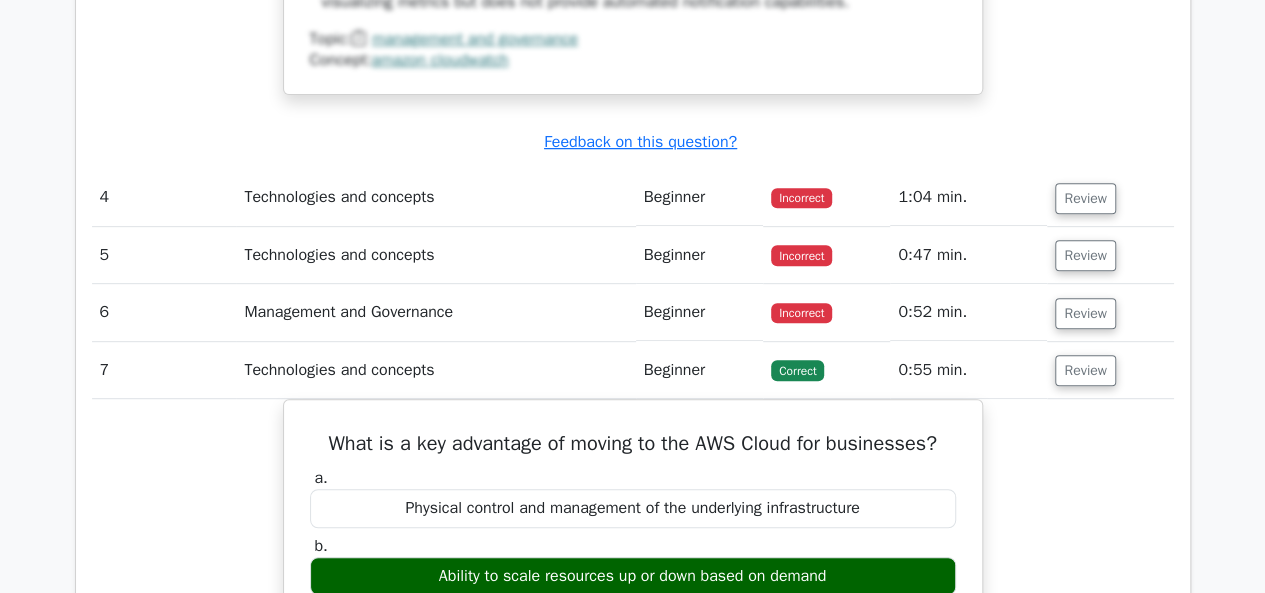 scroll, scrollTop: 4160, scrollLeft: 0, axis: vertical 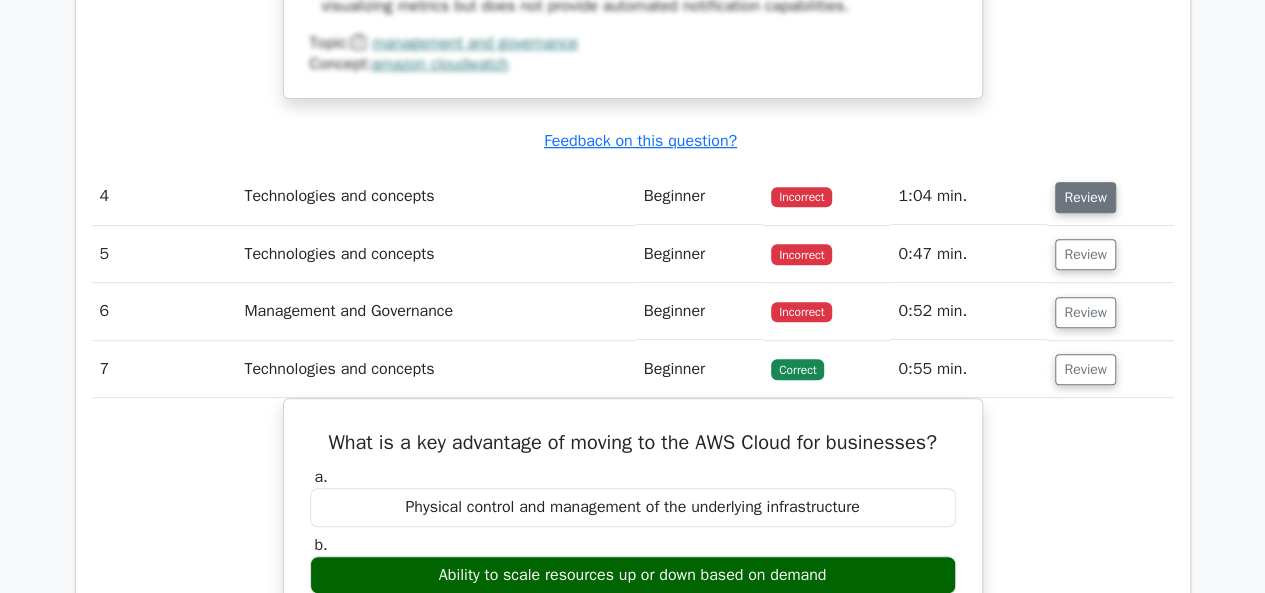 click on "Review" at bounding box center (1085, 197) 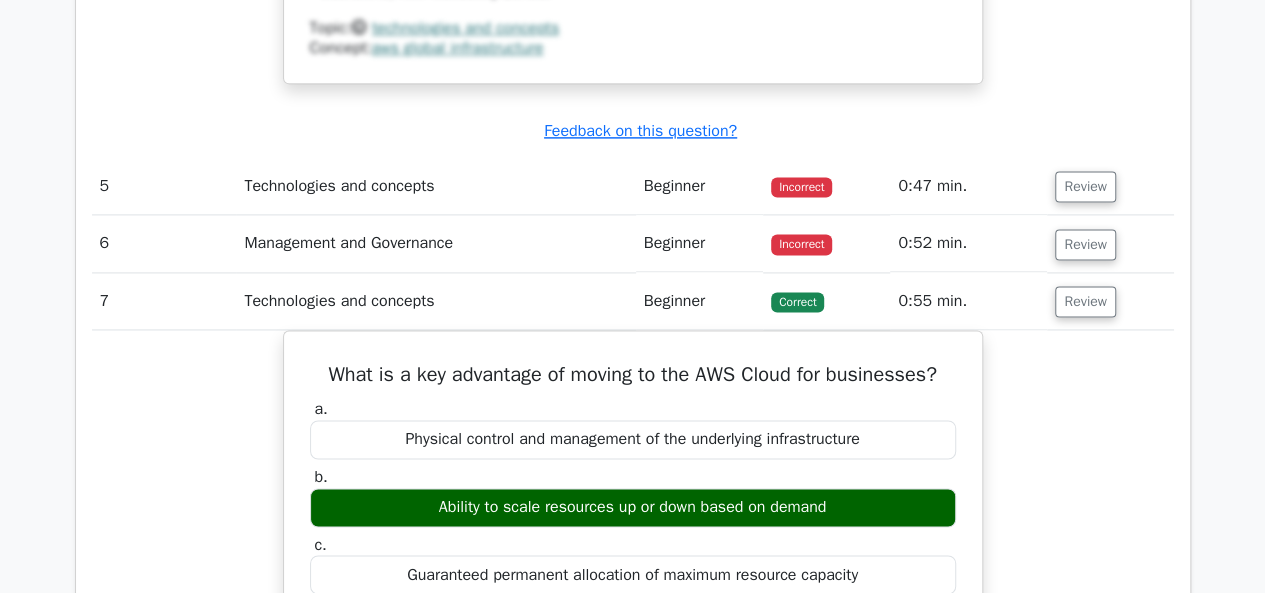 scroll, scrollTop: 5148, scrollLeft: 0, axis: vertical 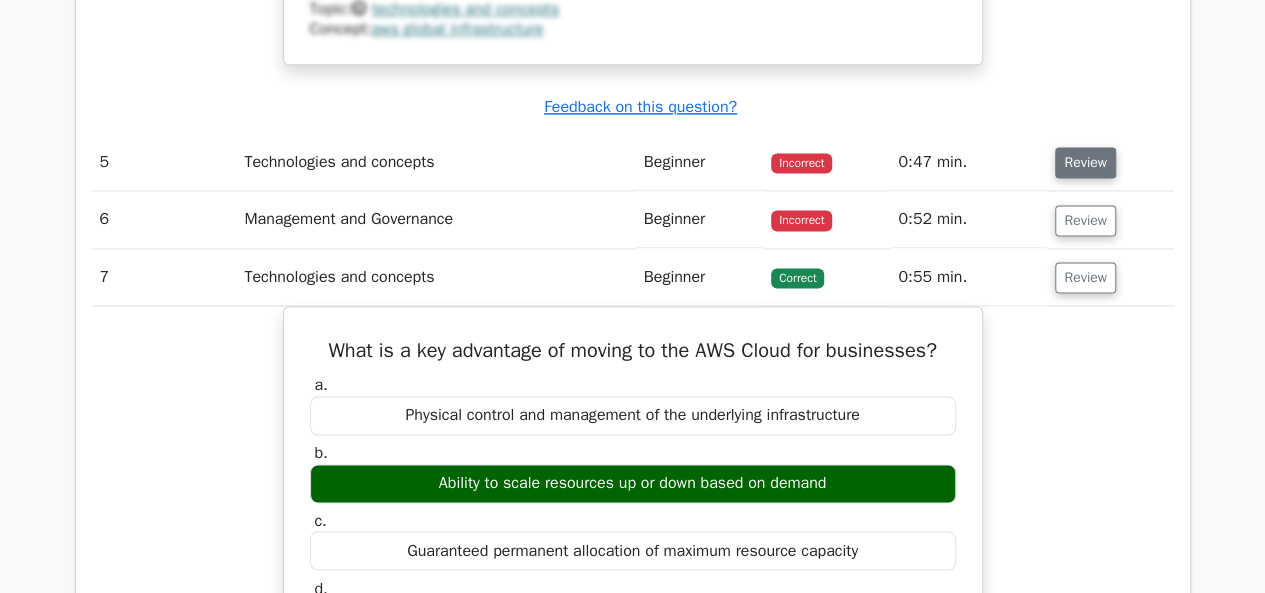 click on "Review" at bounding box center (1085, 162) 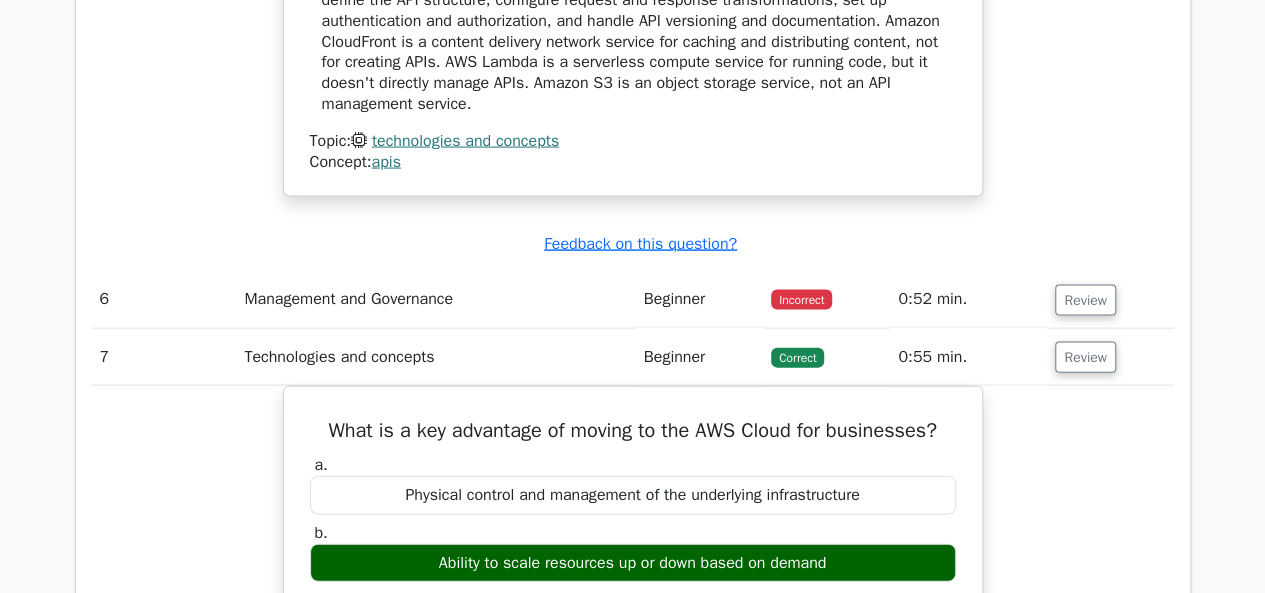 scroll, scrollTop: 5820, scrollLeft: 0, axis: vertical 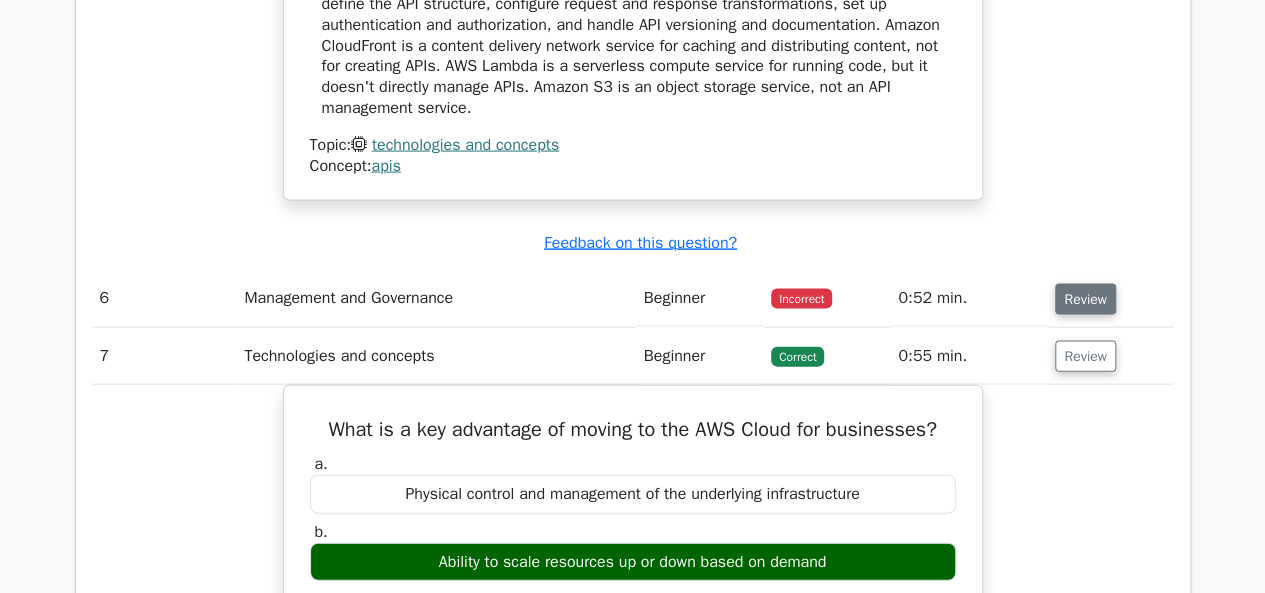 click on "Review" at bounding box center [1085, 299] 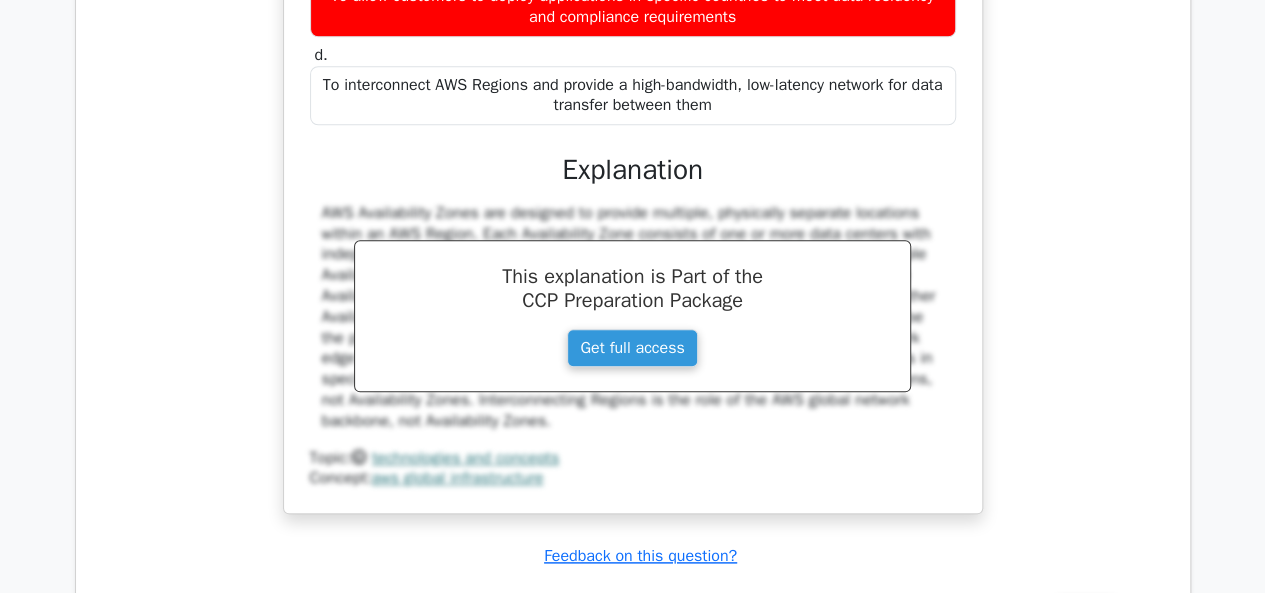 scroll, scrollTop: 4696, scrollLeft: 0, axis: vertical 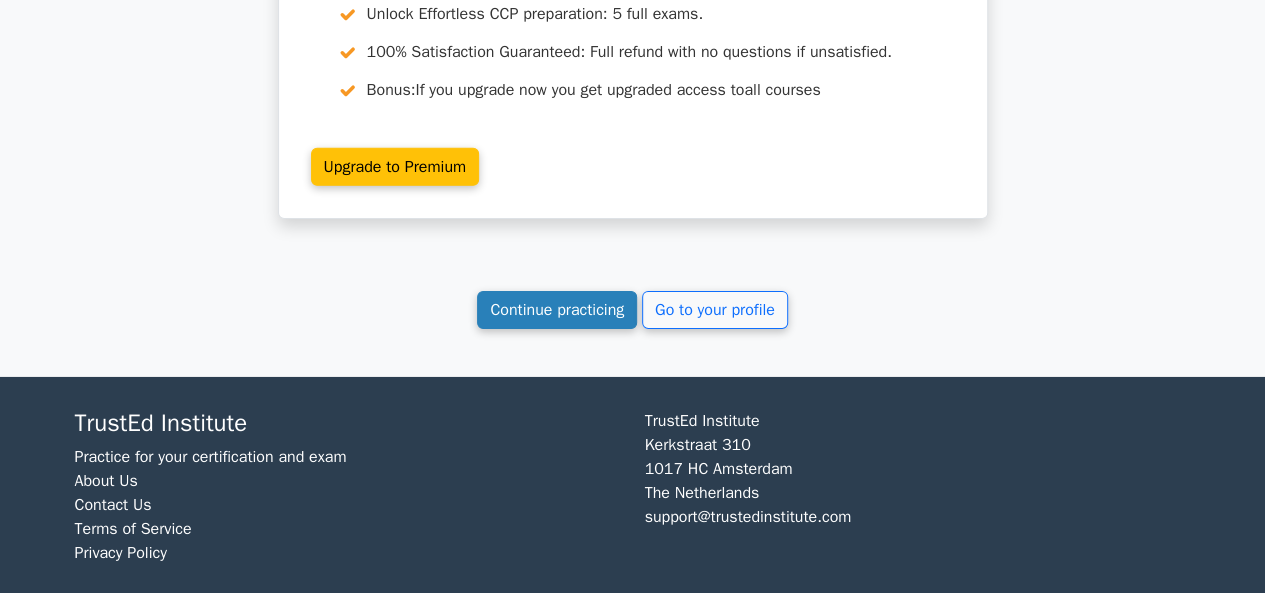 click on "Continue practicing" at bounding box center [557, 310] 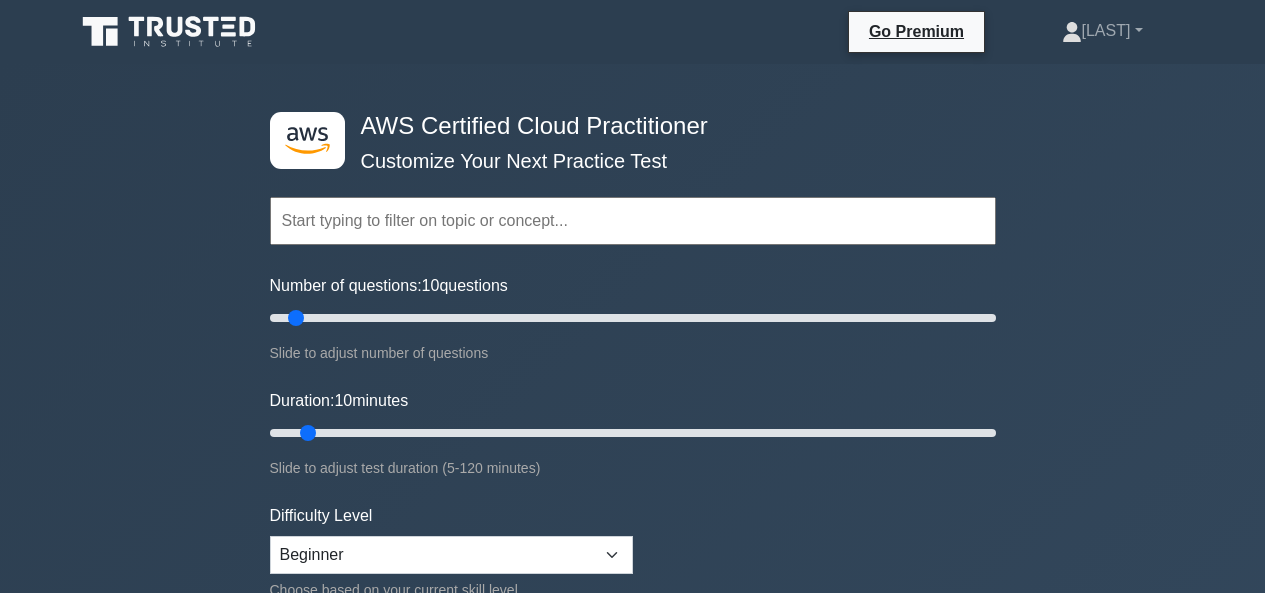 scroll, scrollTop: 0, scrollLeft: 0, axis: both 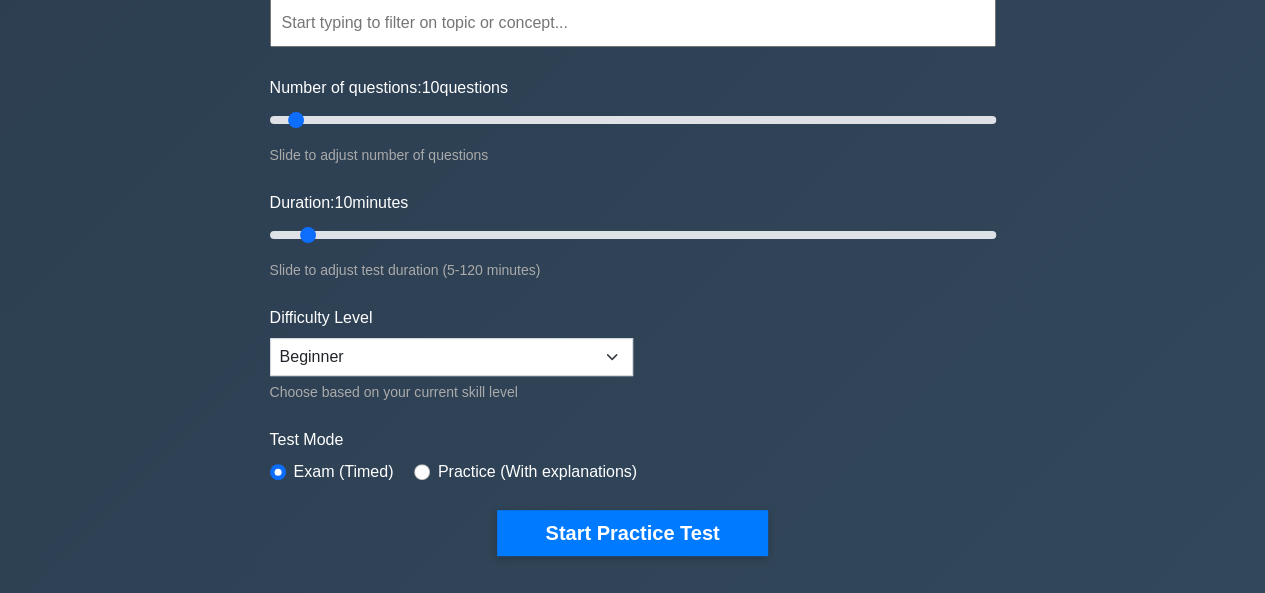 click on "Test Mode
Exam (Timed)
Practice (With explanations)" at bounding box center (633, 457) 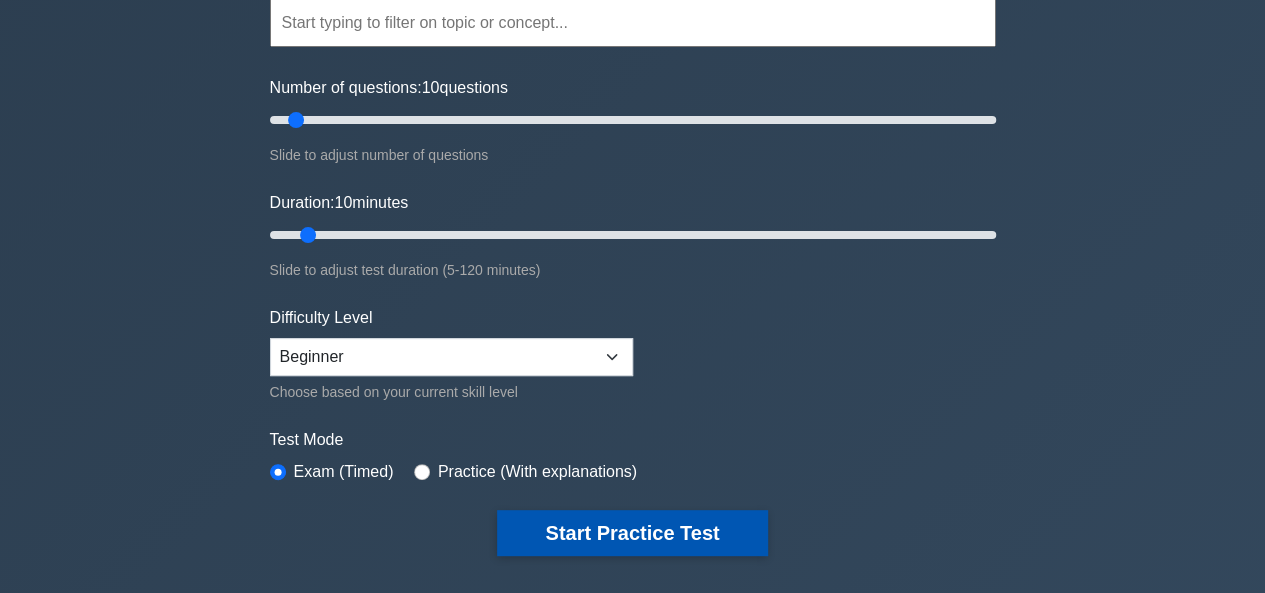 click on "Start Practice Test" at bounding box center [632, 533] 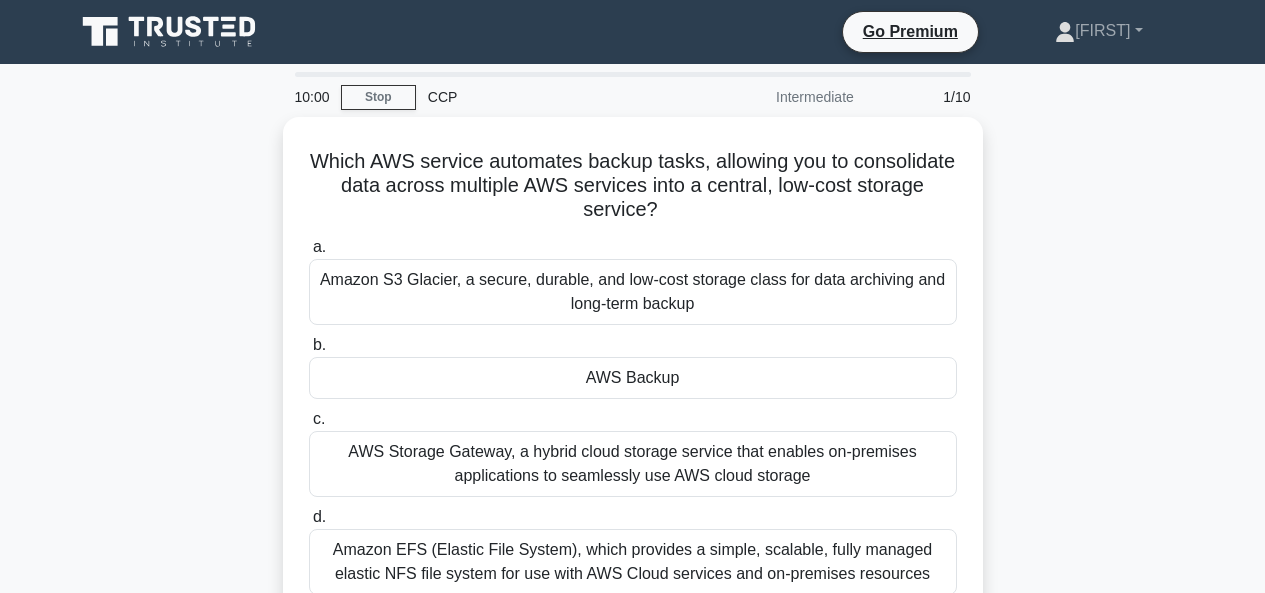 scroll, scrollTop: 0, scrollLeft: 0, axis: both 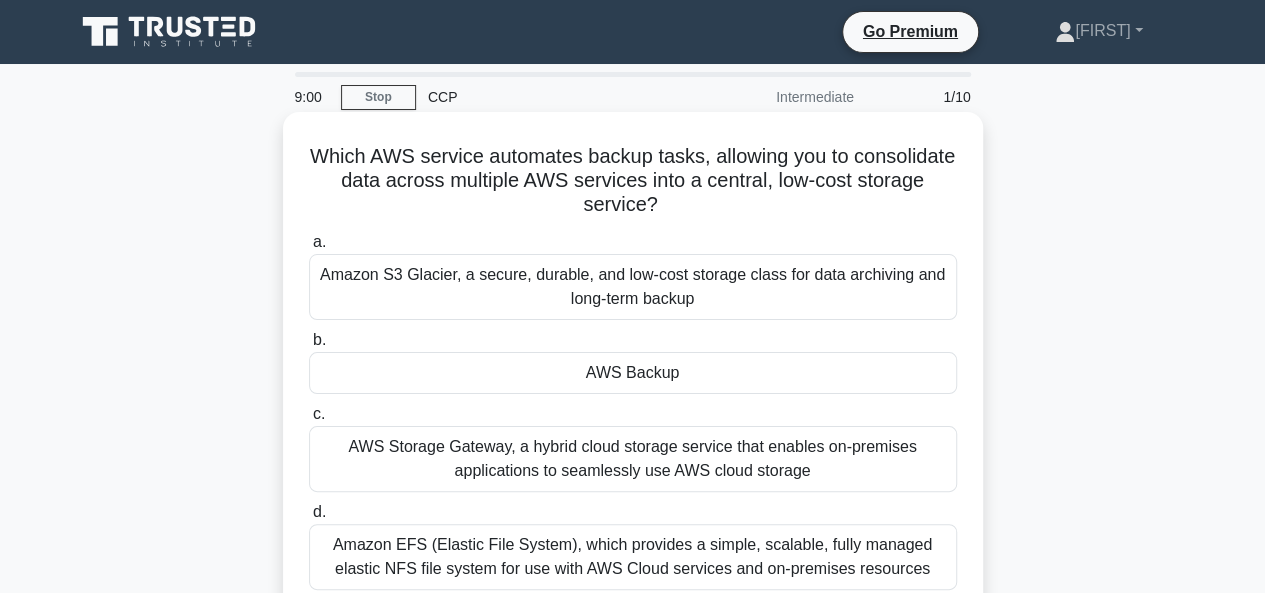 click on "Amazon S3 Glacier, a secure, durable, and low-cost storage class for data archiving and long-term backup" at bounding box center (633, 287) 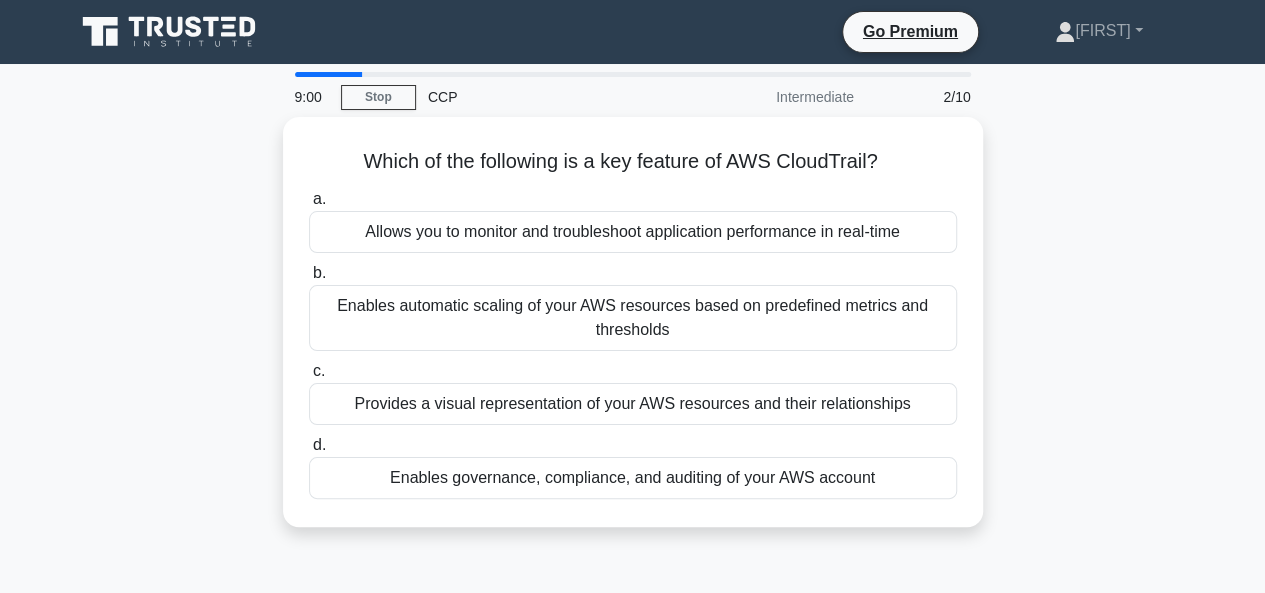 click on "Enables automatic scaling of your AWS resources based on predefined metrics and thresholds" at bounding box center [633, 318] 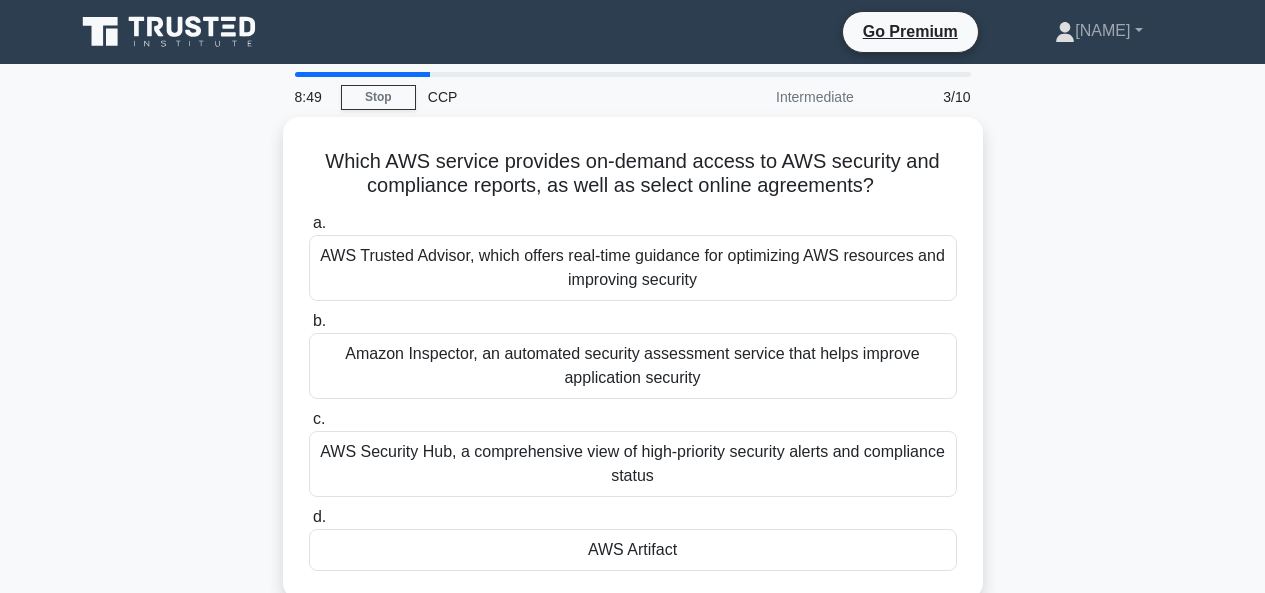 scroll, scrollTop: 0, scrollLeft: 0, axis: both 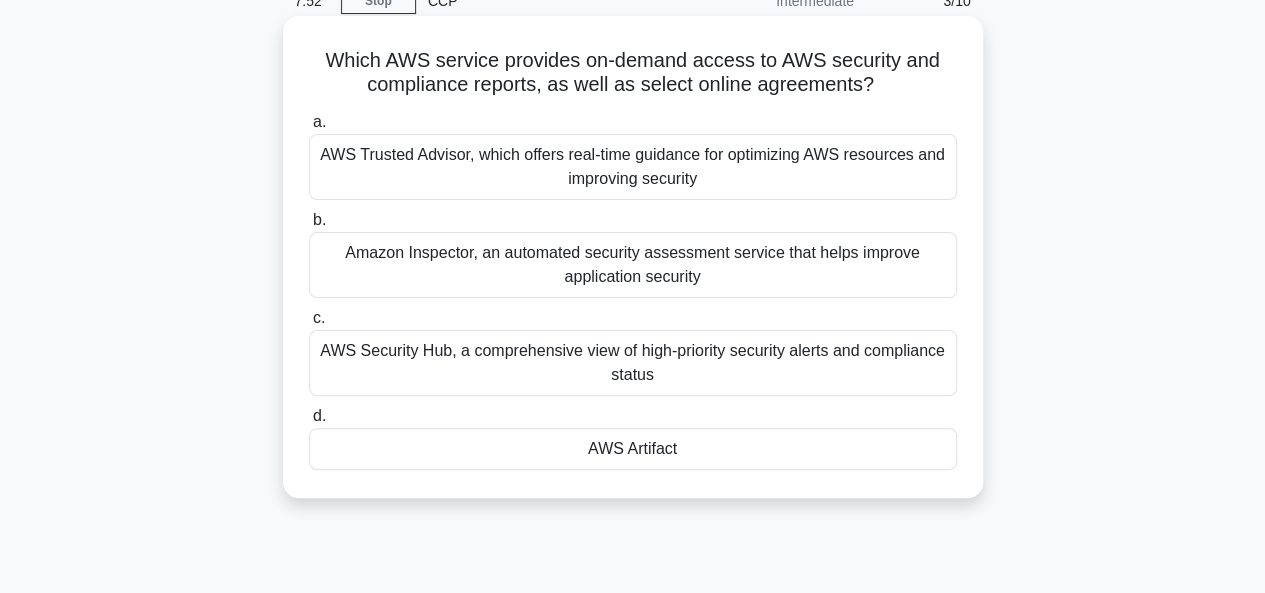 click on "AWS Artifact" at bounding box center (633, 449) 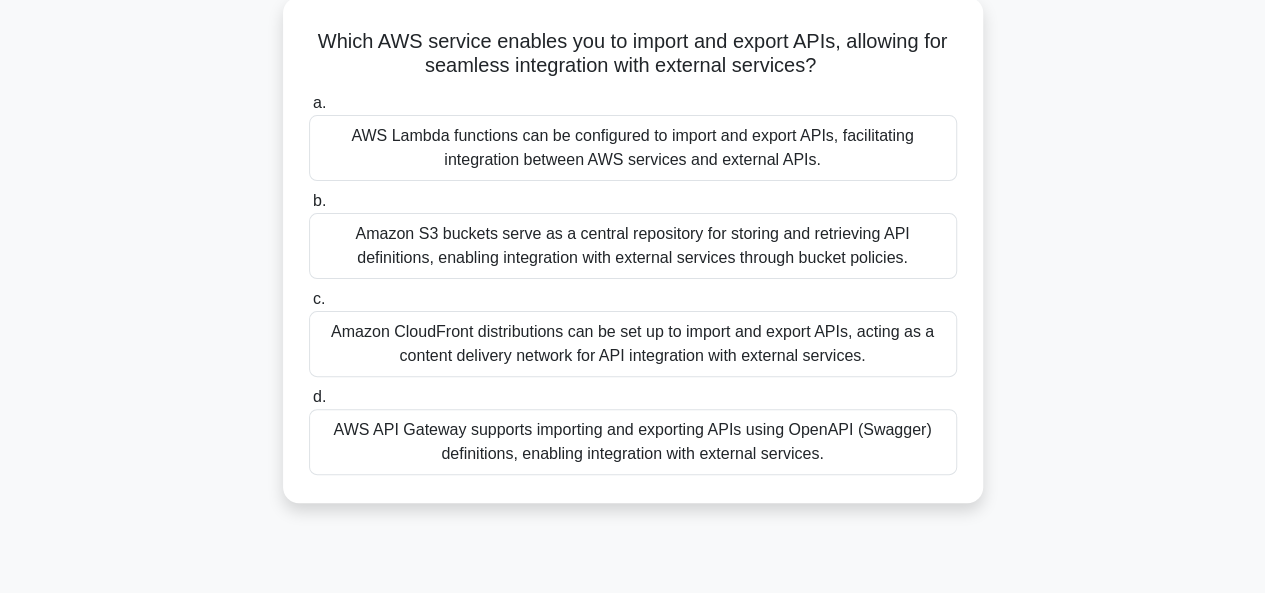 scroll, scrollTop: 116, scrollLeft: 0, axis: vertical 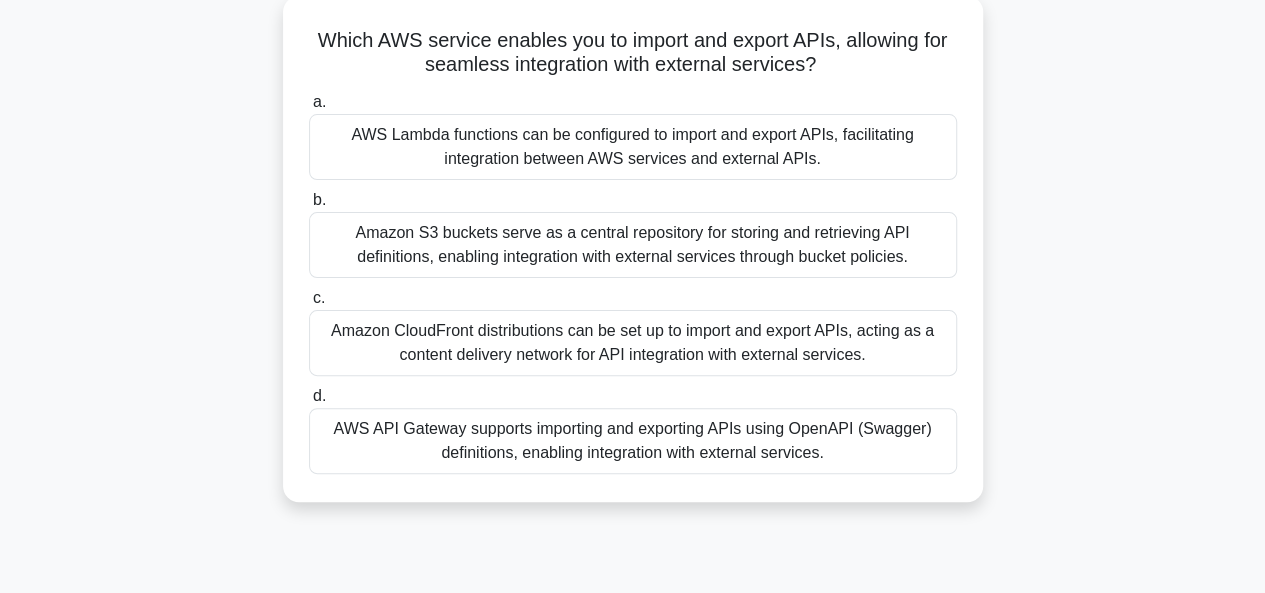 click on "AWS API Gateway supports importing and exporting APIs using OpenAPI (Swagger) definitions, enabling integration with external services." at bounding box center (633, 441) 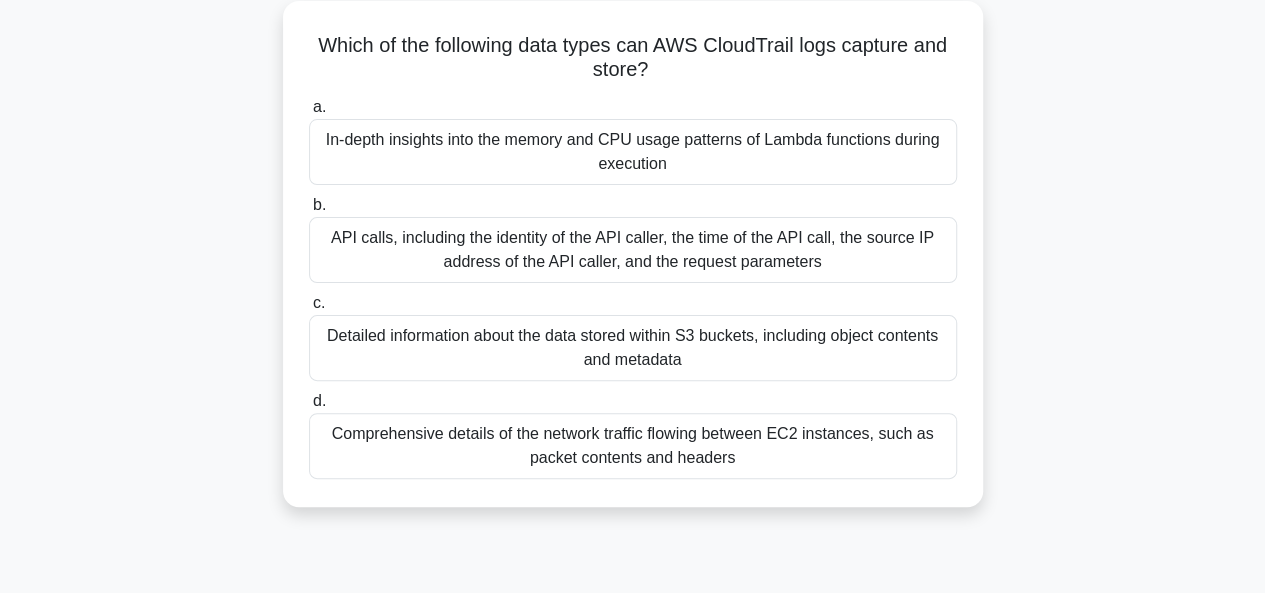 scroll, scrollTop: 0, scrollLeft: 0, axis: both 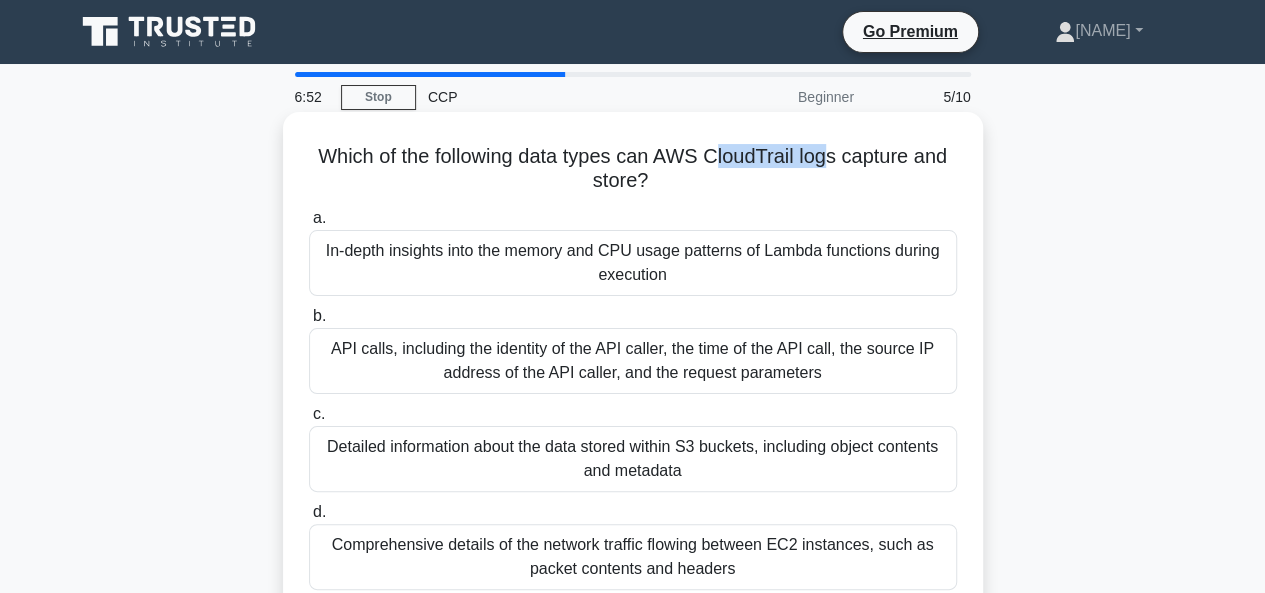 drag, startPoint x: 828, startPoint y: 117, endPoint x: 735, endPoint y: 171, distance: 107.54069 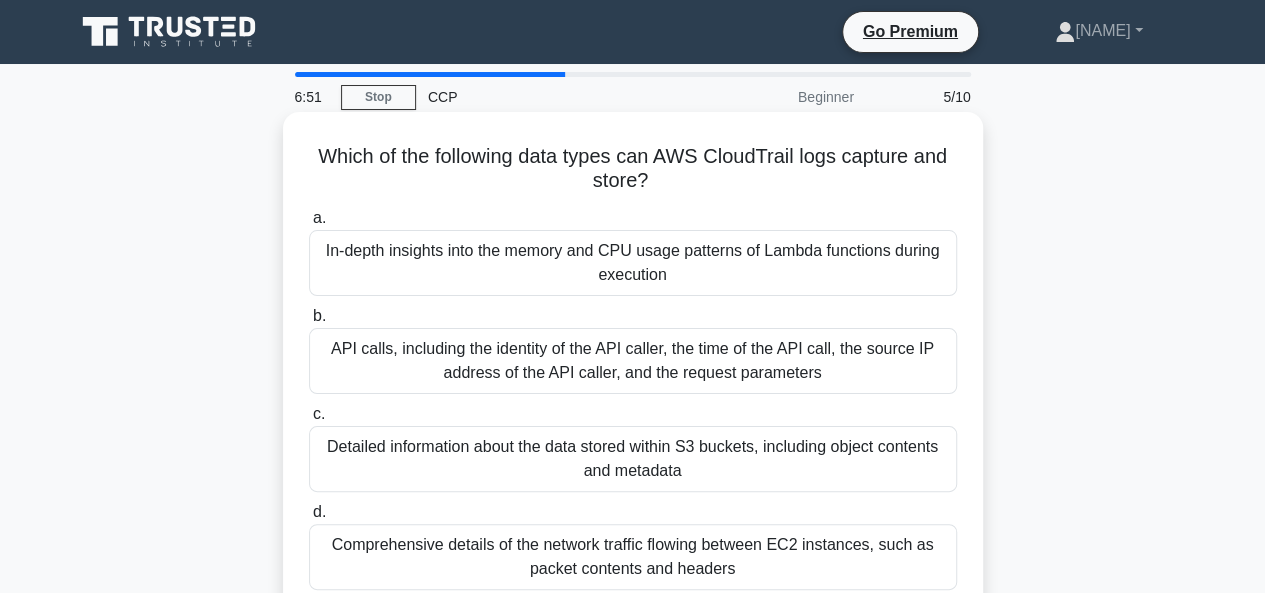 click on "Which of the following data types can AWS CloudTrail logs capture and store?
.spinner_0XTQ{transform-origin:center;animation:spinner_y6GP .75s linear infinite}@keyframes spinner_y6GP{100%{transform:rotate(360deg)}}" at bounding box center (633, 169) 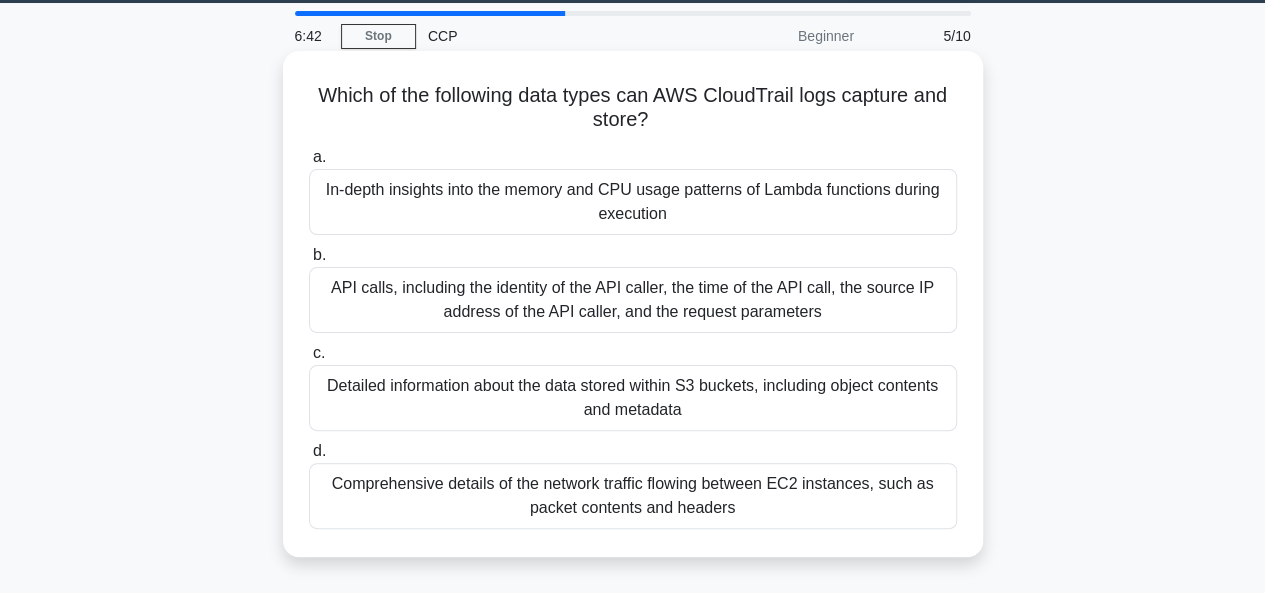 scroll, scrollTop: 64, scrollLeft: 0, axis: vertical 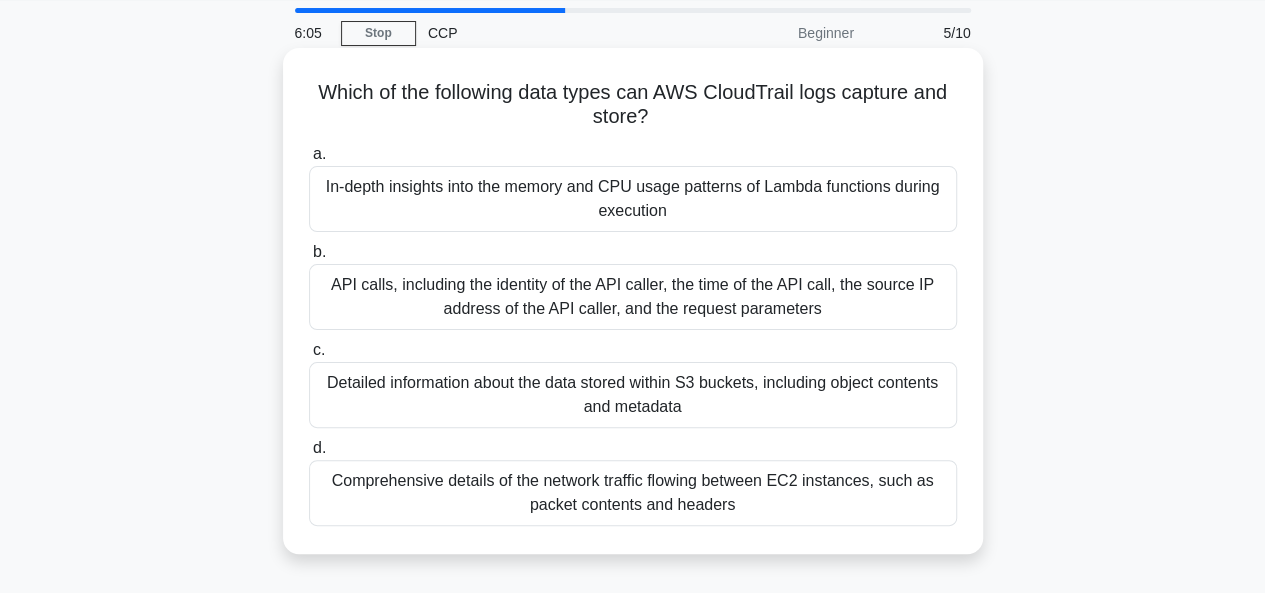 click on "API calls, including the identity of the API caller, the time of the API call, the source IP address of the API caller, and the request parameters" at bounding box center [633, 297] 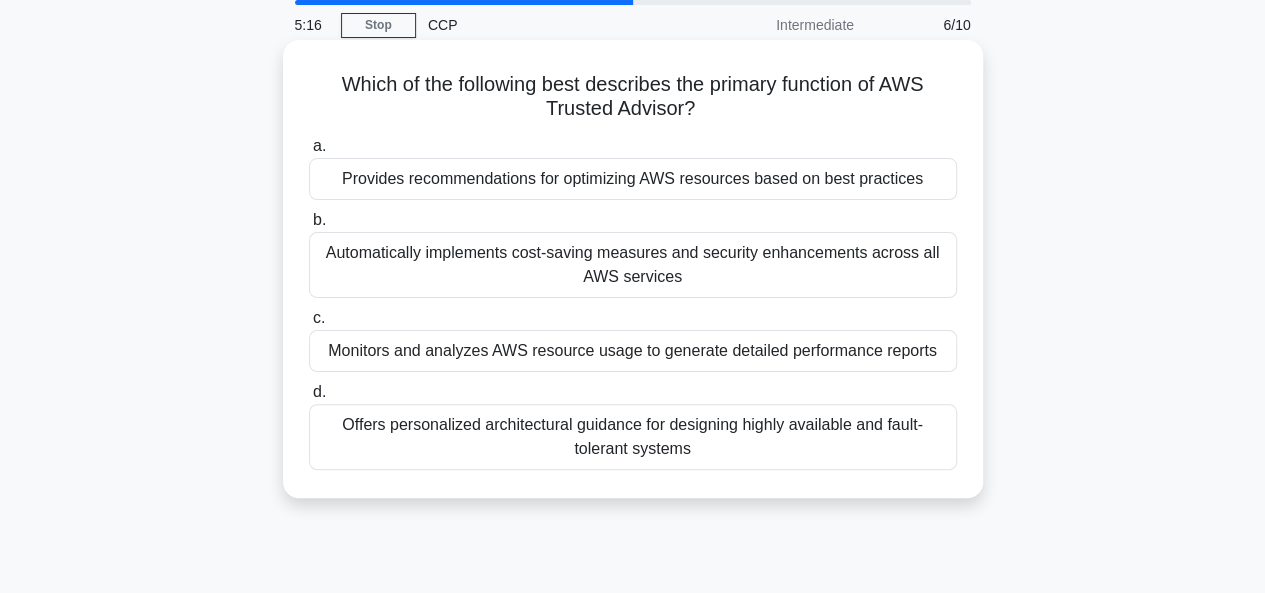 scroll, scrollTop: 81, scrollLeft: 0, axis: vertical 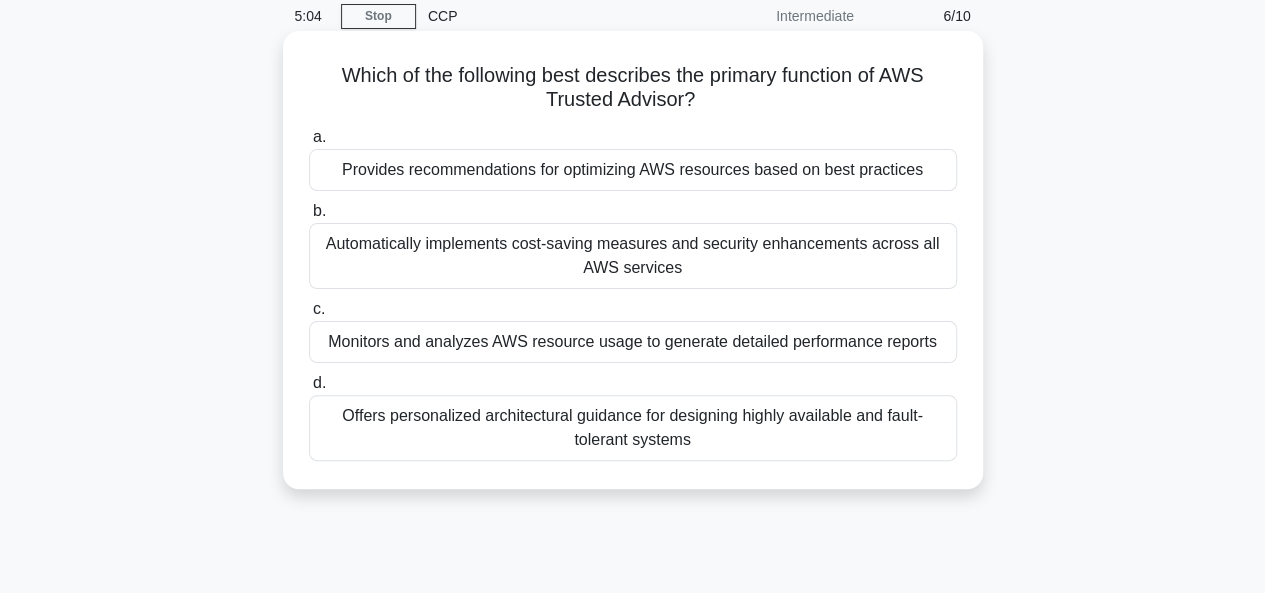 click on "Offers personalized architectural guidance for designing highly available and fault-tolerant systems" at bounding box center (633, 428) 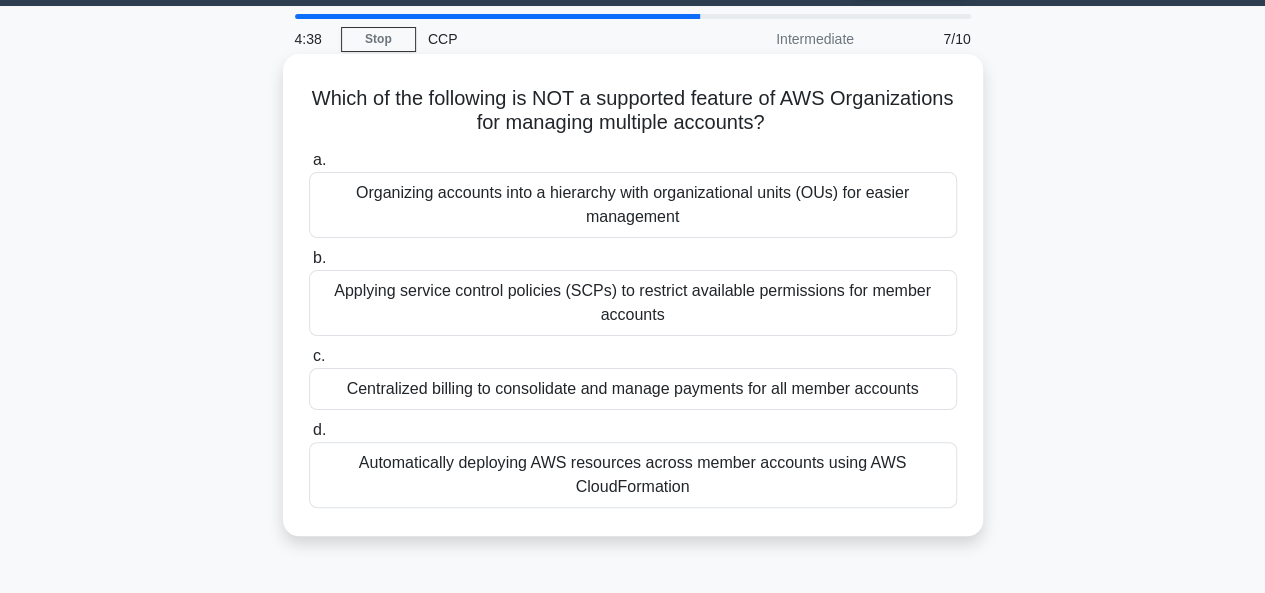 scroll, scrollTop: 49, scrollLeft: 0, axis: vertical 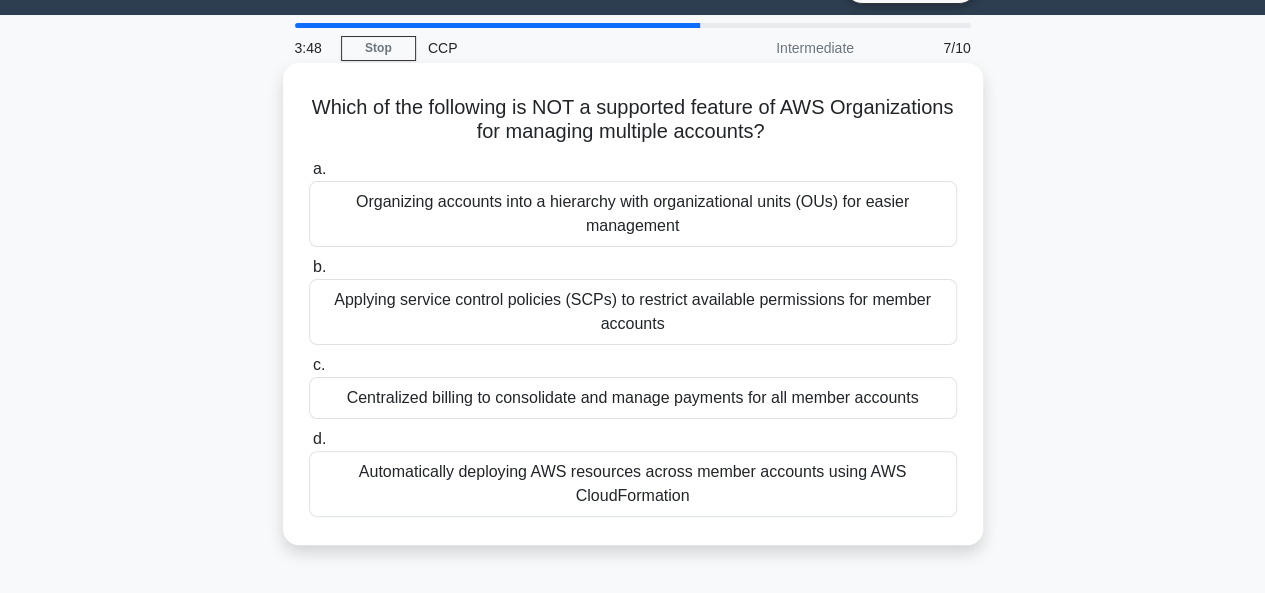 click on "Applying service control policies (SCPs) to restrict available permissions for member accounts" at bounding box center (633, 312) 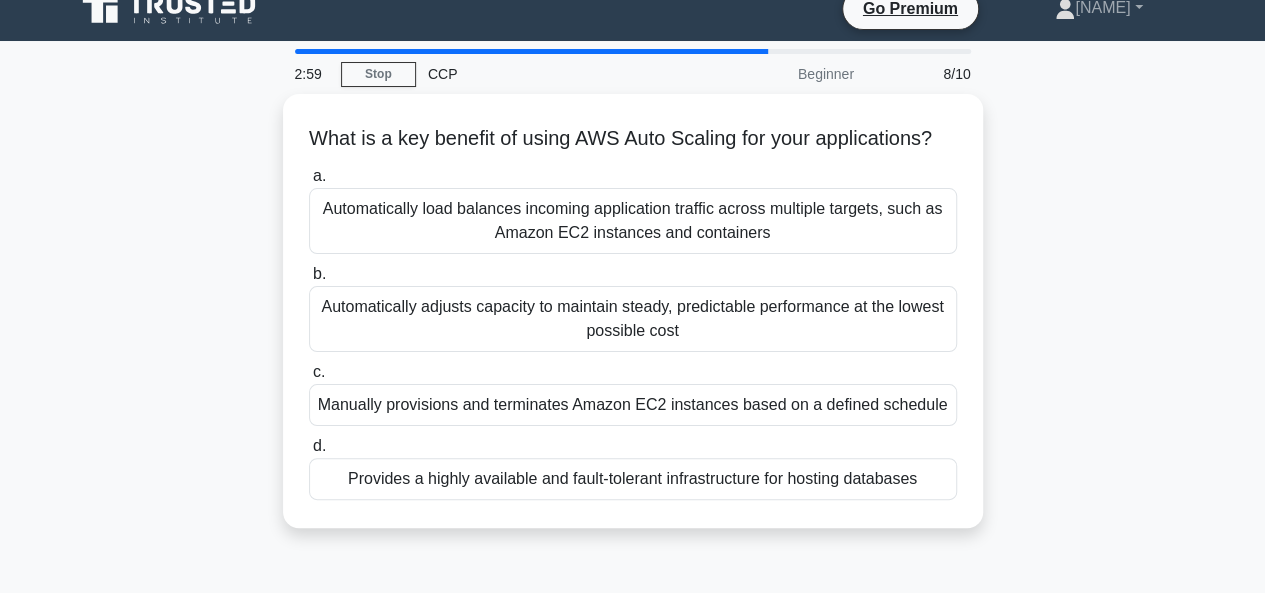 scroll, scrollTop: 19, scrollLeft: 0, axis: vertical 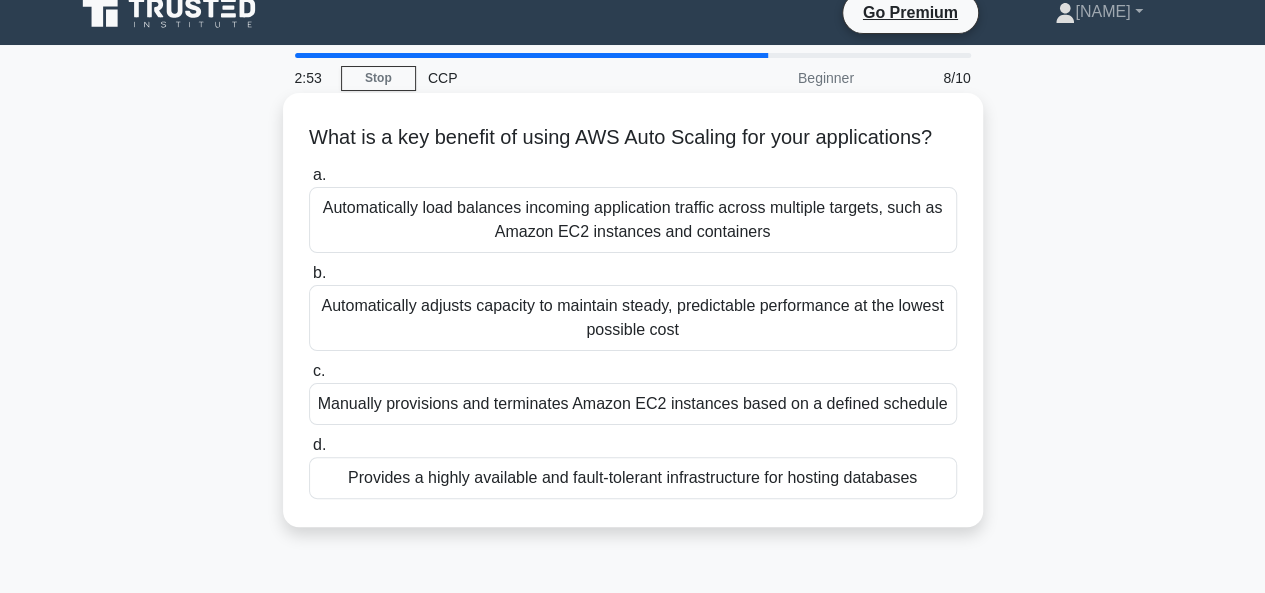 click on "Manually provisions and terminates Amazon EC2 instances based on a defined schedule" at bounding box center (633, 404) 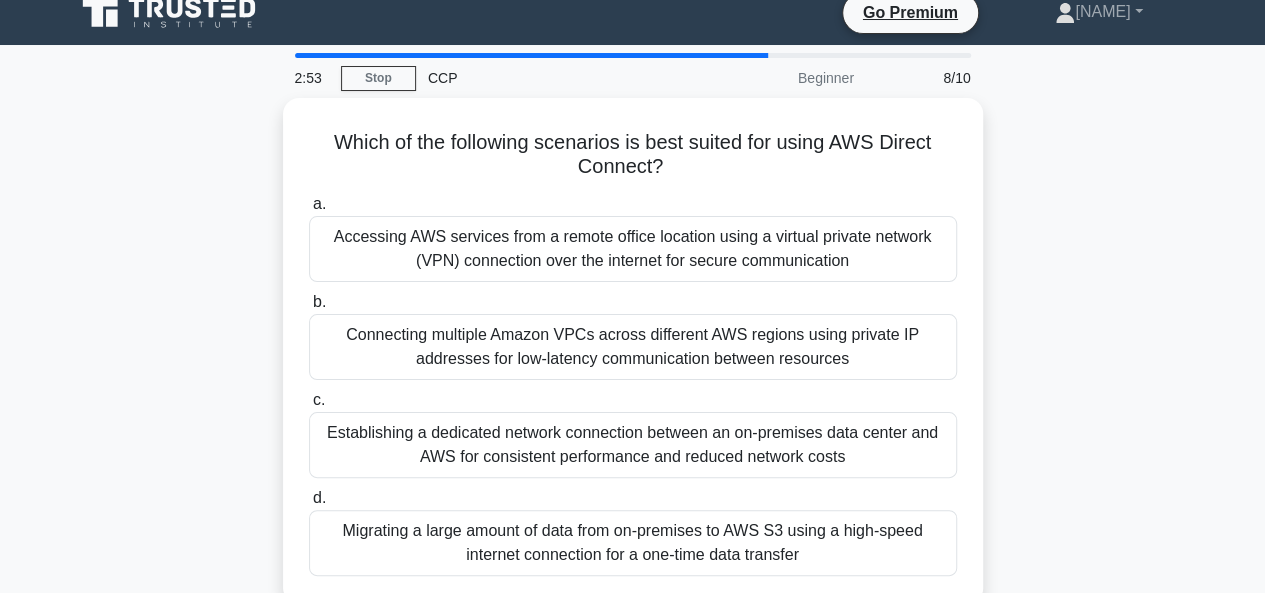 scroll, scrollTop: 0, scrollLeft: 0, axis: both 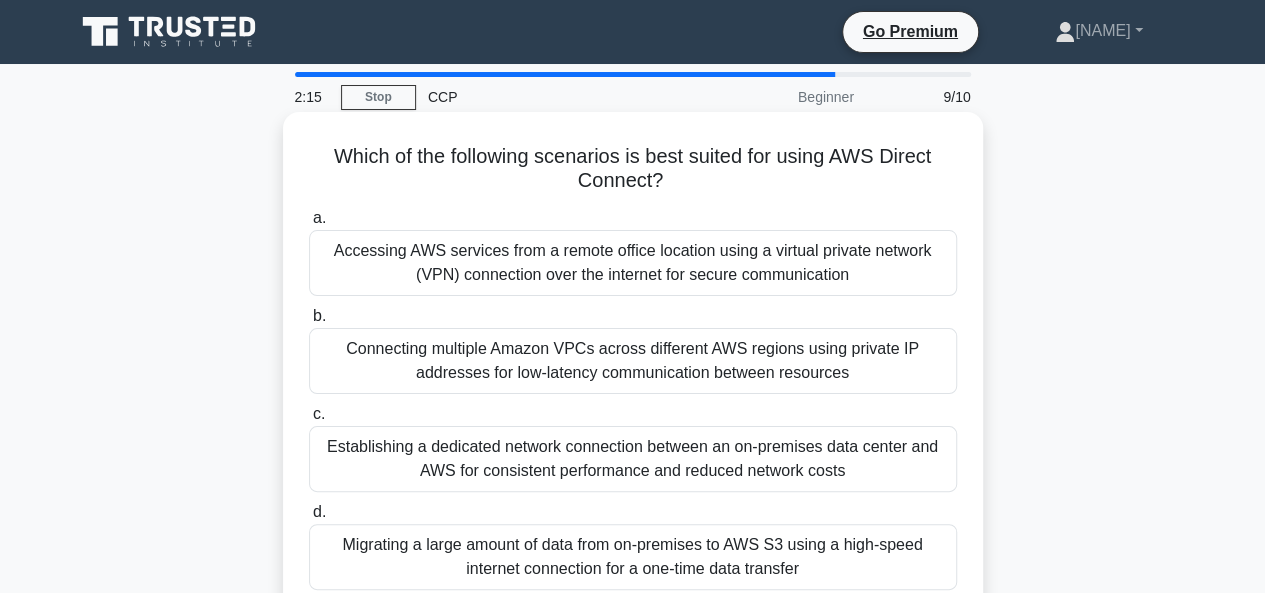 click on "Accessing AWS services from a remote office location using a virtual private network (VPN) connection over the internet for secure communication" at bounding box center [633, 263] 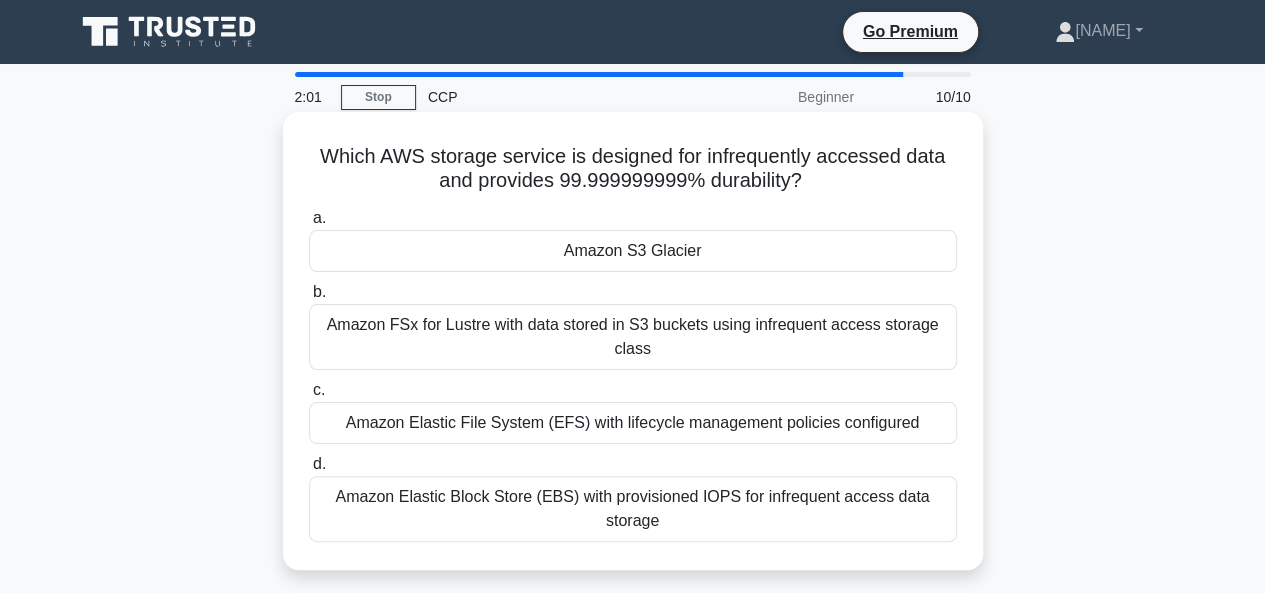 click on "Amazon S3 Glacier" at bounding box center [633, 251] 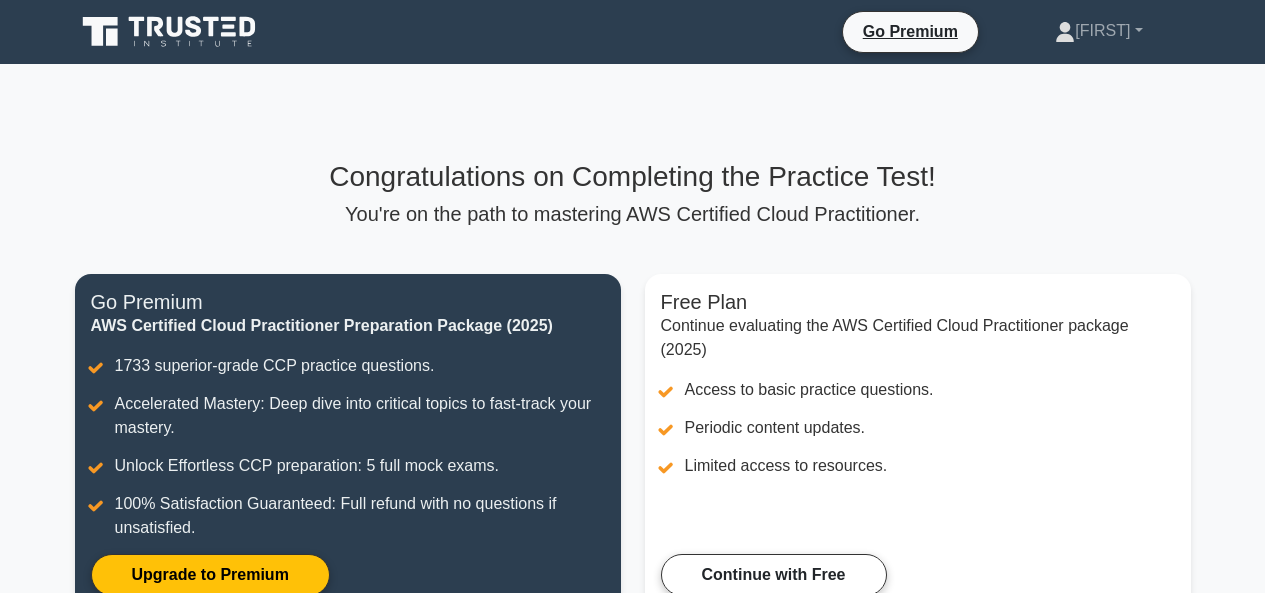 scroll, scrollTop: 0, scrollLeft: 0, axis: both 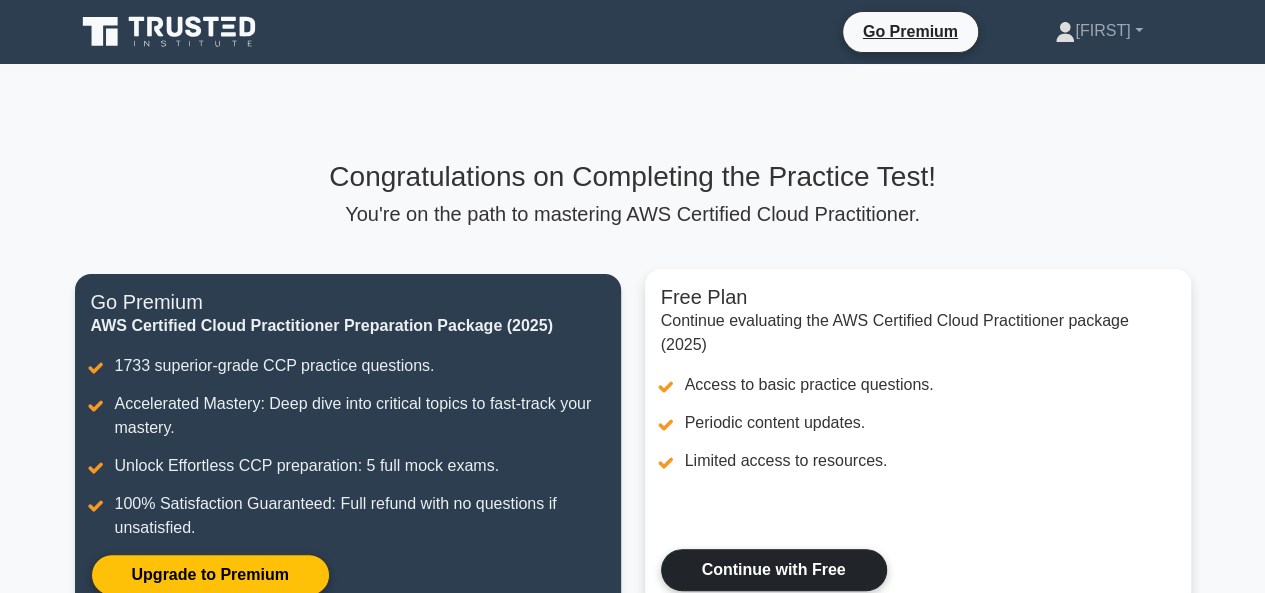 click on "Continue with Free" at bounding box center [774, 570] 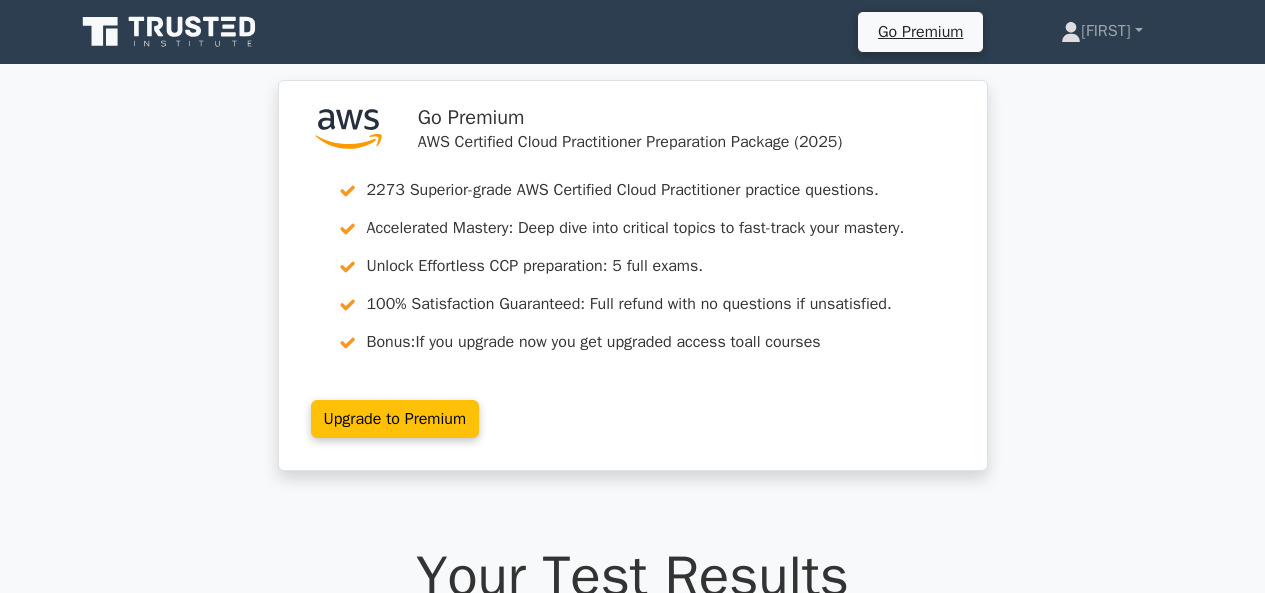 scroll, scrollTop: 0, scrollLeft: 0, axis: both 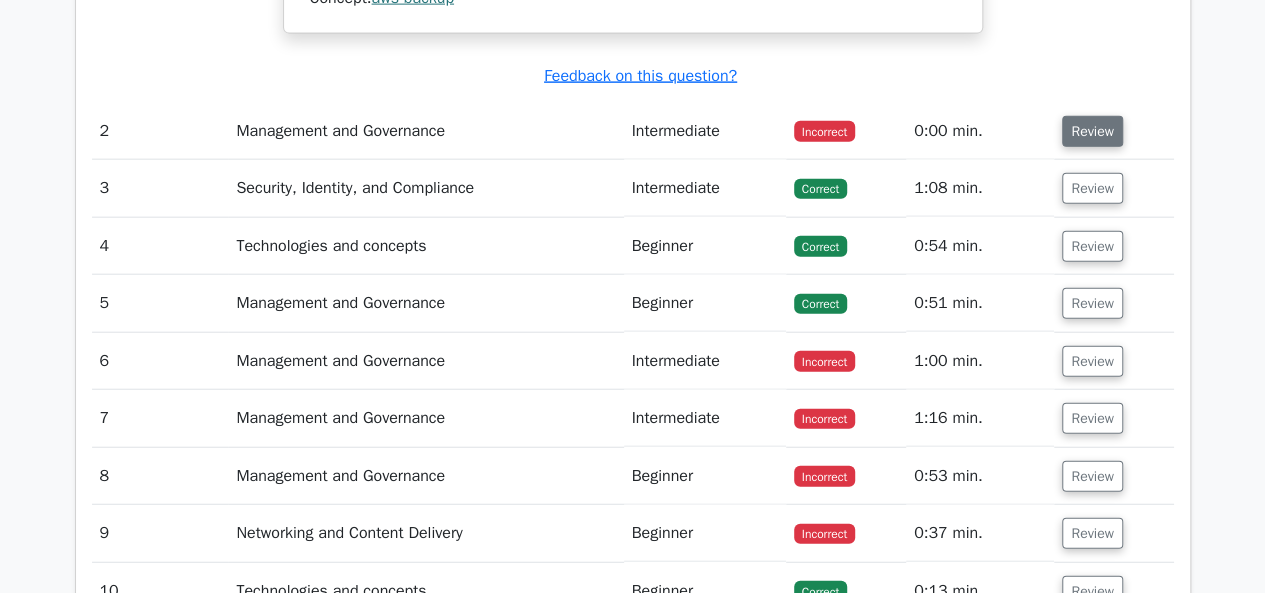 click on "Review" at bounding box center [1092, 131] 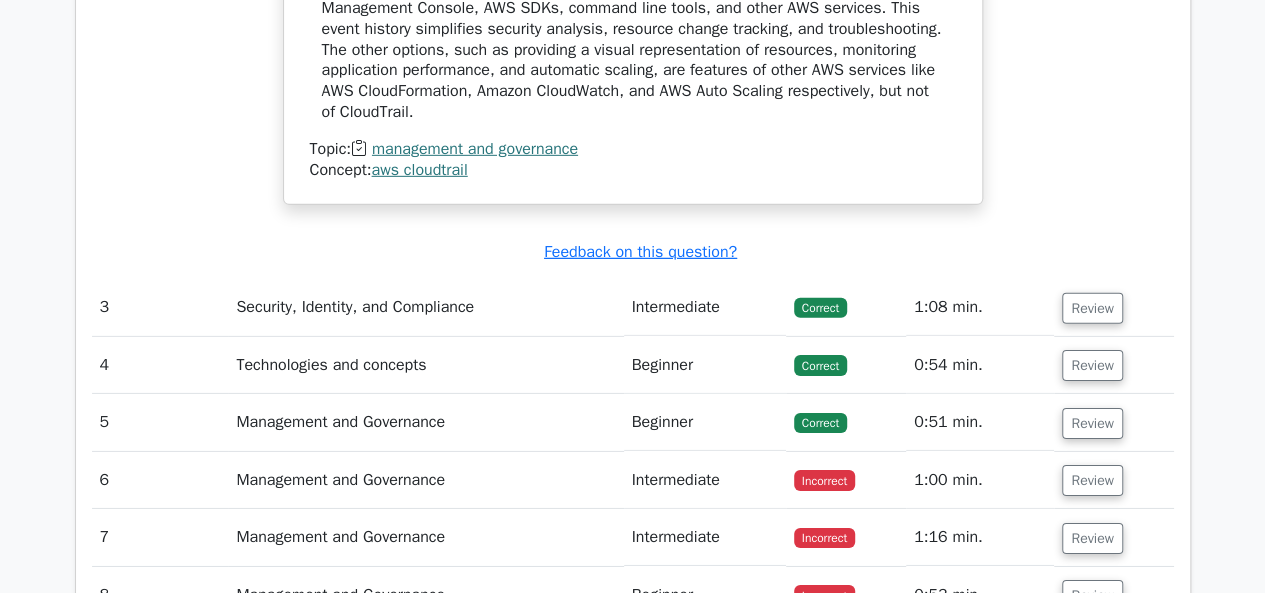 scroll, scrollTop: 2988, scrollLeft: 0, axis: vertical 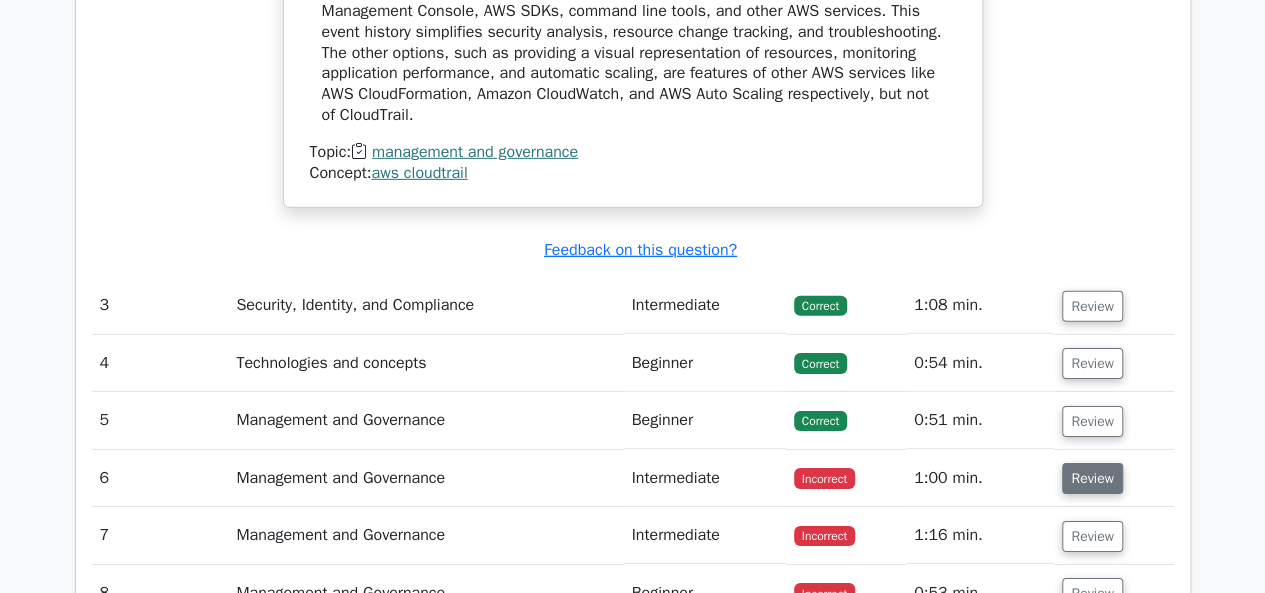 click on "Review" at bounding box center [1092, 478] 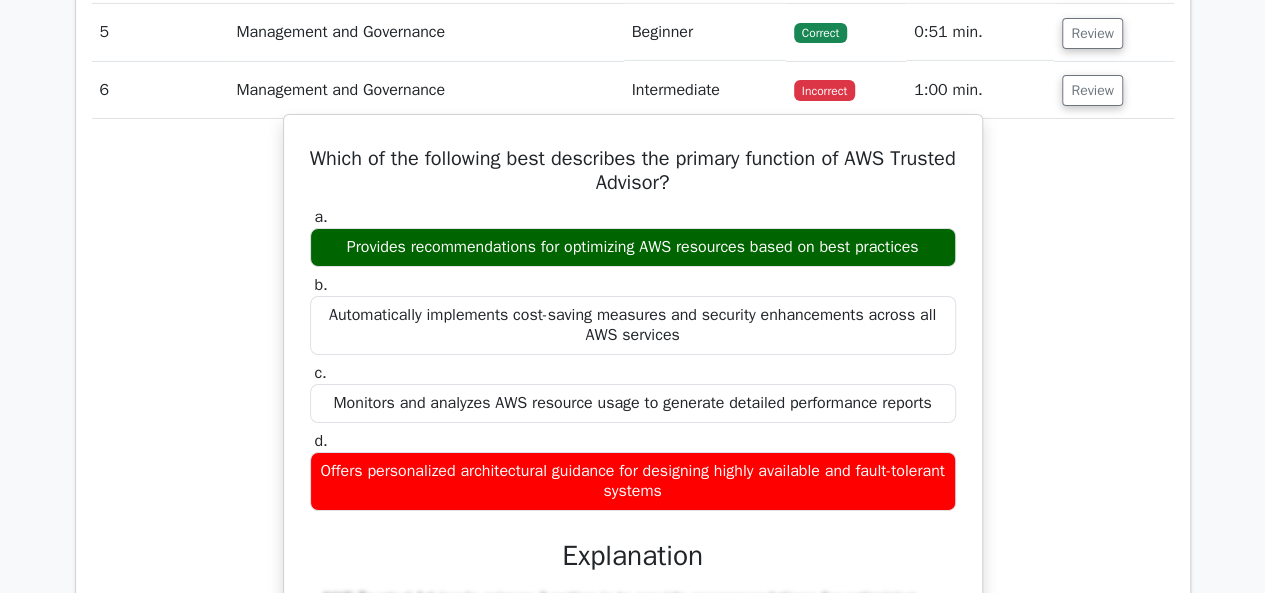 scroll, scrollTop: 3368, scrollLeft: 0, axis: vertical 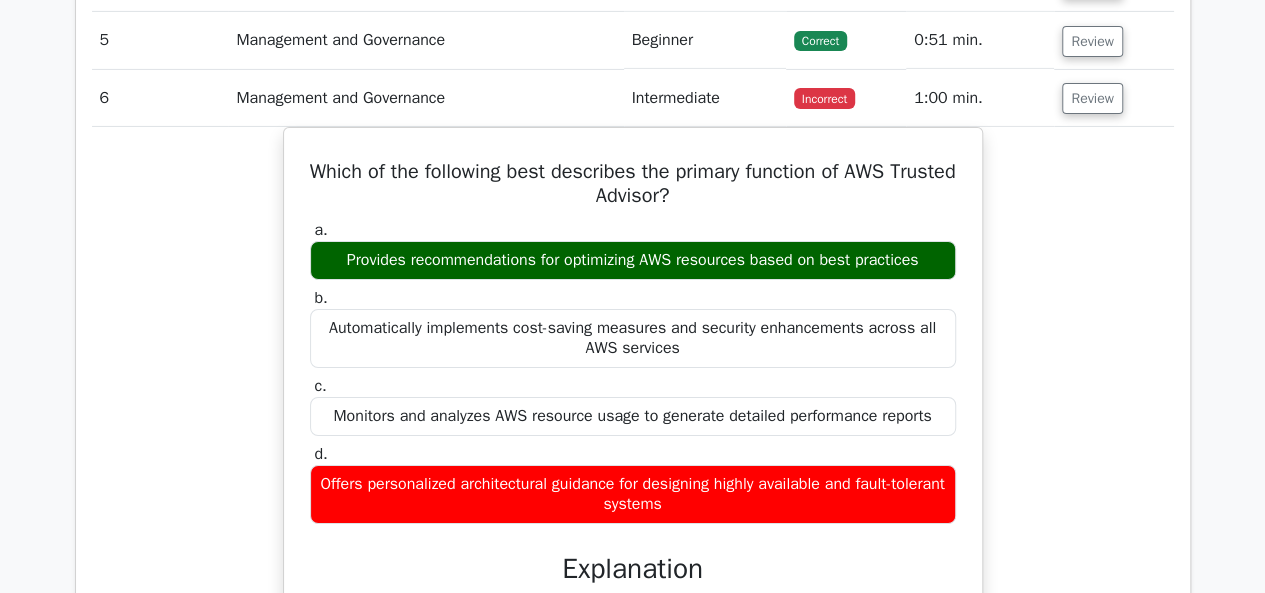 click on "Which of the following best describes the primary function of AWS Trusted Advisor?
a.
Provides recommendations for optimizing AWS resources based on best practices
b.
c. d." at bounding box center [633, 529] 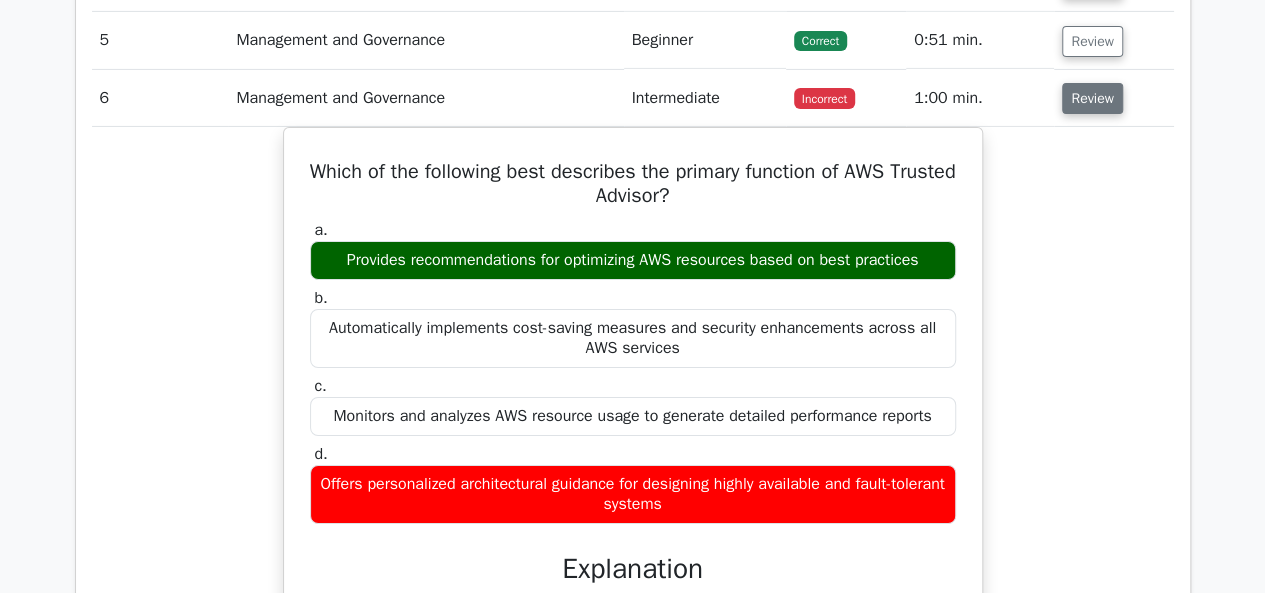 click on "Review" at bounding box center (1092, 98) 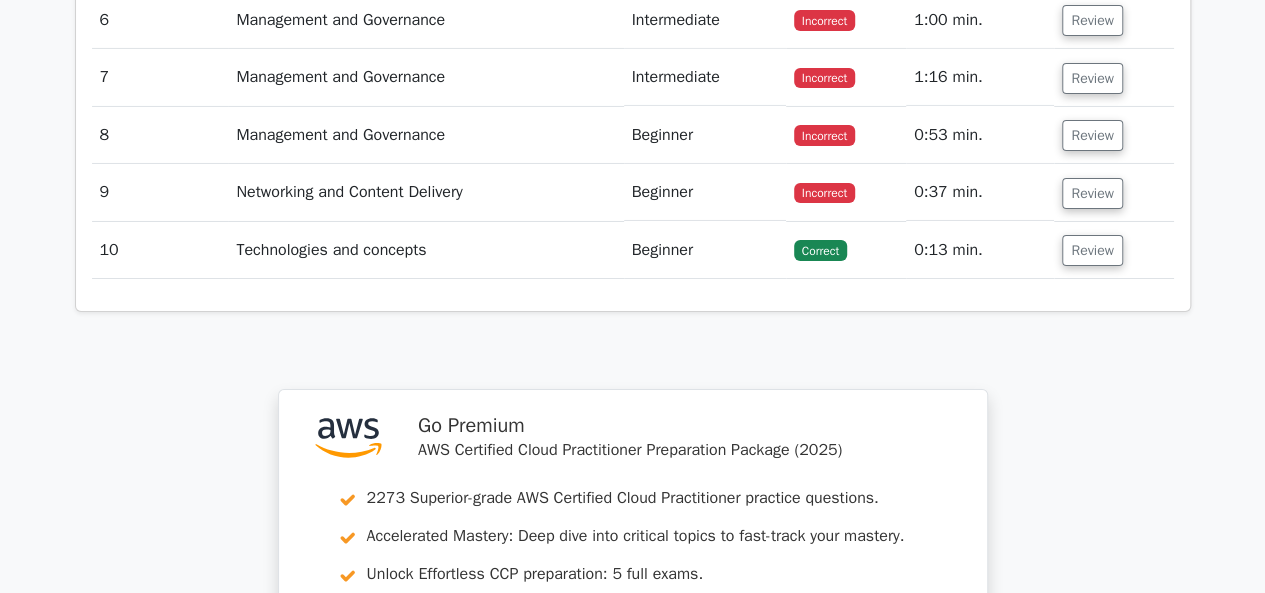 scroll, scrollTop: 3321, scrollLeft: 0, axis: vertical 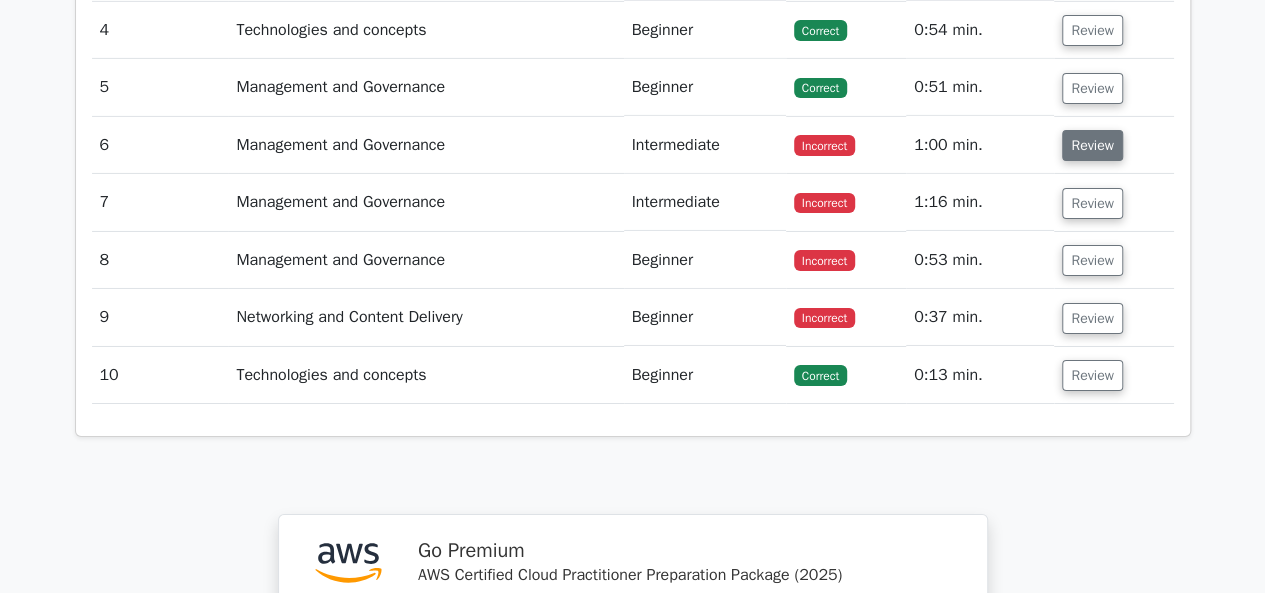 click on "Review" at bounding box center (1092, 145) 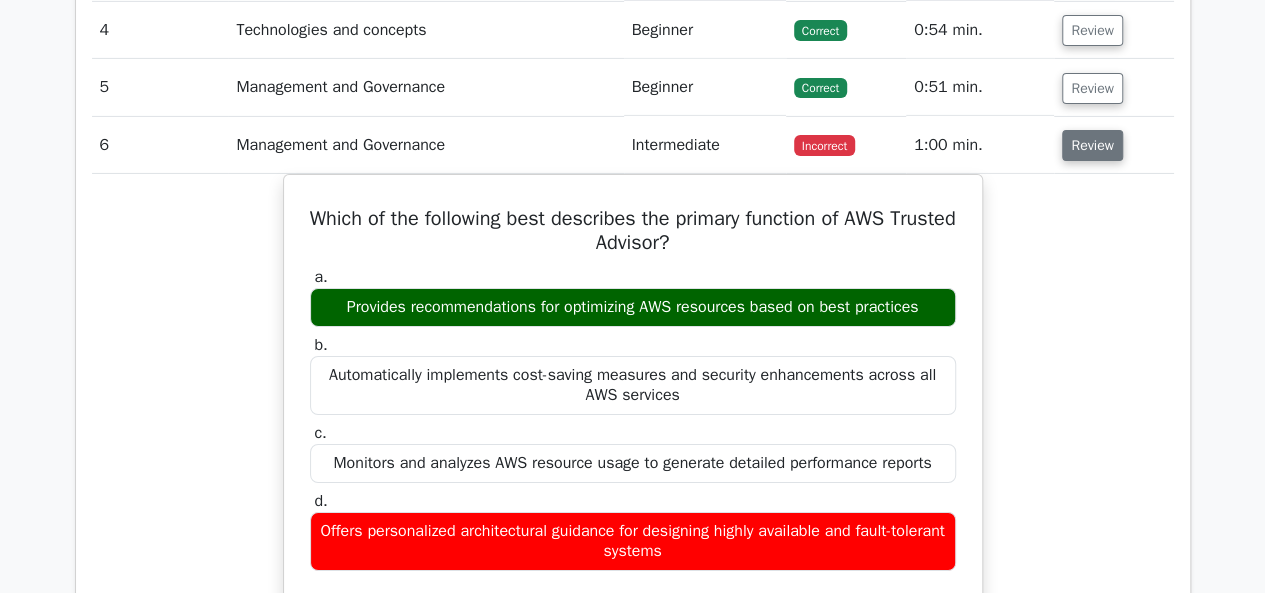 click on "Review" at bounding box center (1092, 145) 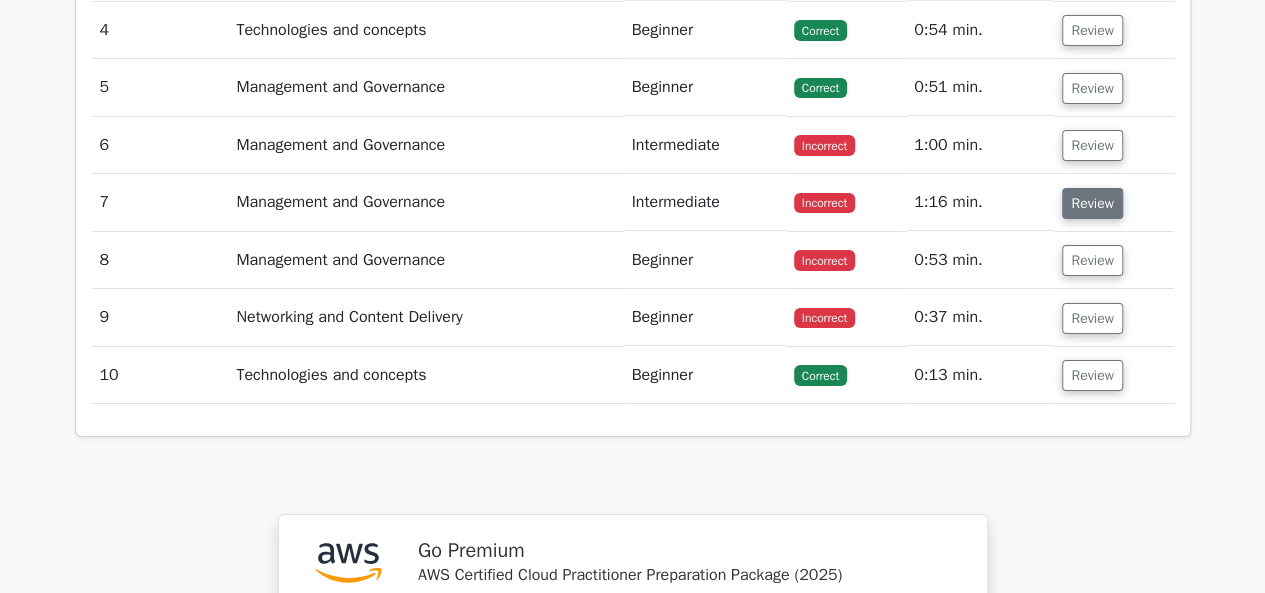 click on "Review" at bounding box center (1092, 203) 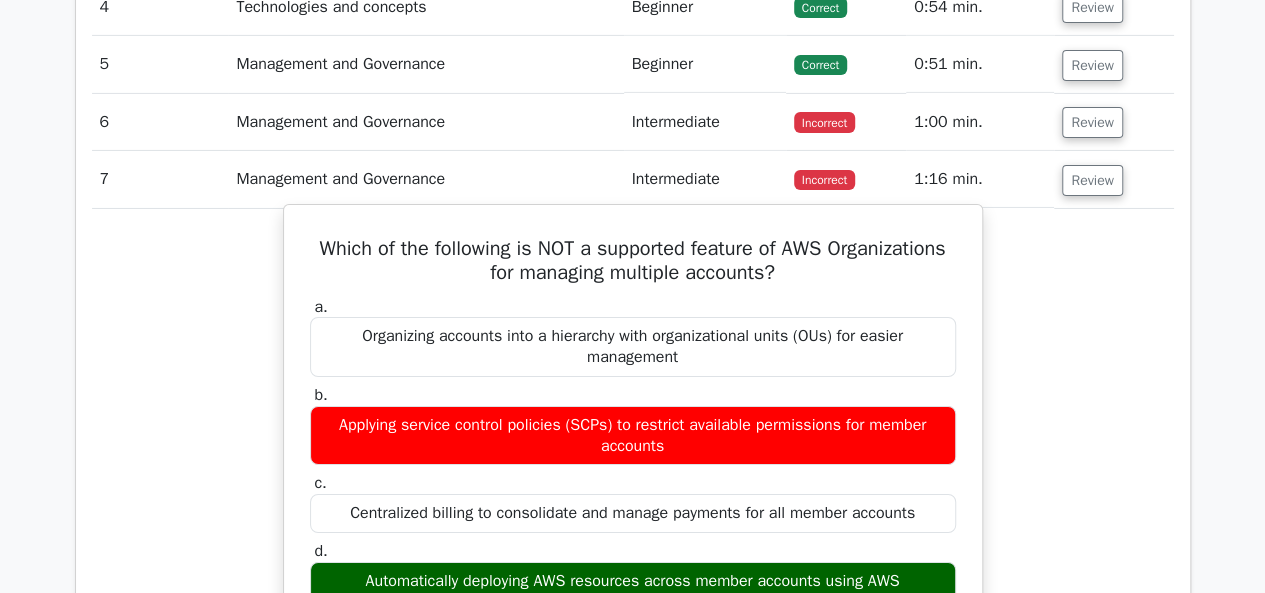 scroll, scrollTop: 3339, scrollLeft: 0, axis: vertical 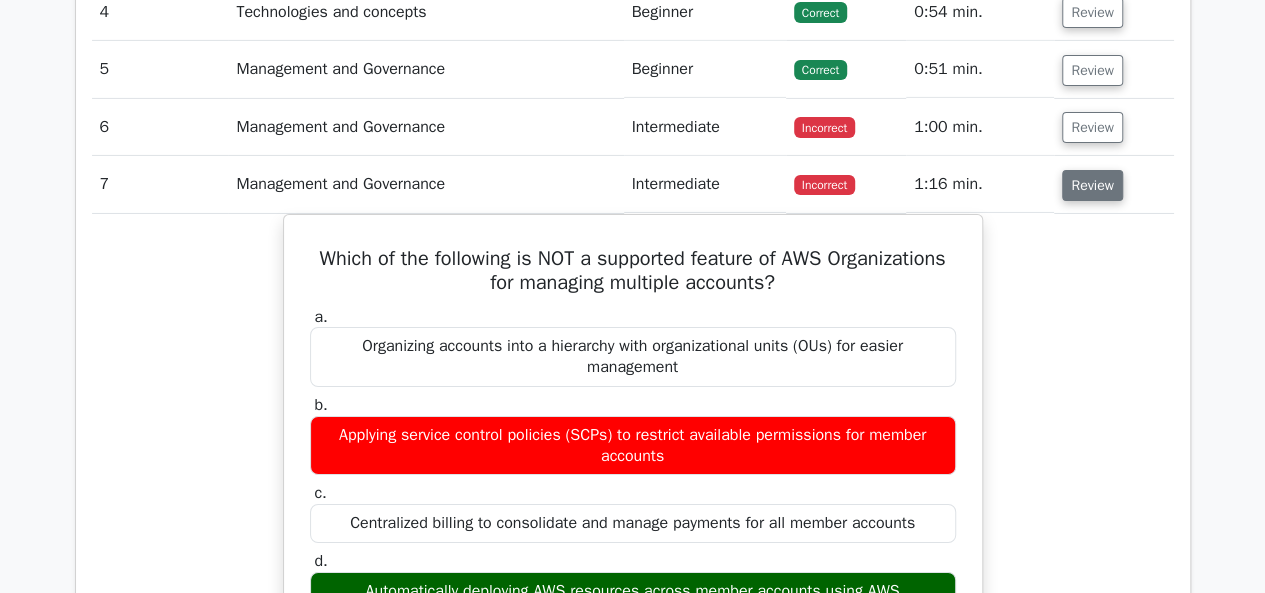 click on "Review" at bounding box center (1092, 185) 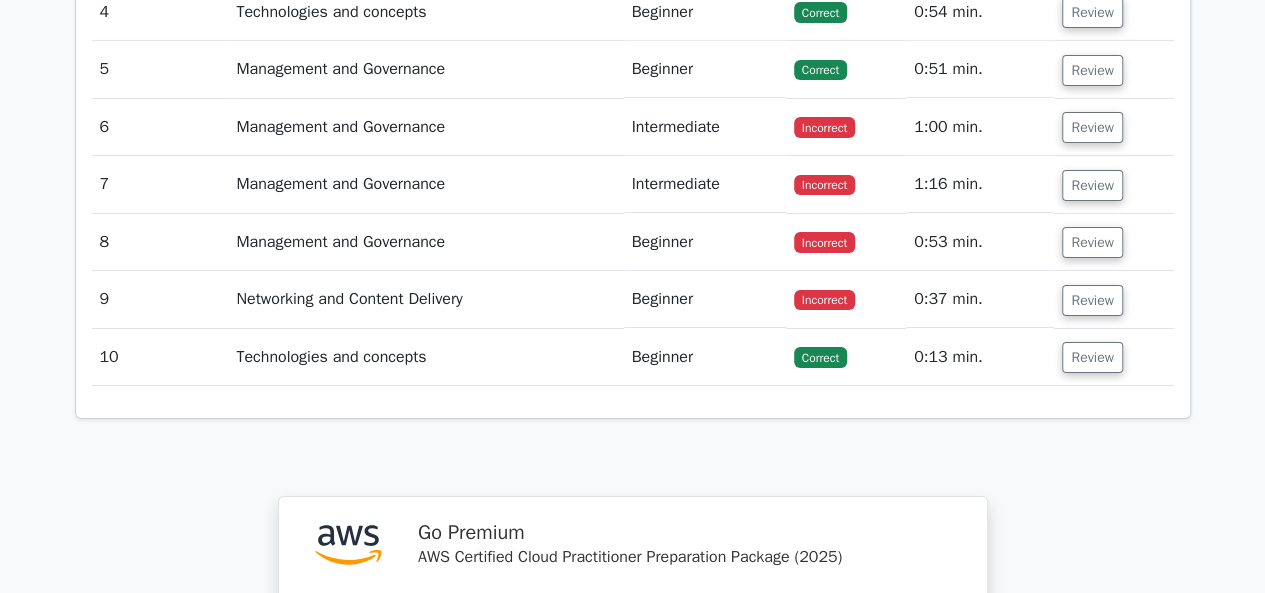 click on "Incorrect" at bounding box center (824, 242) 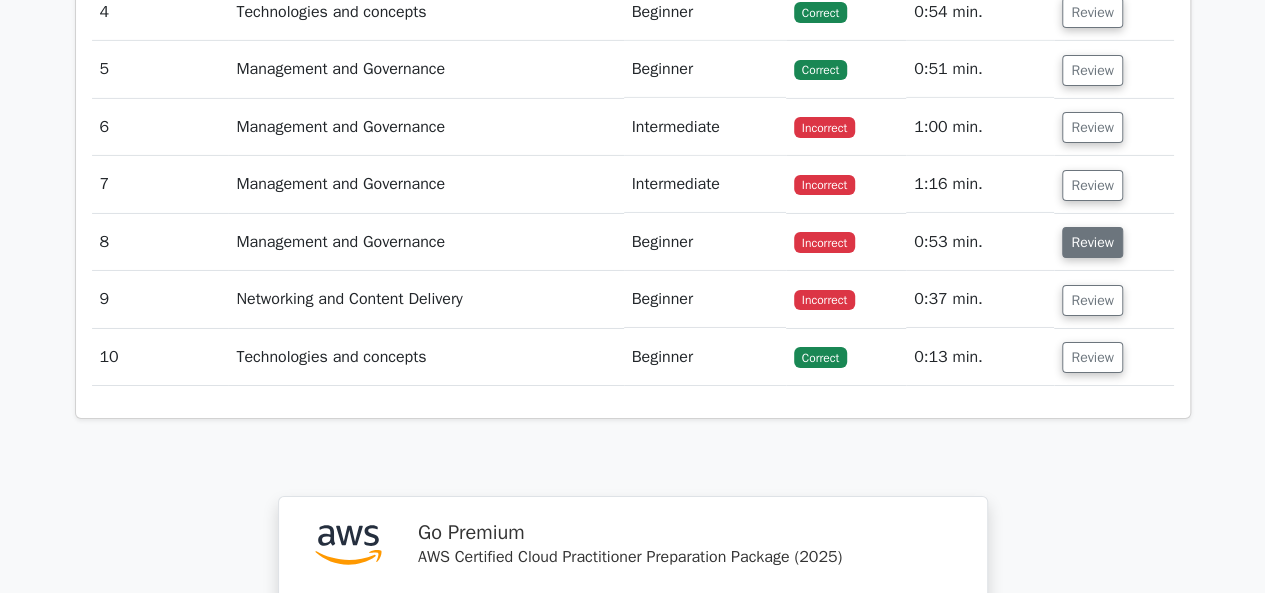 click on "Review" at bounding box center (1092, 242) 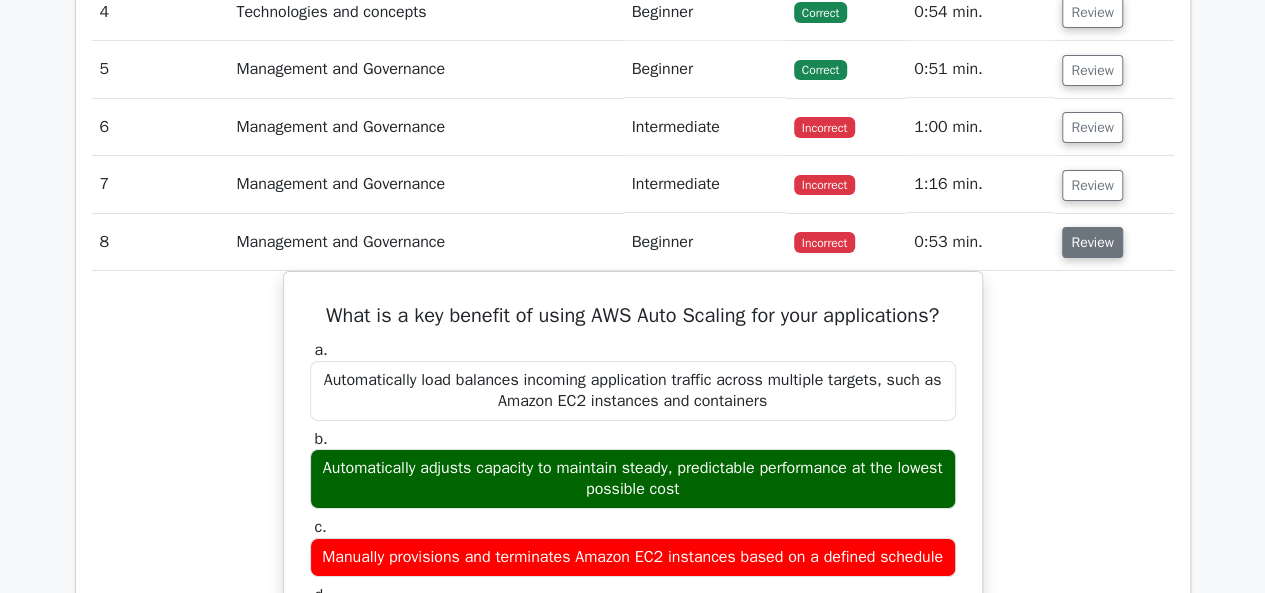 click on "Review" at bounding box center (1092, 242) 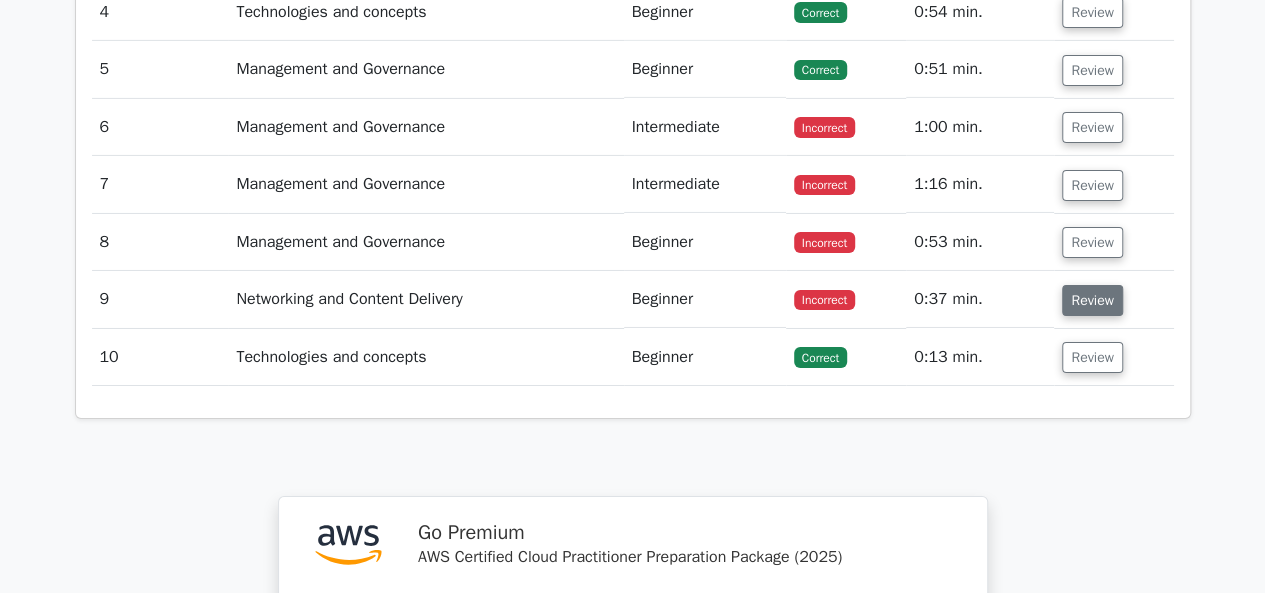 click on "Review" at bounding box center [1092, 300] 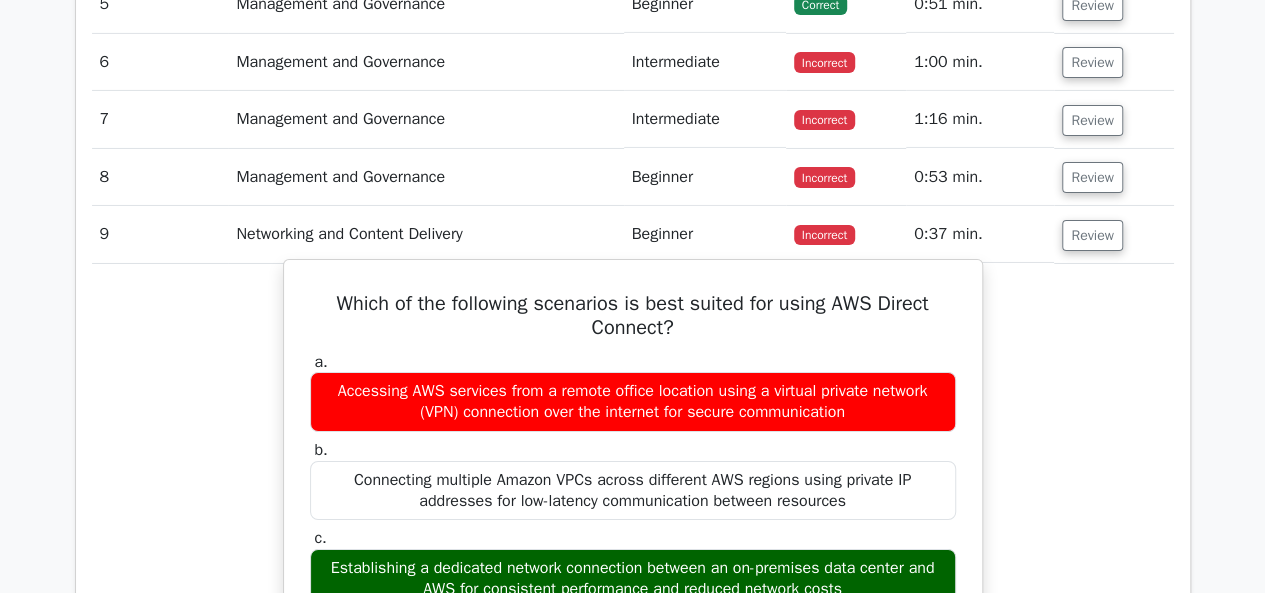 scroll, scrollTop: 3403, scrollLeft: 0, axis: vertical 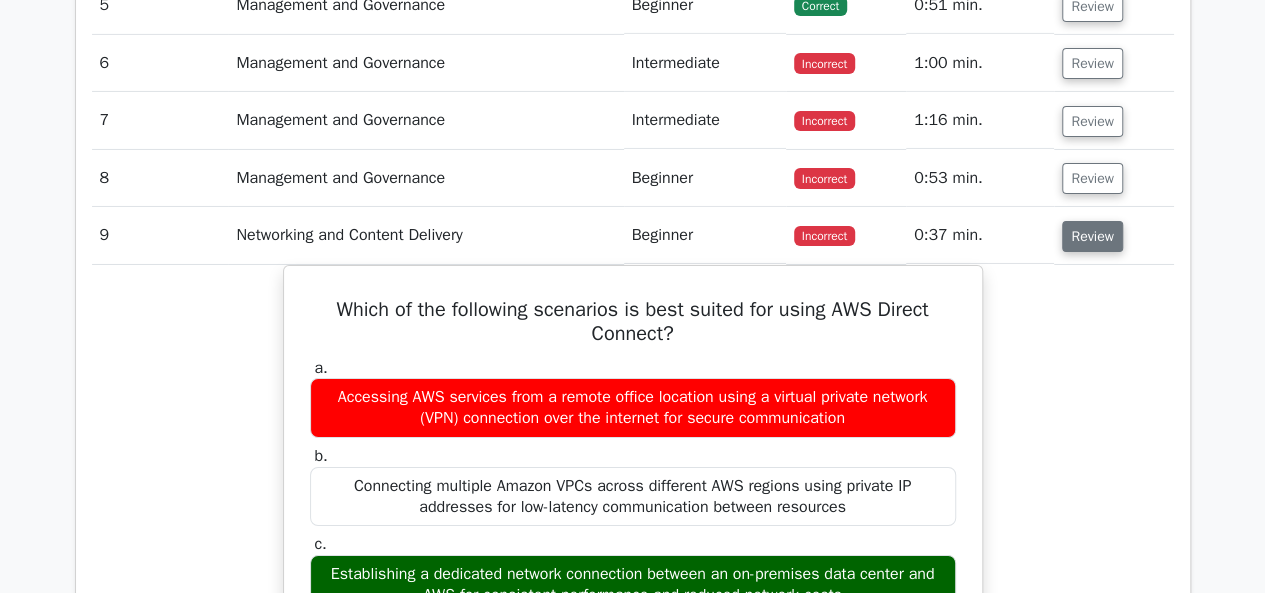 click on "Review" at bounding box center (1092, 236) 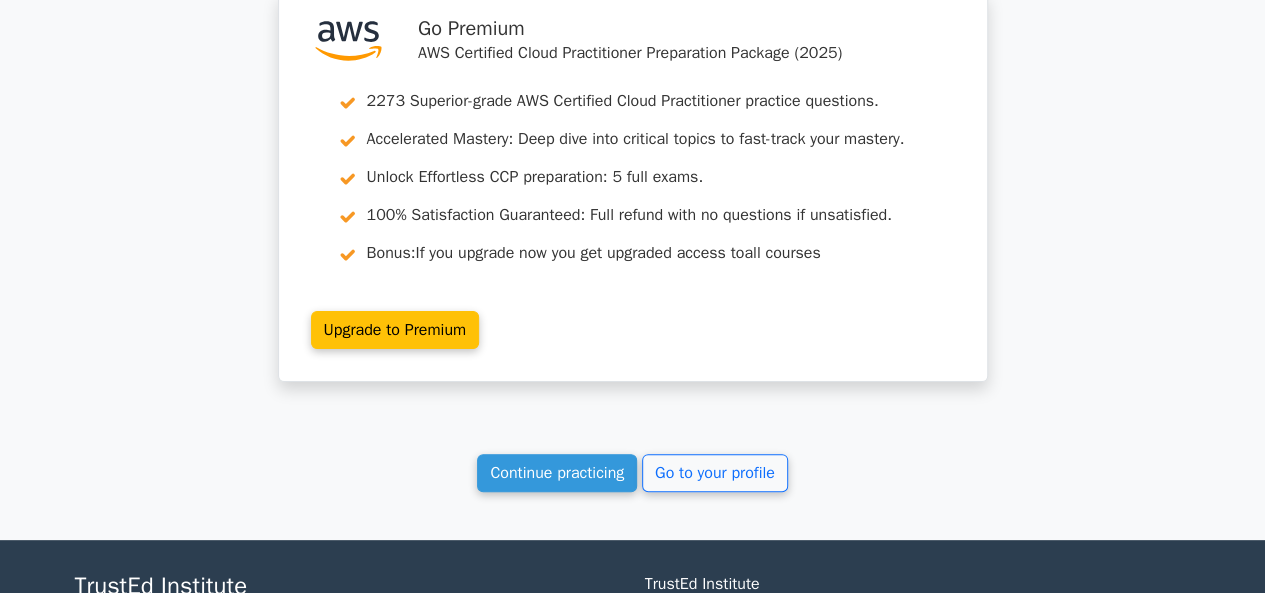 scroll, scrollTop: 4024, scrollLeft: 0, axis: vertical 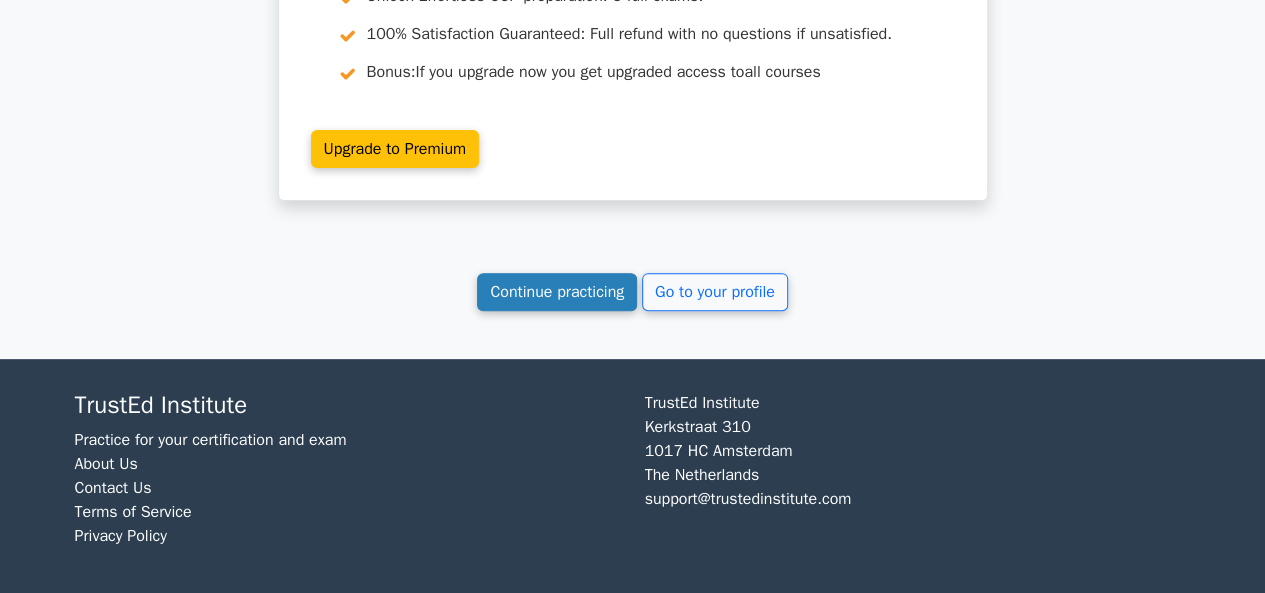 click on "Continue practicing" at bounding box center [557, 292] 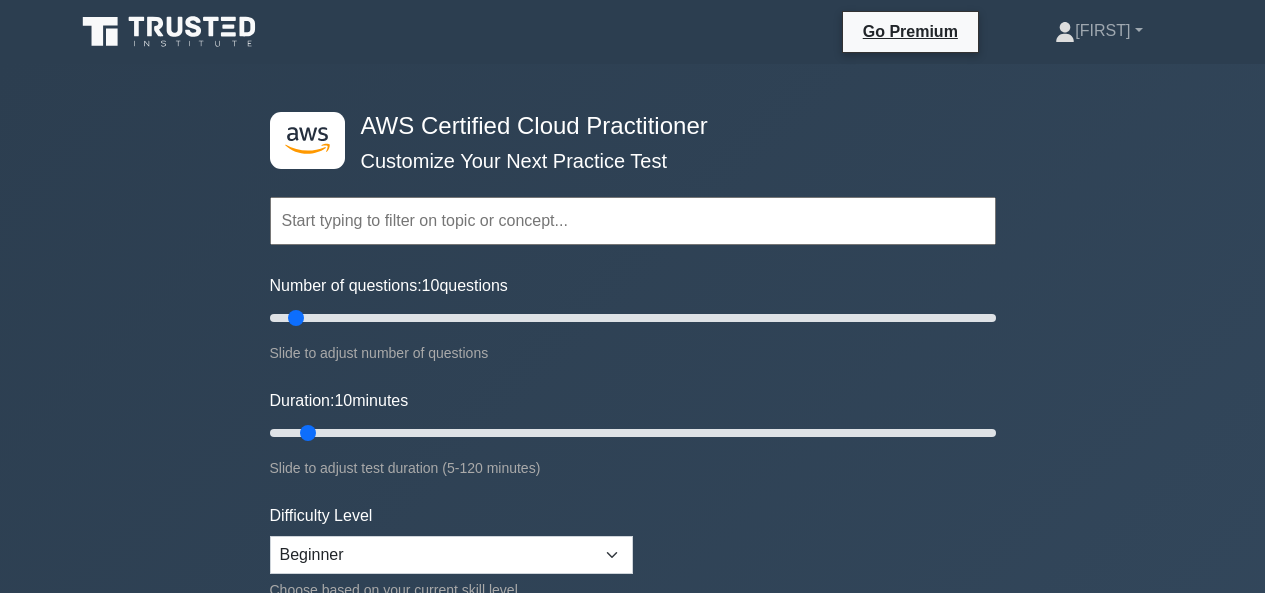 scroll, scrollTop: 0, scrollLeft: 0, axis: both 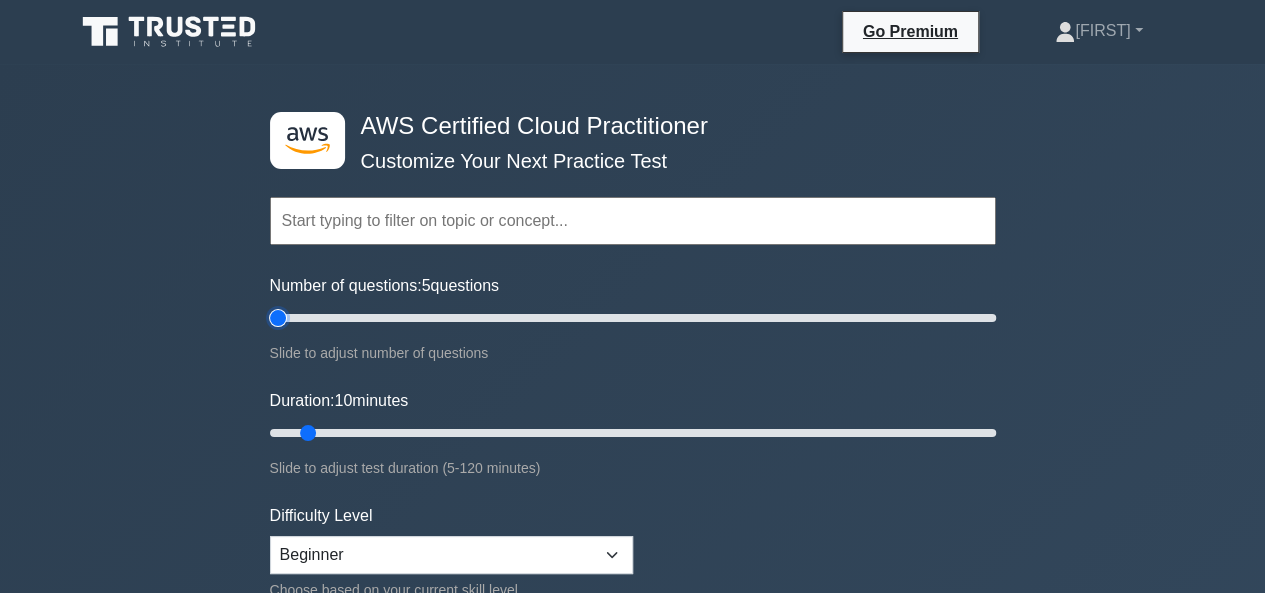 type on "5" 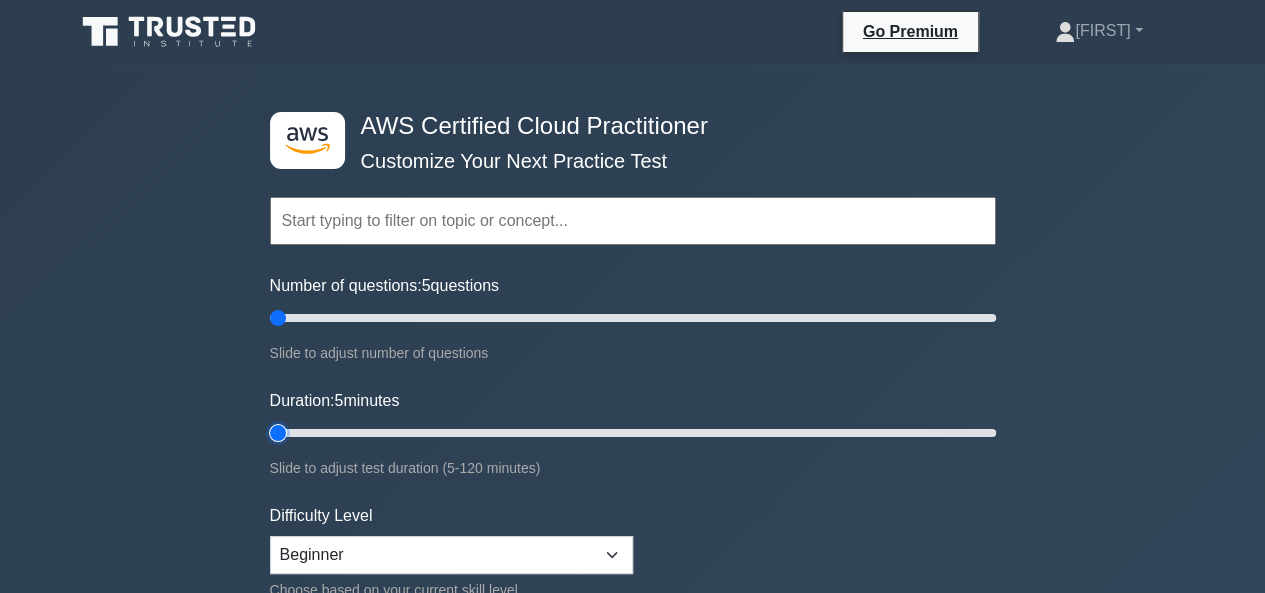 type on "5" 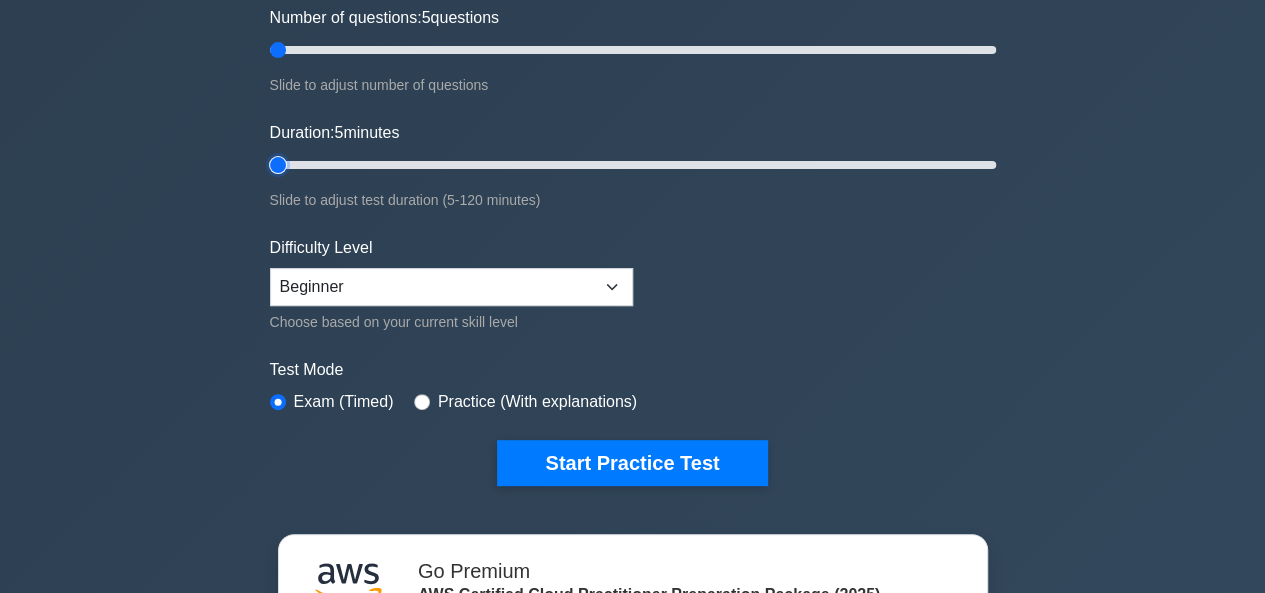 scroll, scrollTop: 269, scrollLeft: 0, axis: vertical 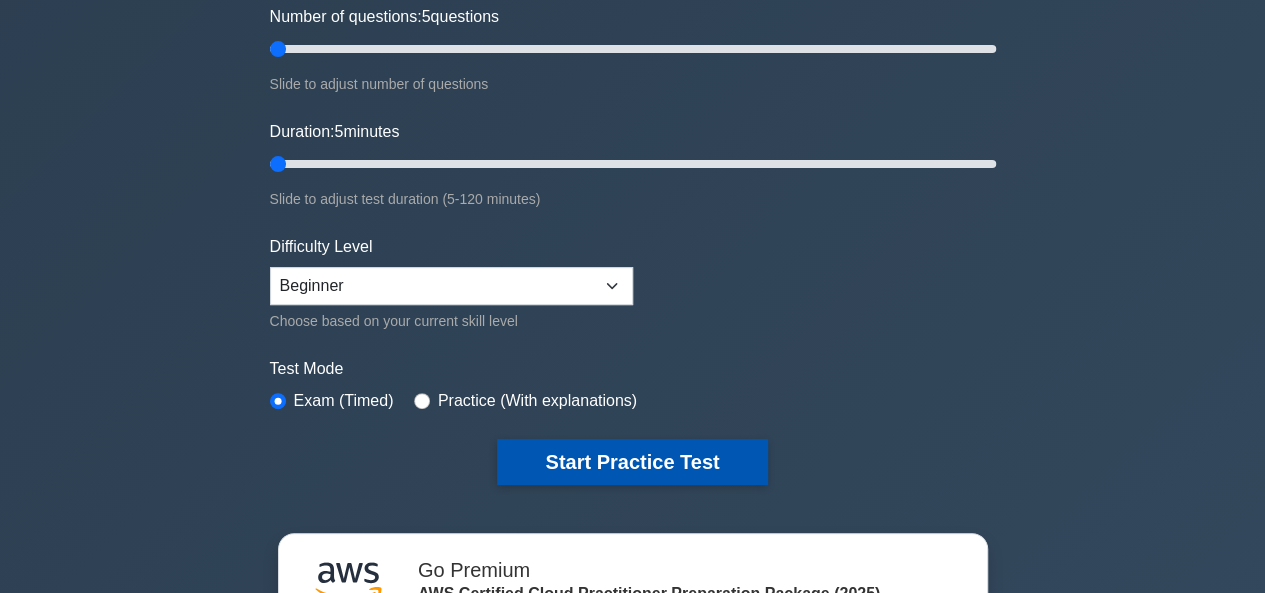 click on "Start Practice Test" at bounding box center [632, 462] 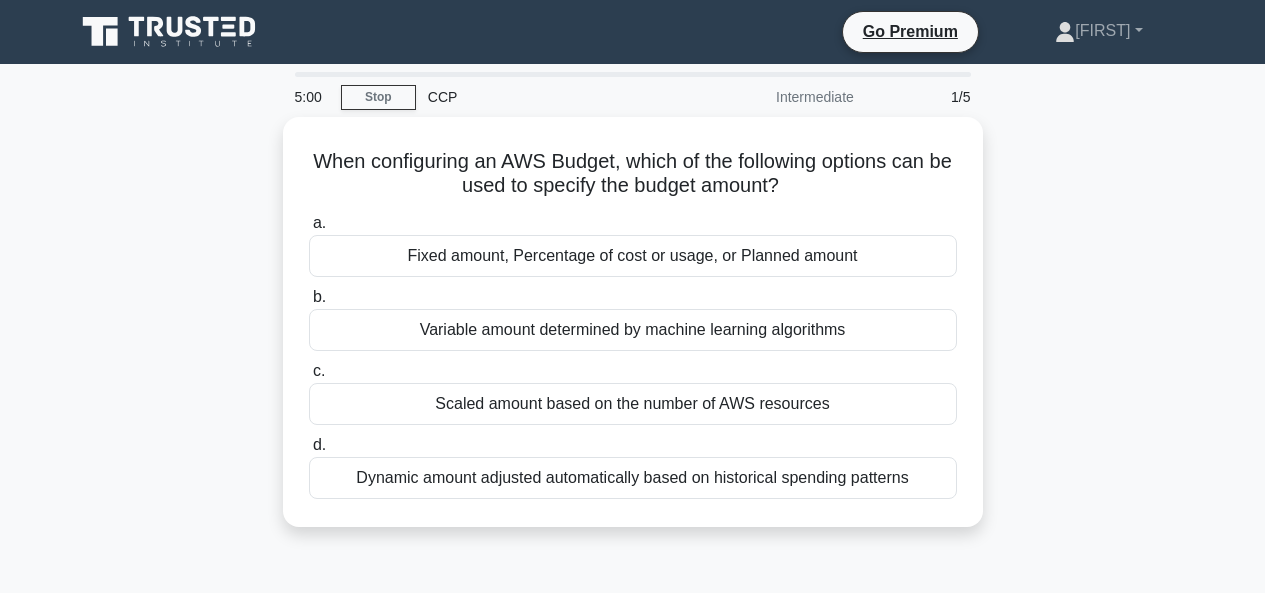 scroll, scrollTop: 0, scrollLeft: 0, axis: both 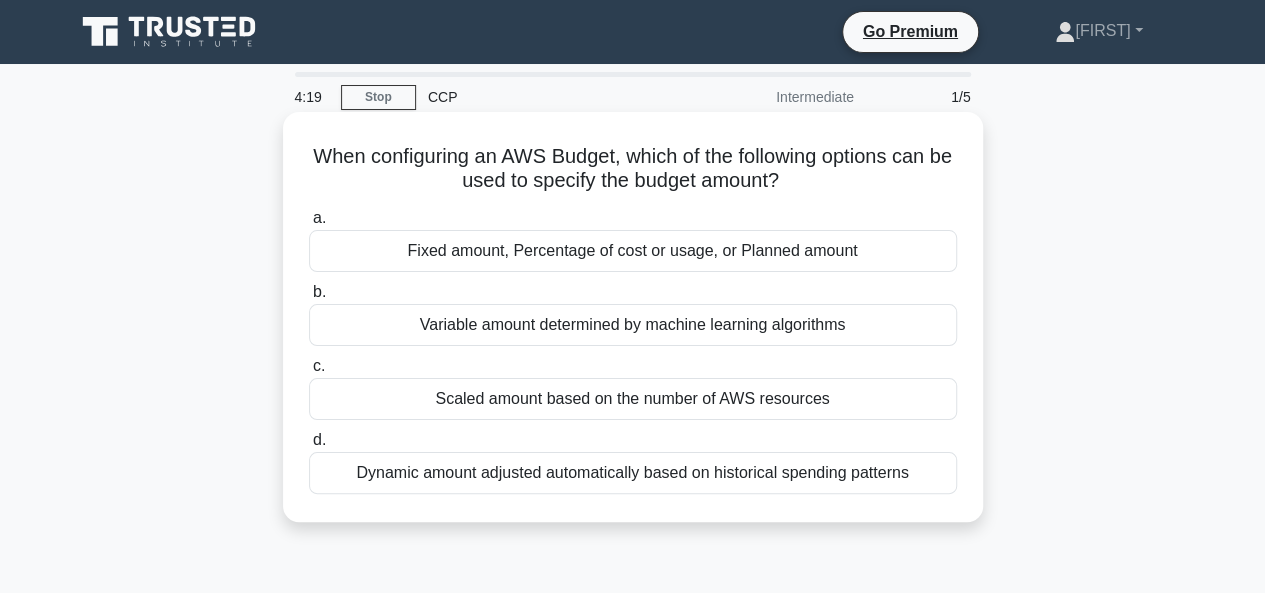 click on "Scaled amount based on the number of AWS resources" at bounding box center [633, 399] 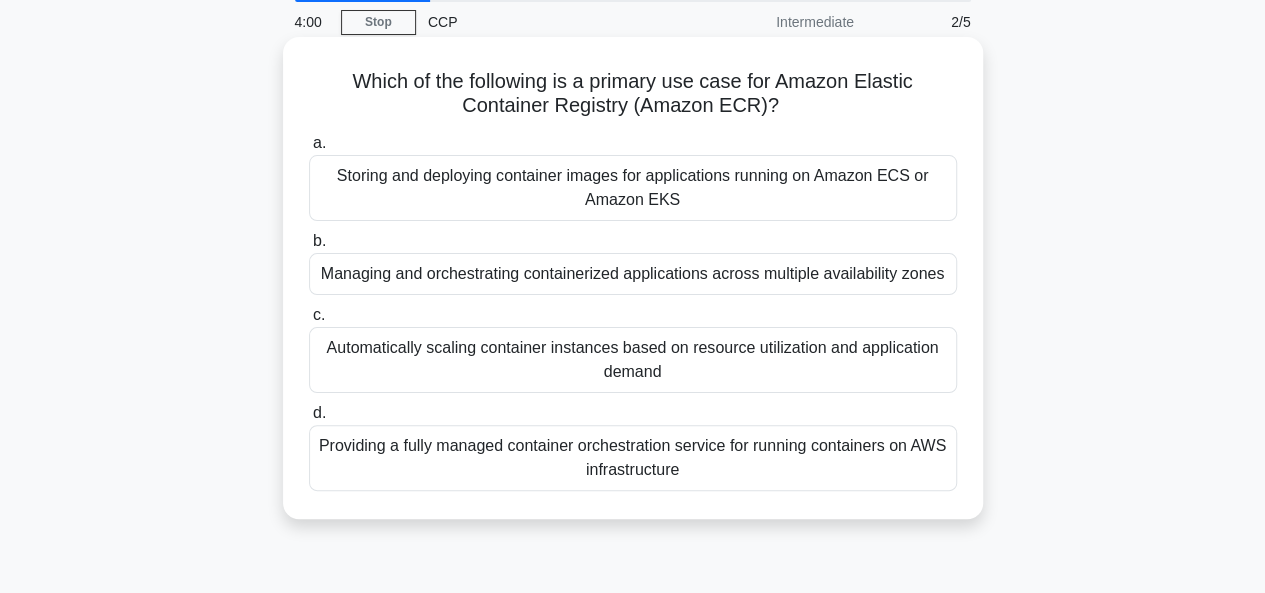 scroll, scrollTop: 80, scrollLeft: 0, axis: vertical 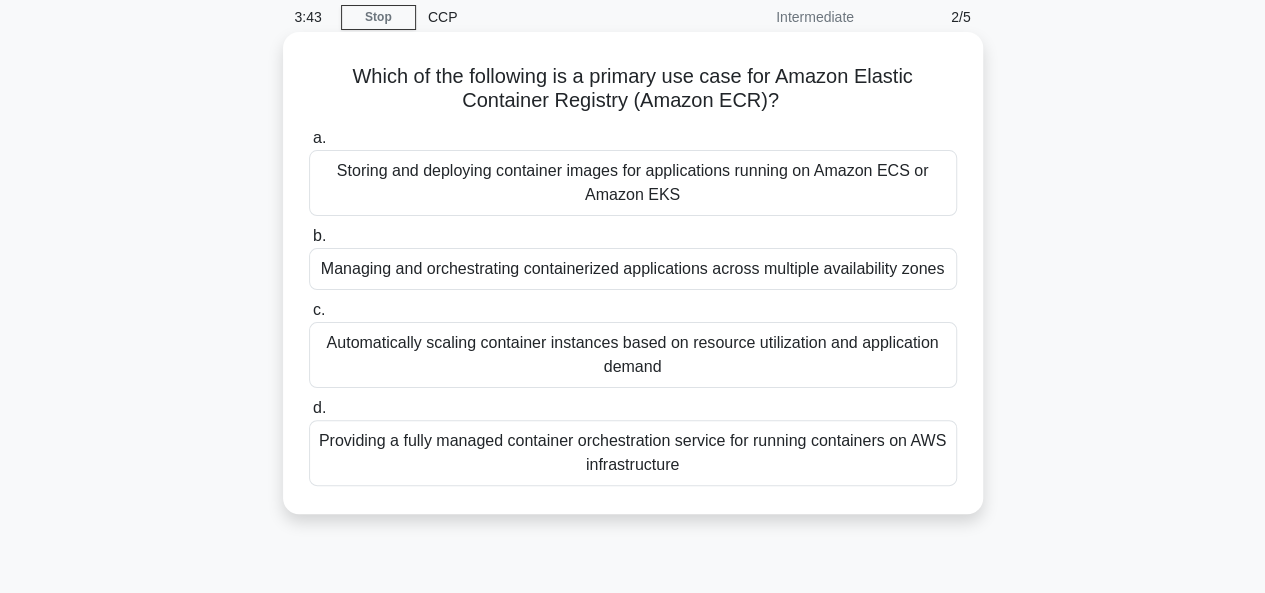 click on "Managing and orchestrating containerized applications across multiple availability zones" at bounding box center (633, 269) 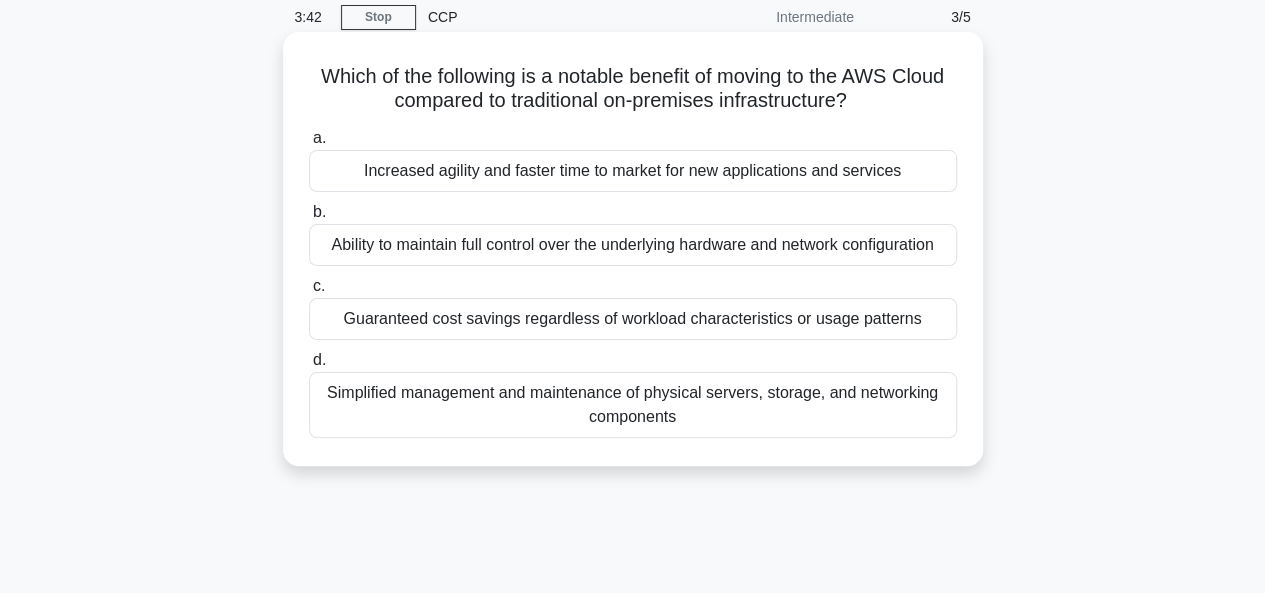 scroll, scrollTop: 0, scrollLeft: 0, axis: both 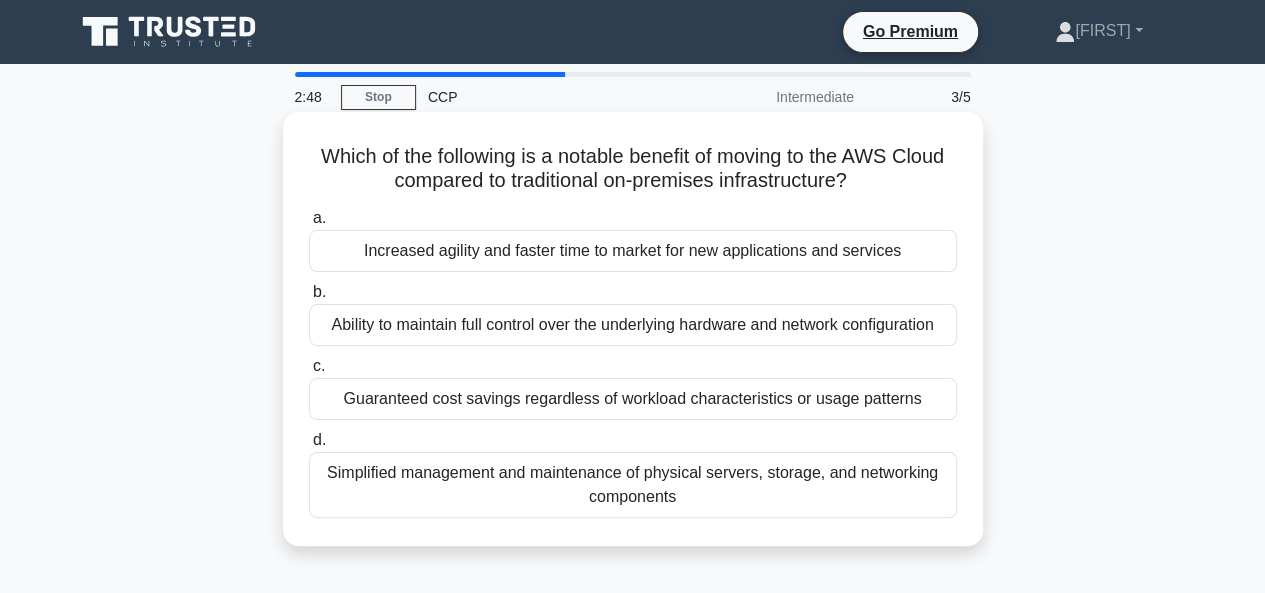 click on "Increased agility and faster time to market for new applications and services" at bounding box center (633, 251) 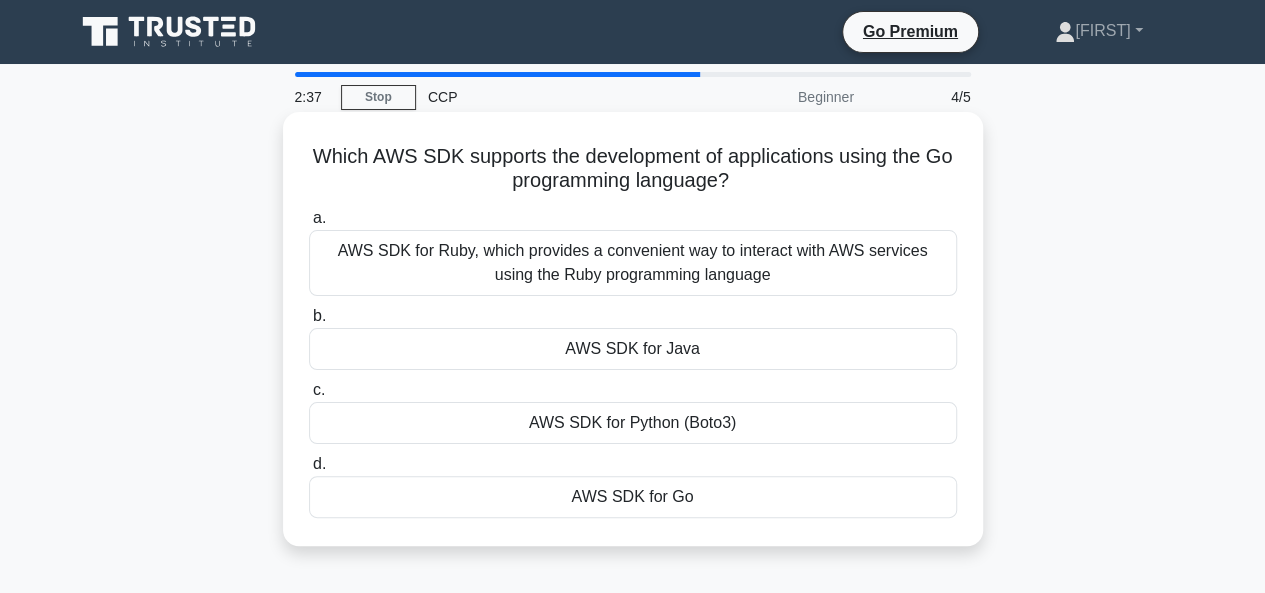 click on "AWS SDK for Go" at bounding box center (633, 497) 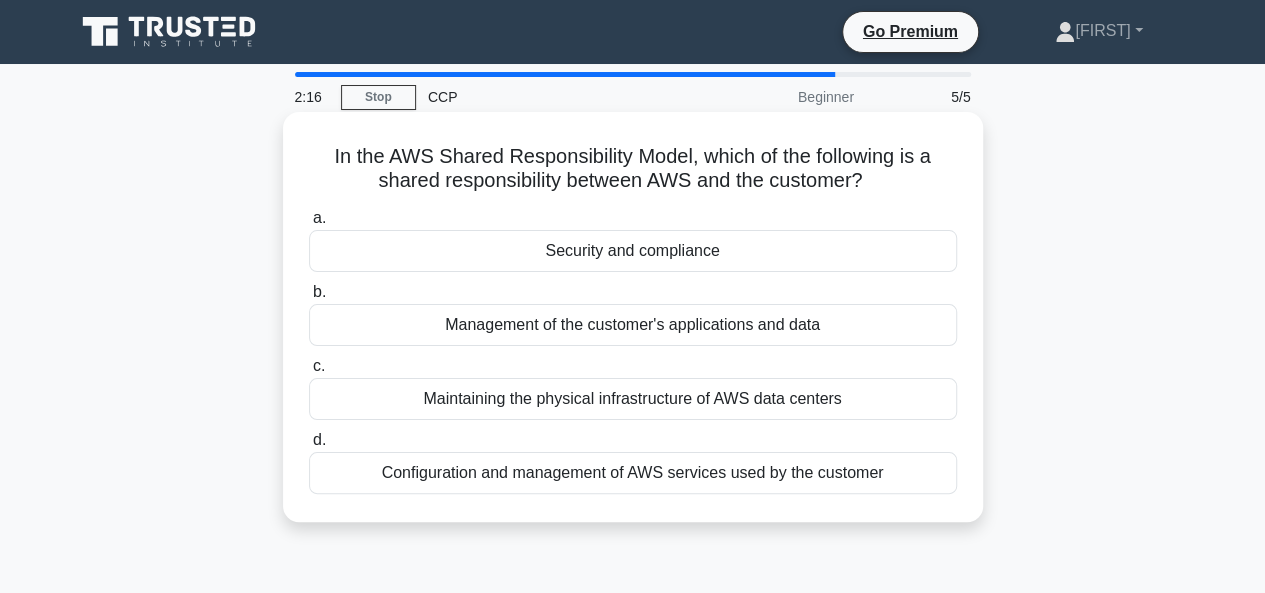 click on "Configuration and management of AWS services used by the customer" at bounding box center (633, 473) 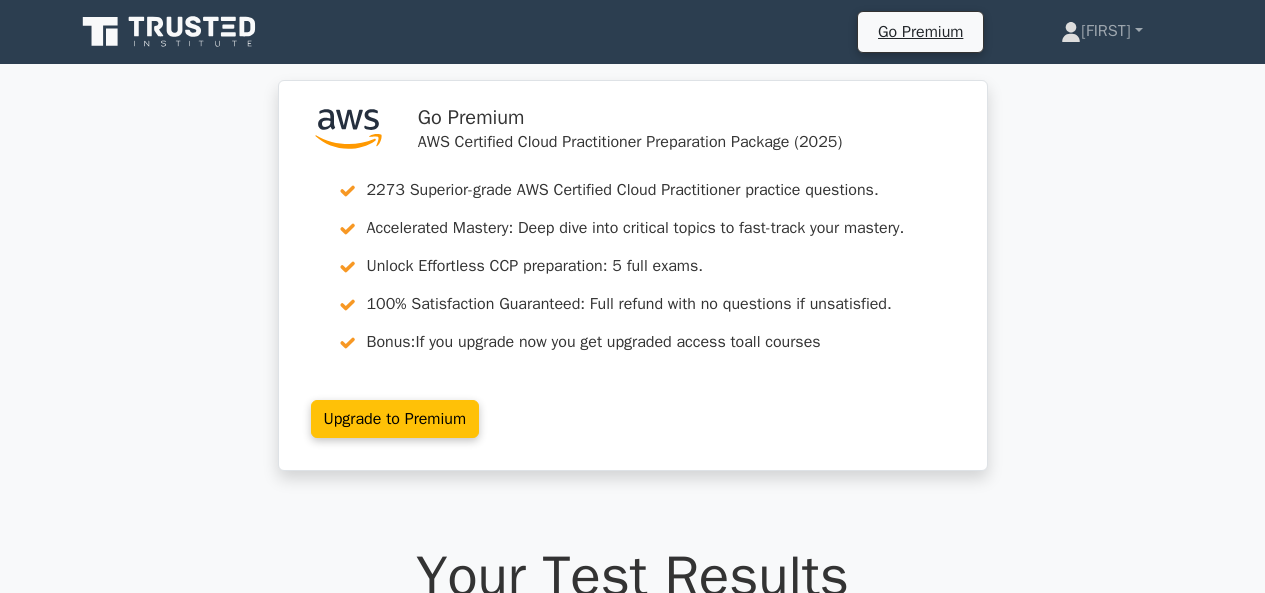 scroll, scrollTop: 0, scrollLeft: 0, axis: both 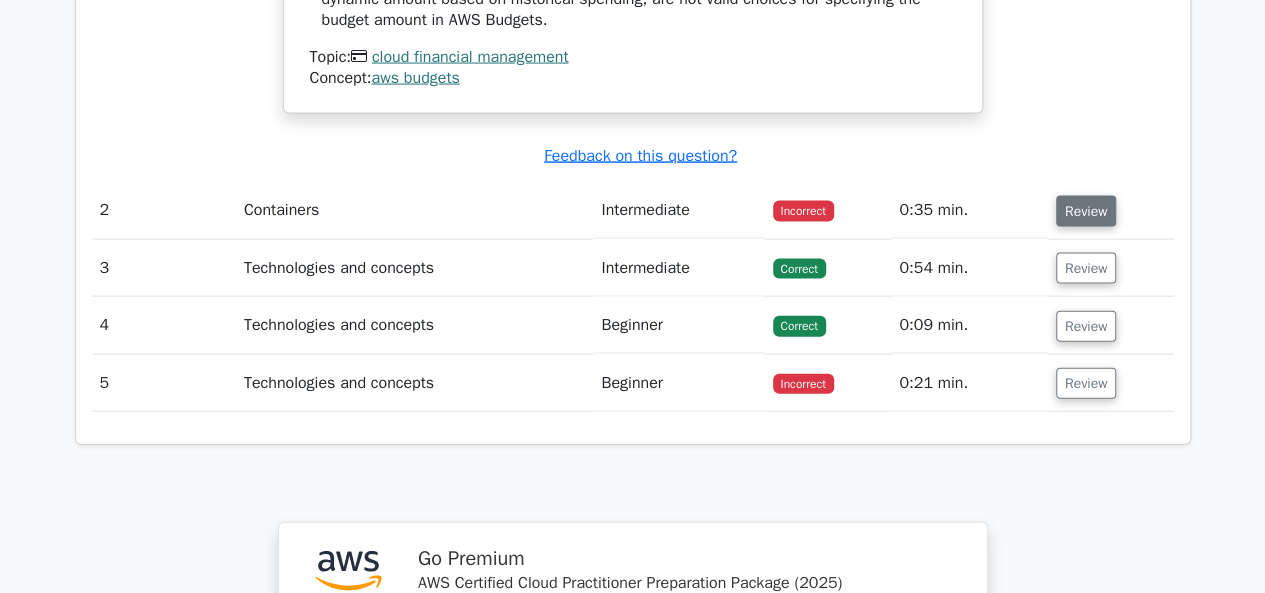 click on "Review" at bounding box center [1086, 211] 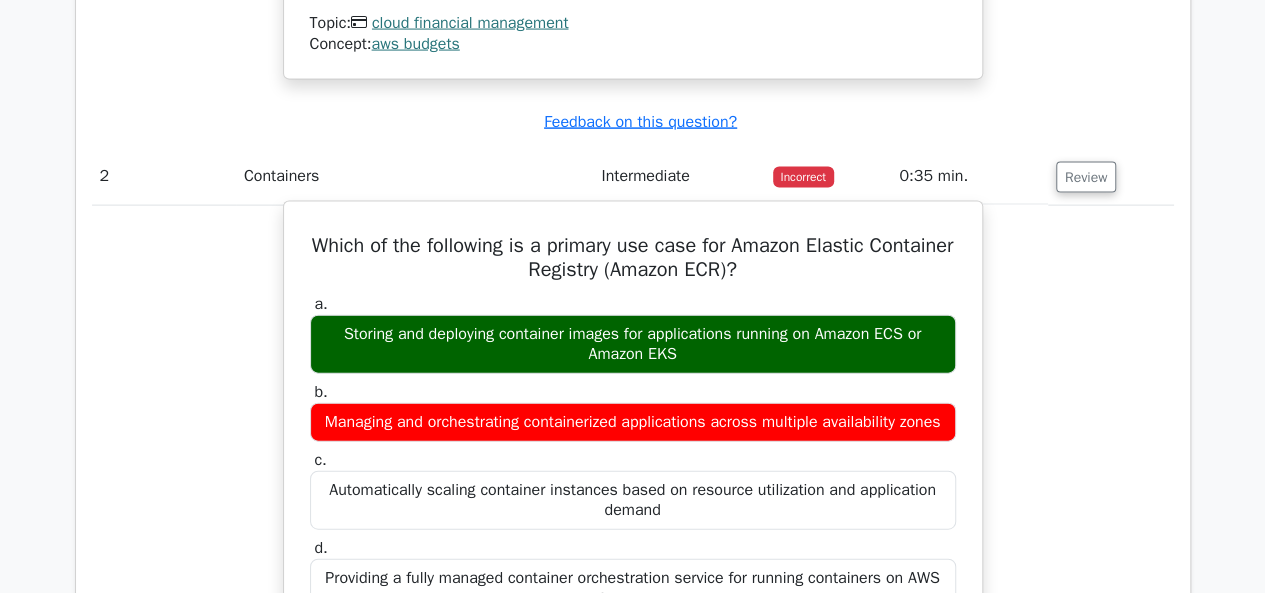 scroll, scrollTop: 2113, scrollLeft: 0, axis: vertical 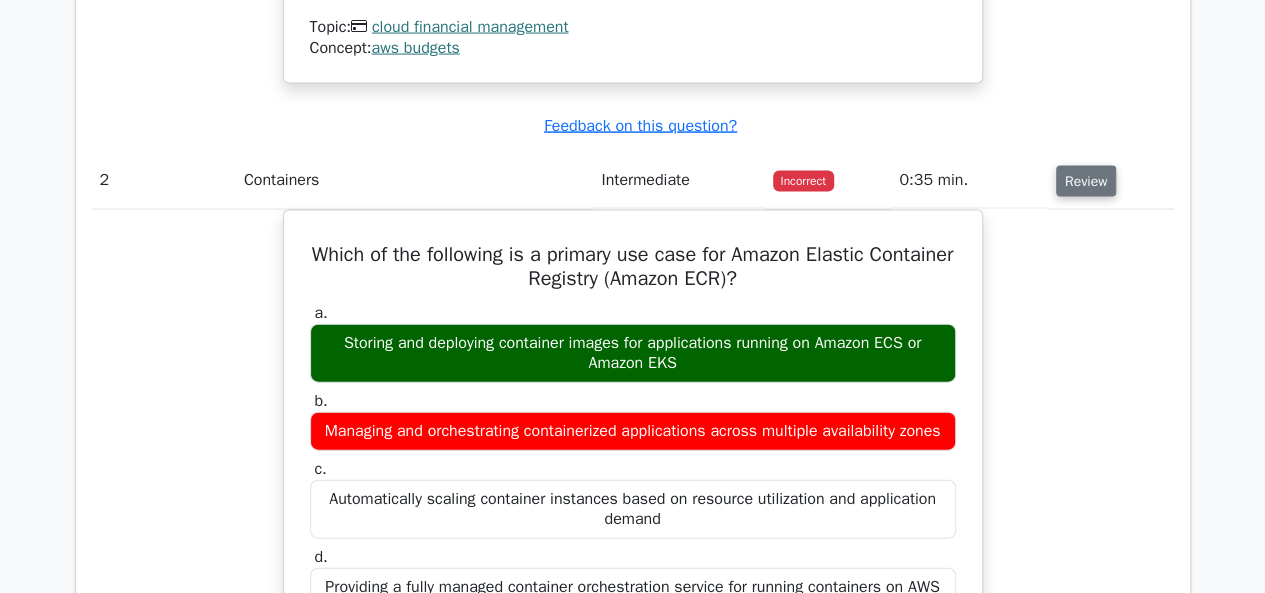 click on "Review" at bounding box center [1086, 181] 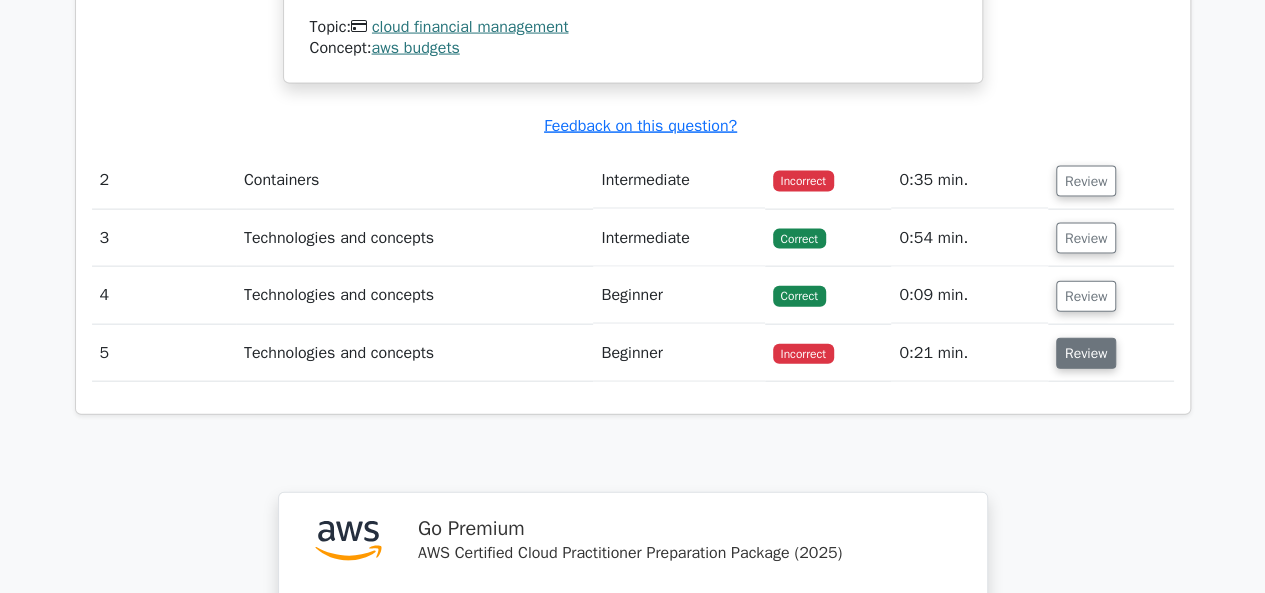 click on "Review" at bounding box center [1086, 353] 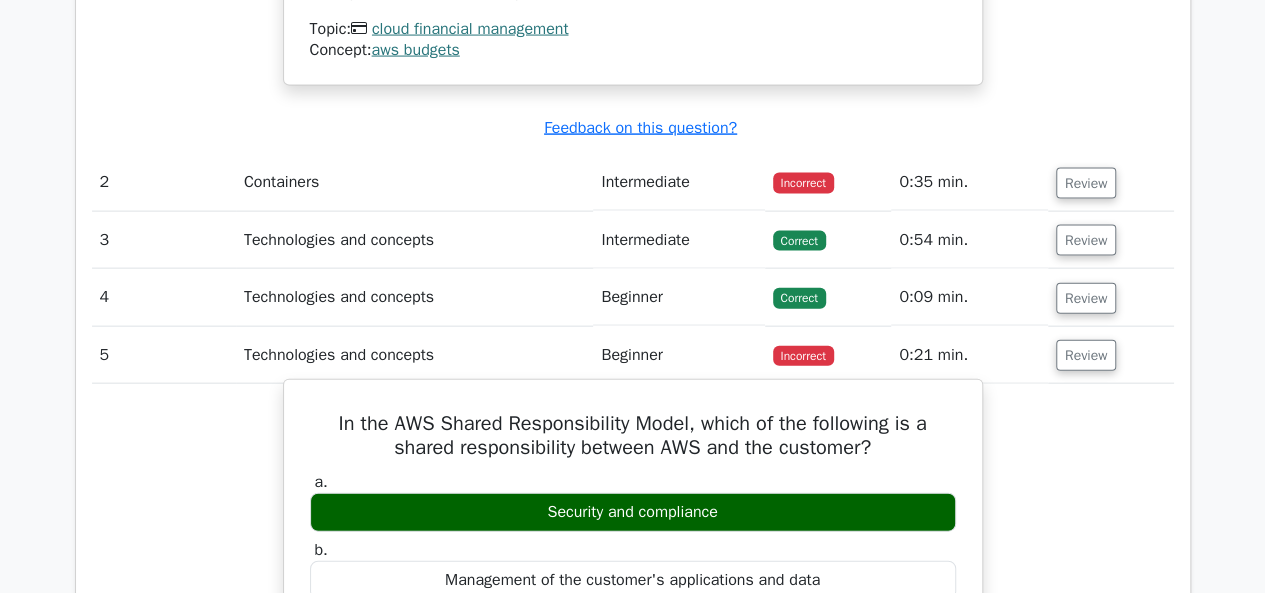 scroll, scrollTop: 2106, scrollLeft: 0, axis: vertical 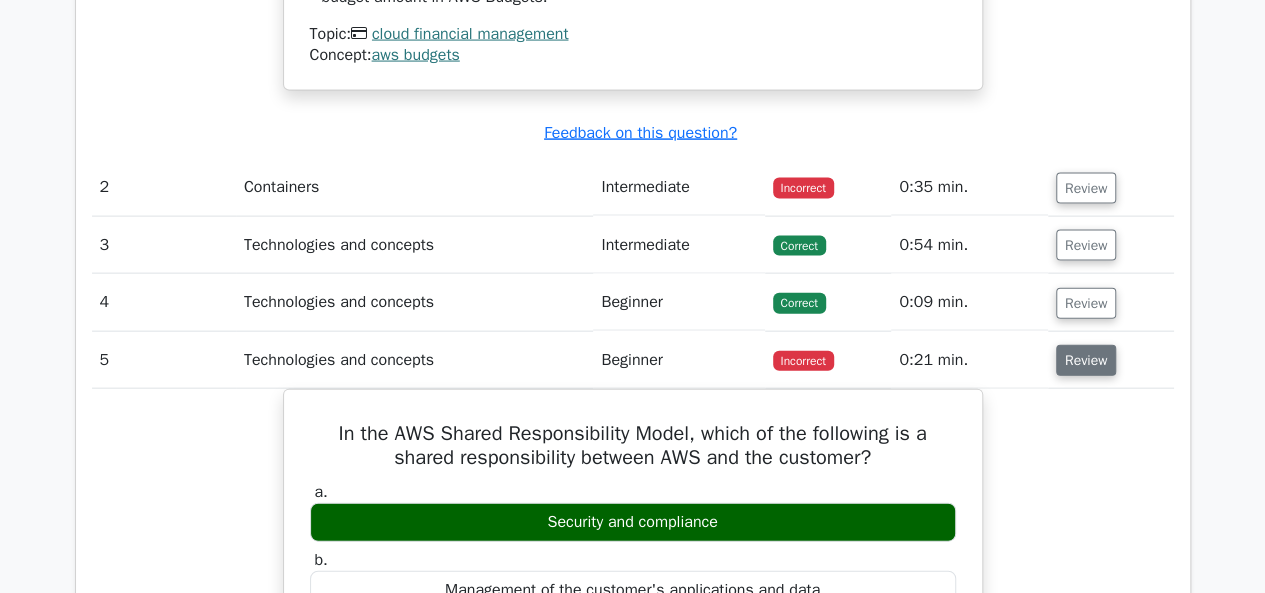 click on "Review" at bounding box center [1086, 360] 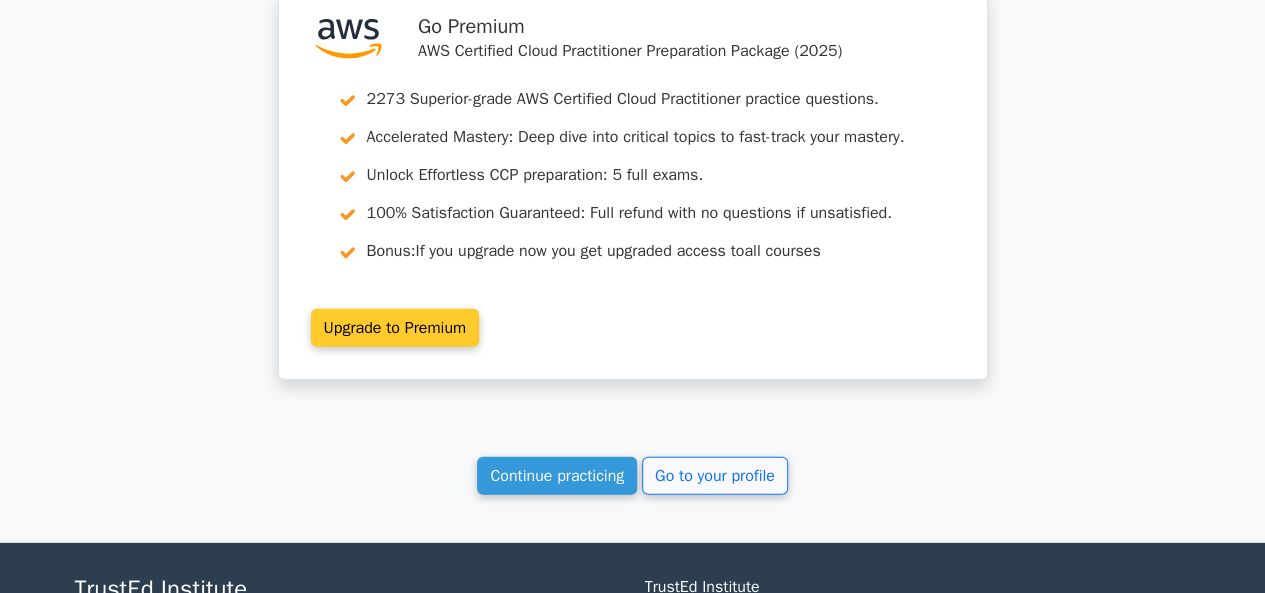 scroll, scrollTop: 2612, scrollLeft: 0, axis: vertical 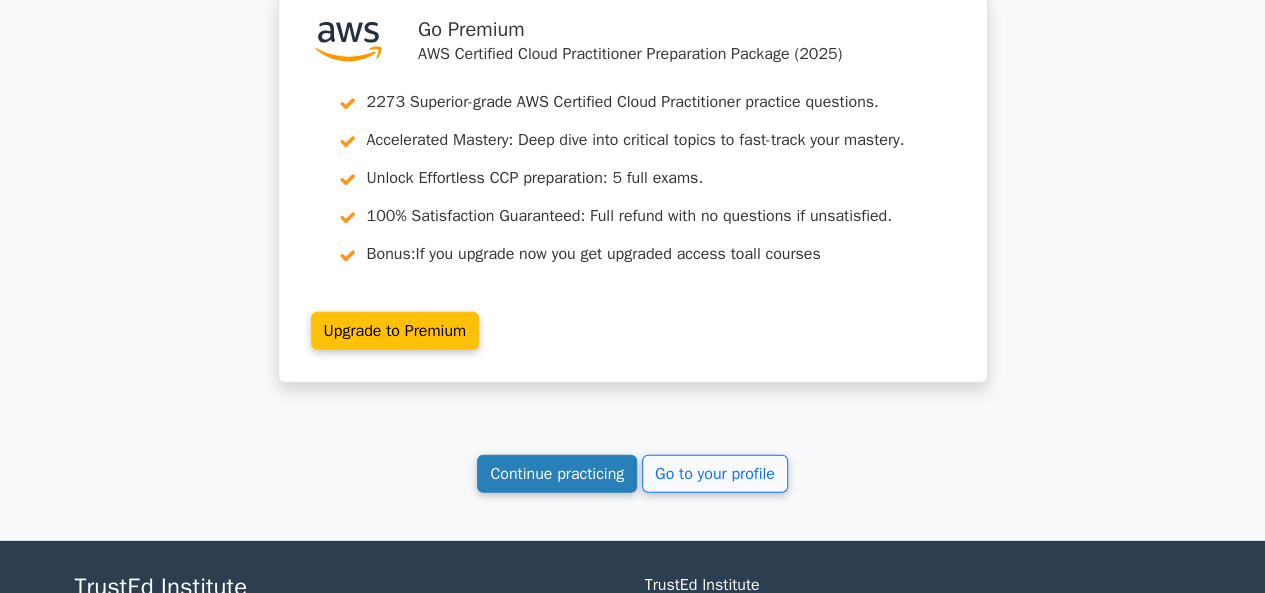 click on "Continue practicing" at bounding box center [557, 474] 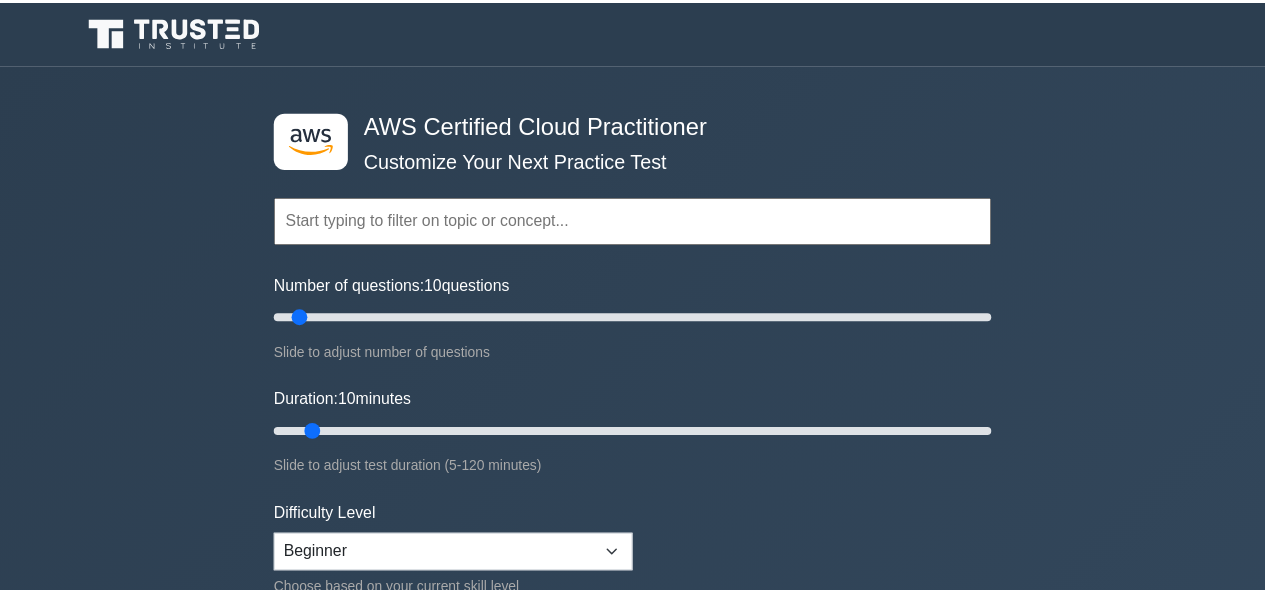 scroll, scrollTop: 0, scrollLeft: 0, axis: both 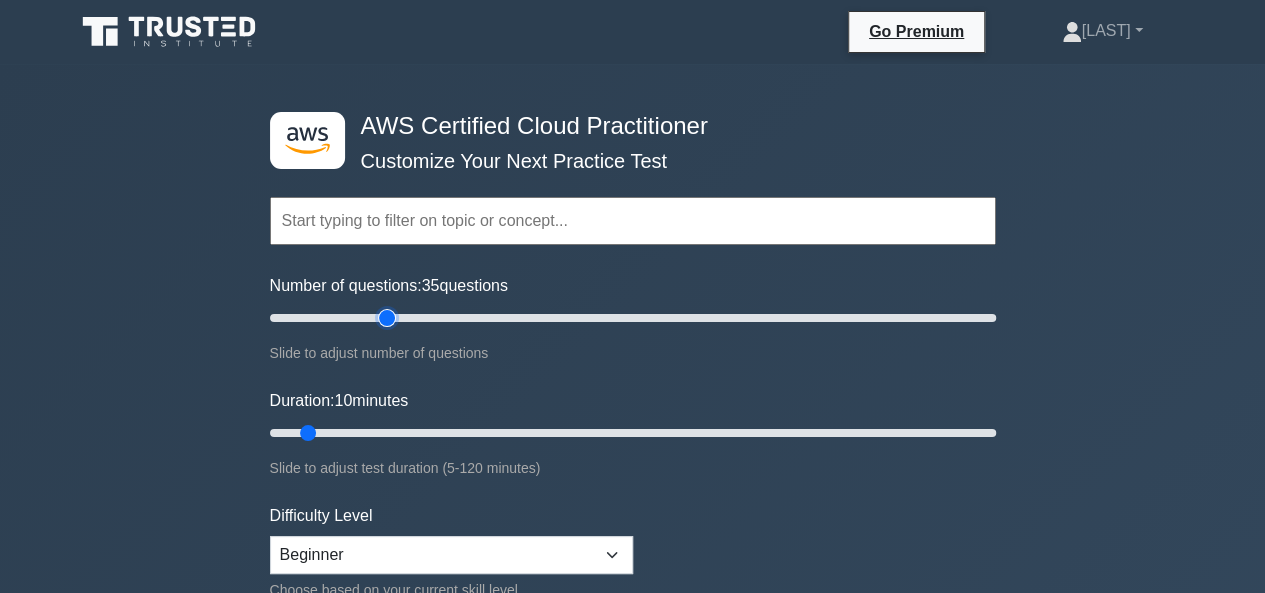 click on "Number of questions:  35  questions" at bounding box center (633, 318) 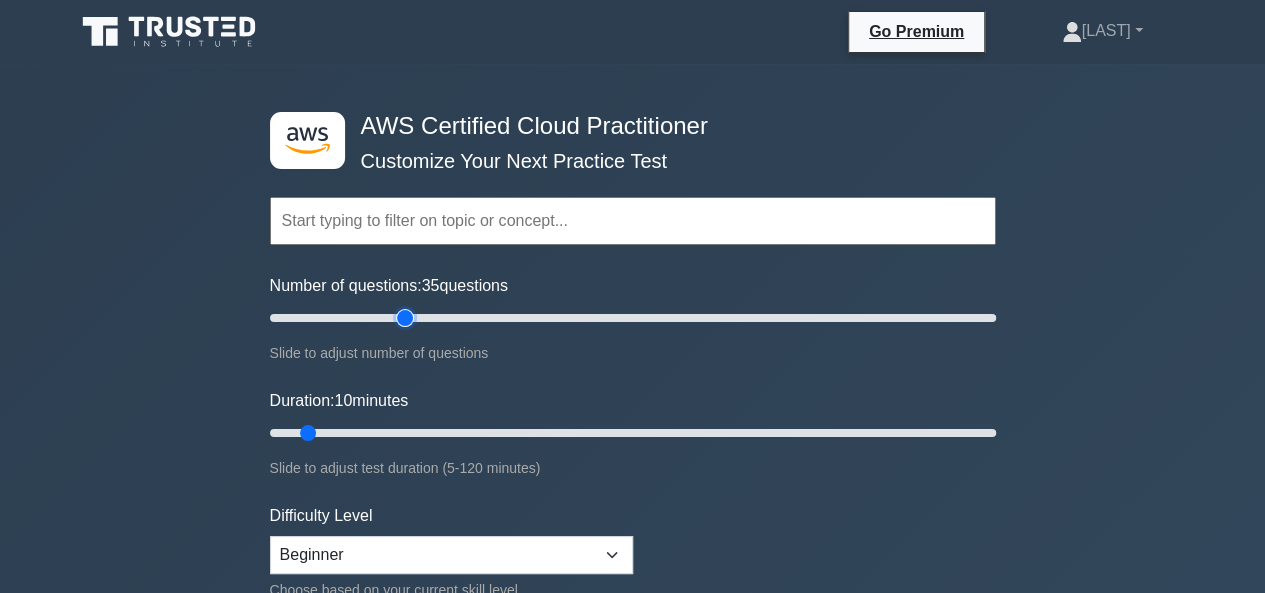 type on "40" 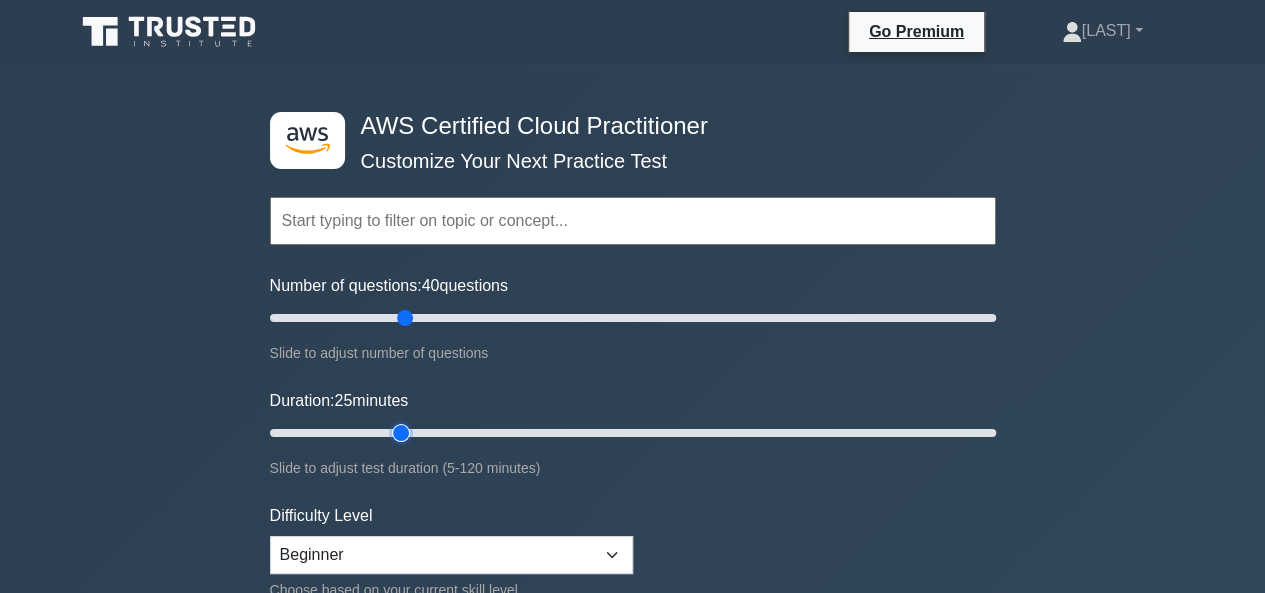 click on "Duration:  25  minutes" at bounding box center (633, 433) 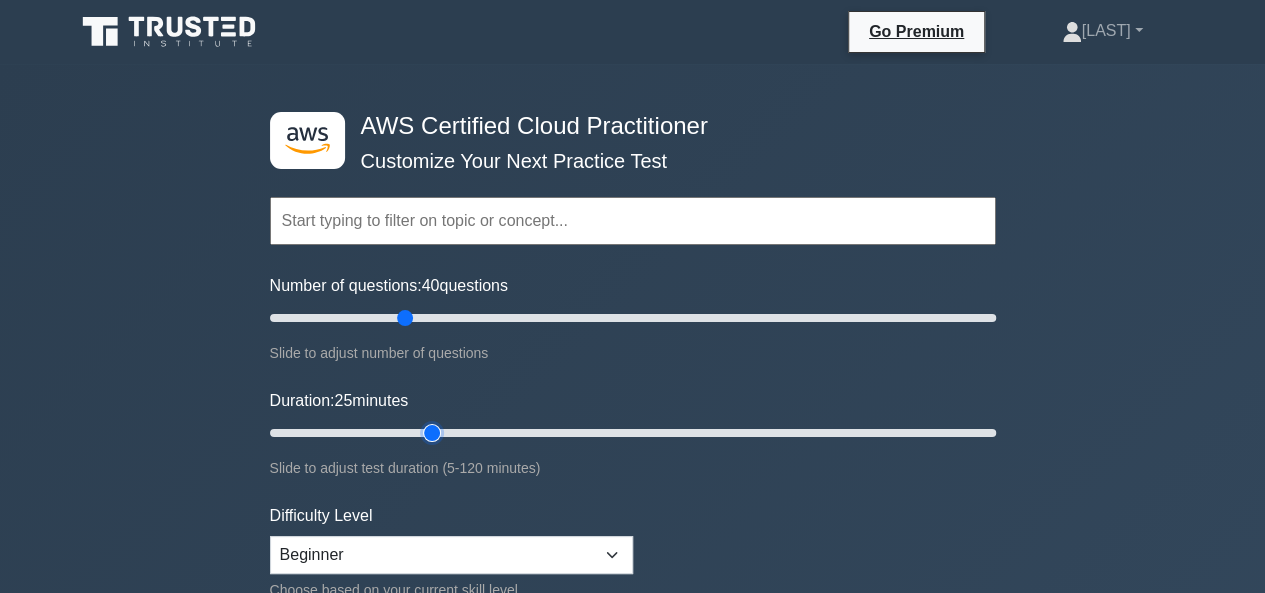click on "Duration:  25  minutes" at bounding box center [633, 433] 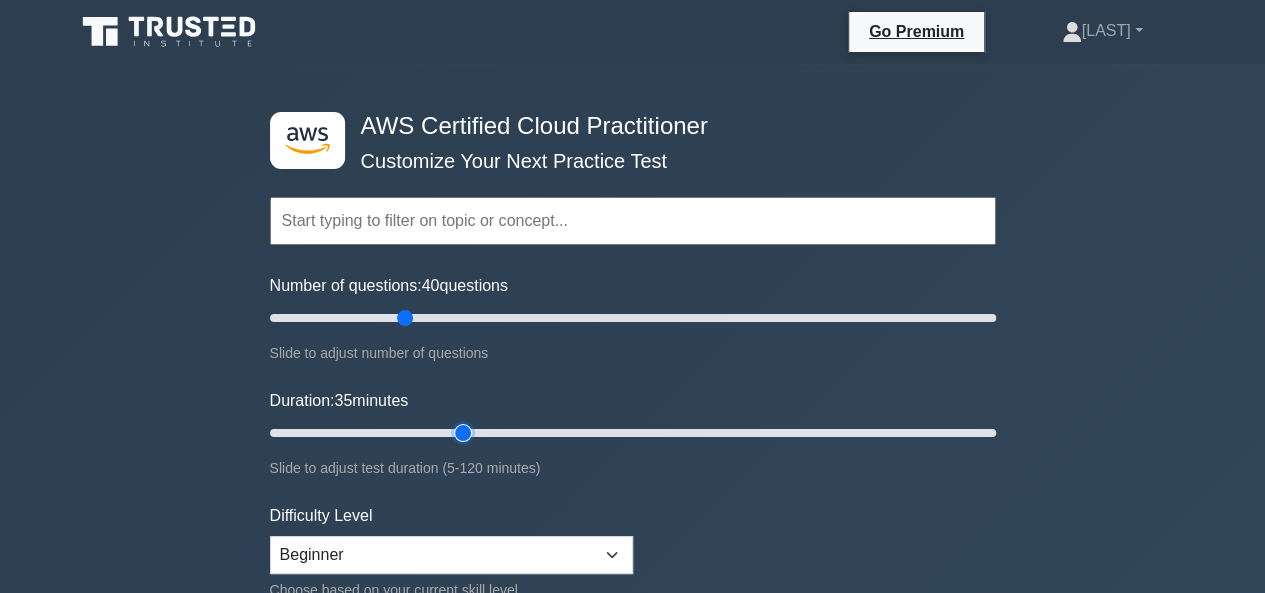 click on "Duration:  35  minutes" at bounding box center (633, 433) 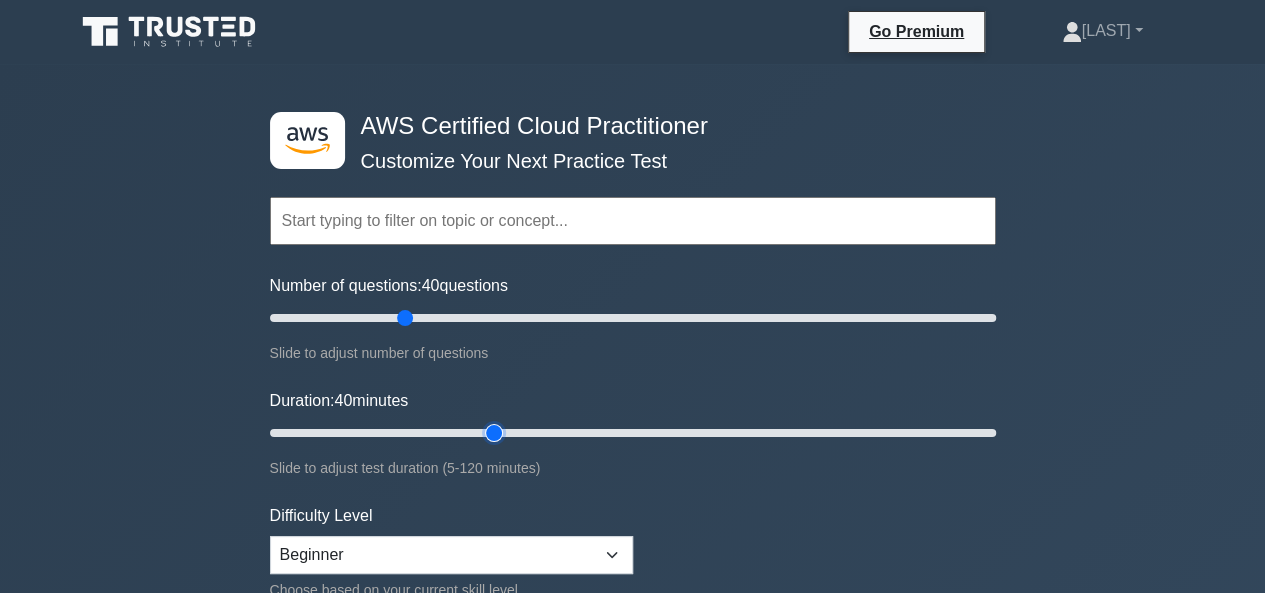 type on "40" 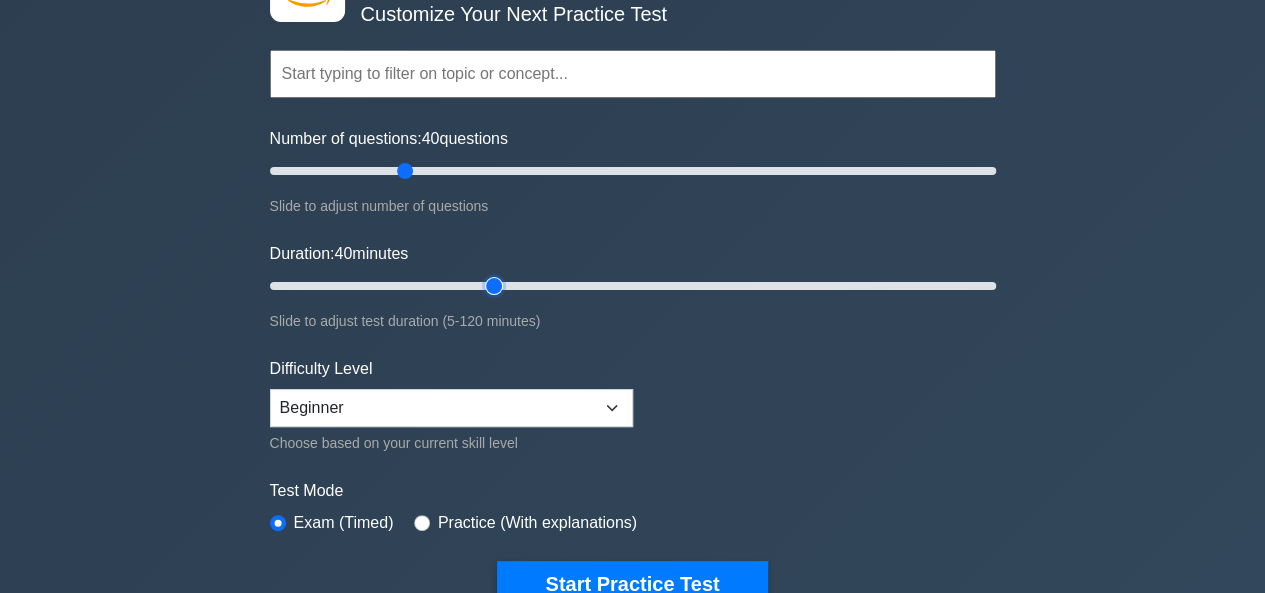 scroll, scrollTop: 145, scrollLeft: 0, axis: vertical 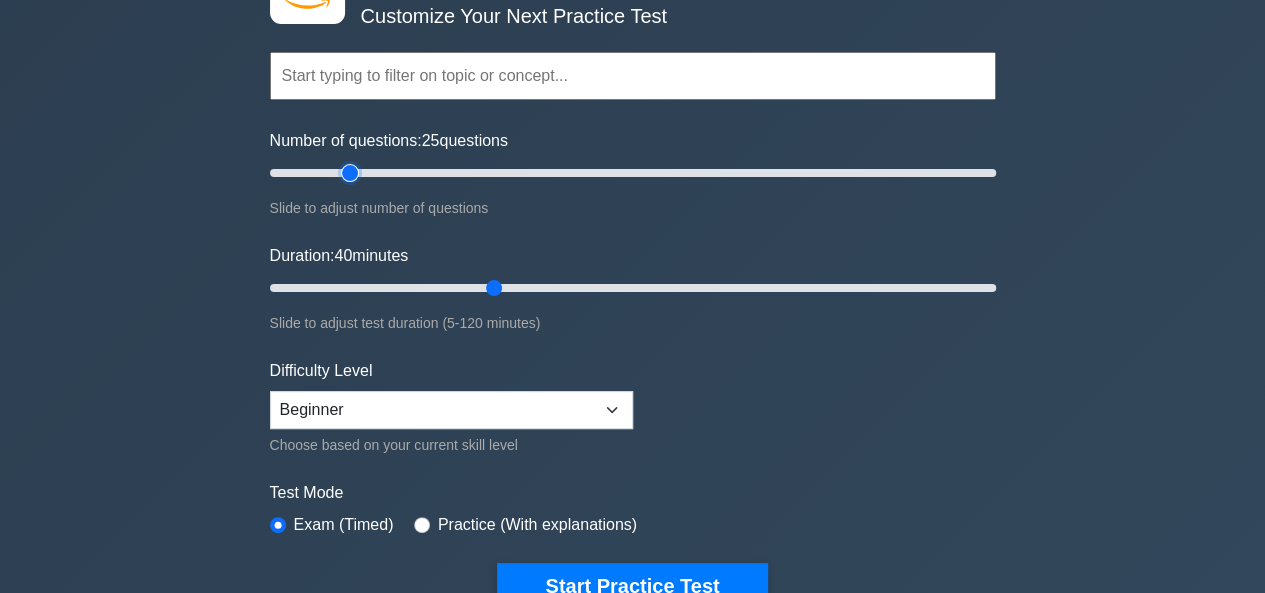 click on "Number of questions:  25  questions" at bounding box center [633, 173] 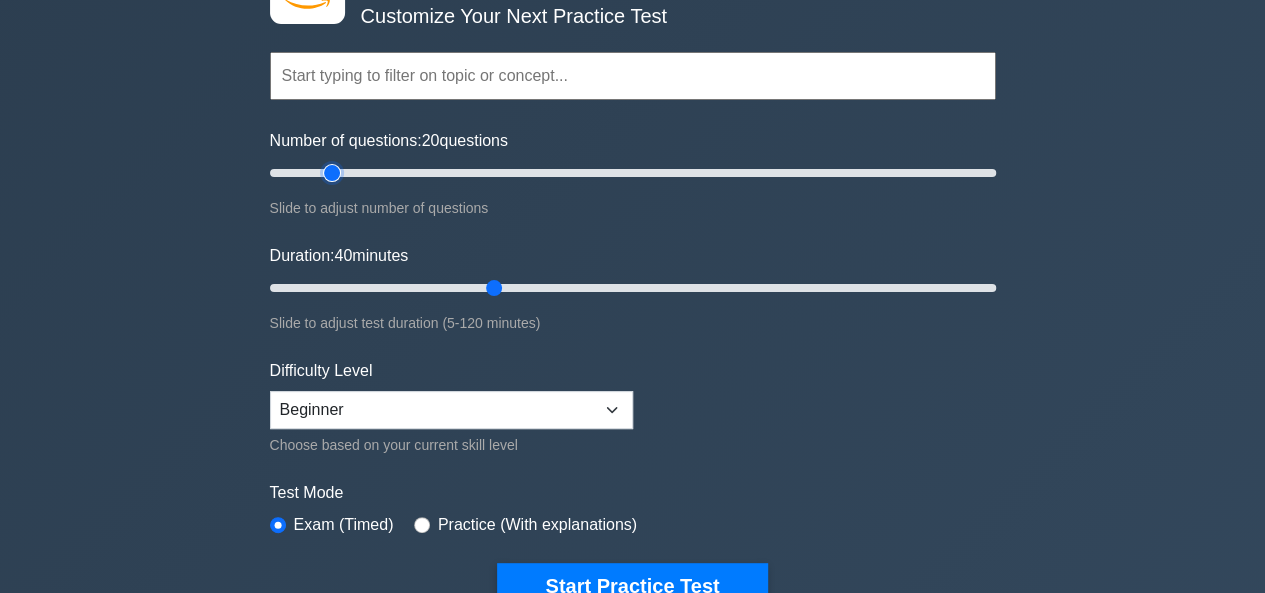 type on "20" 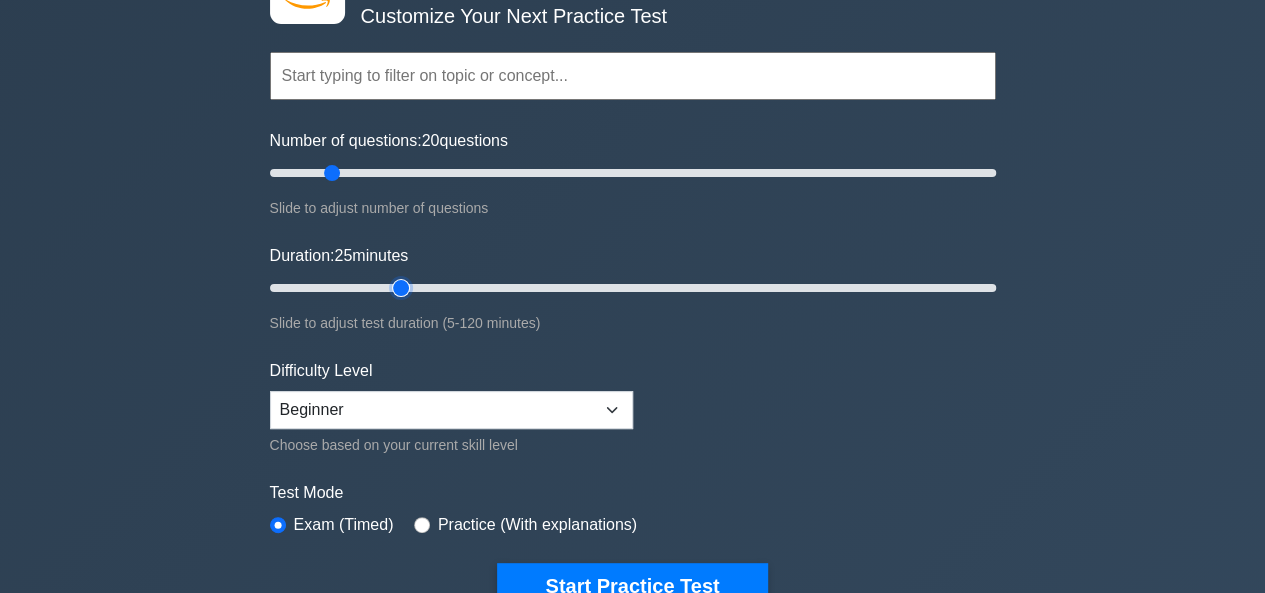 click on "Duration:  25  minutes" at bounding box center (633, 288) 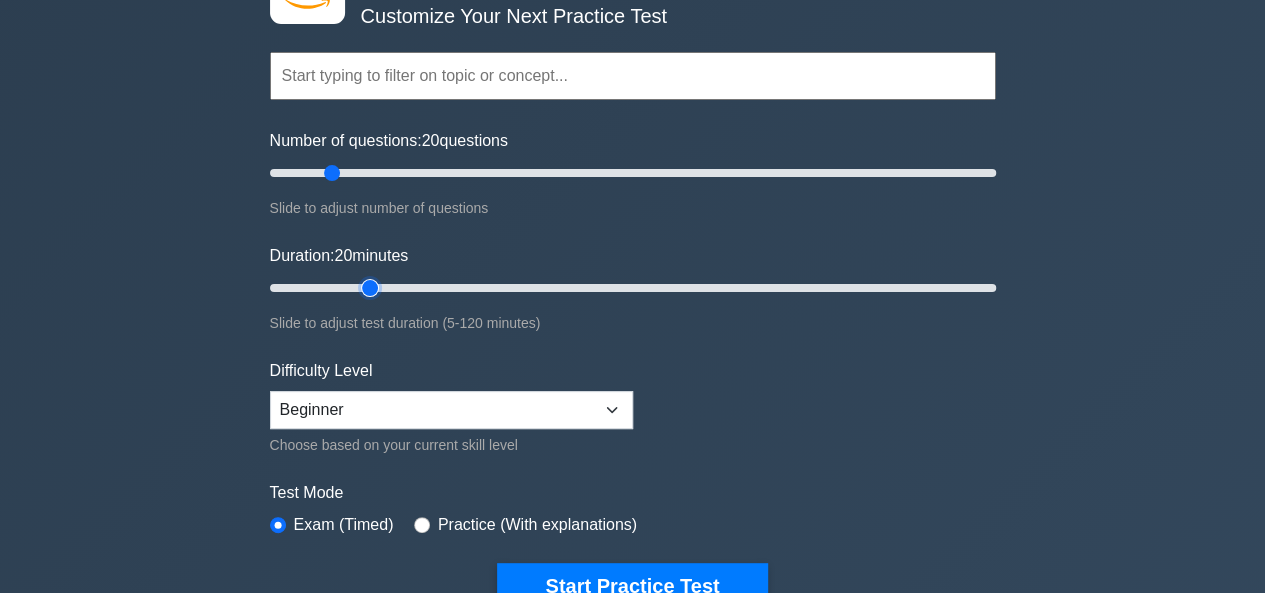 type on "20" 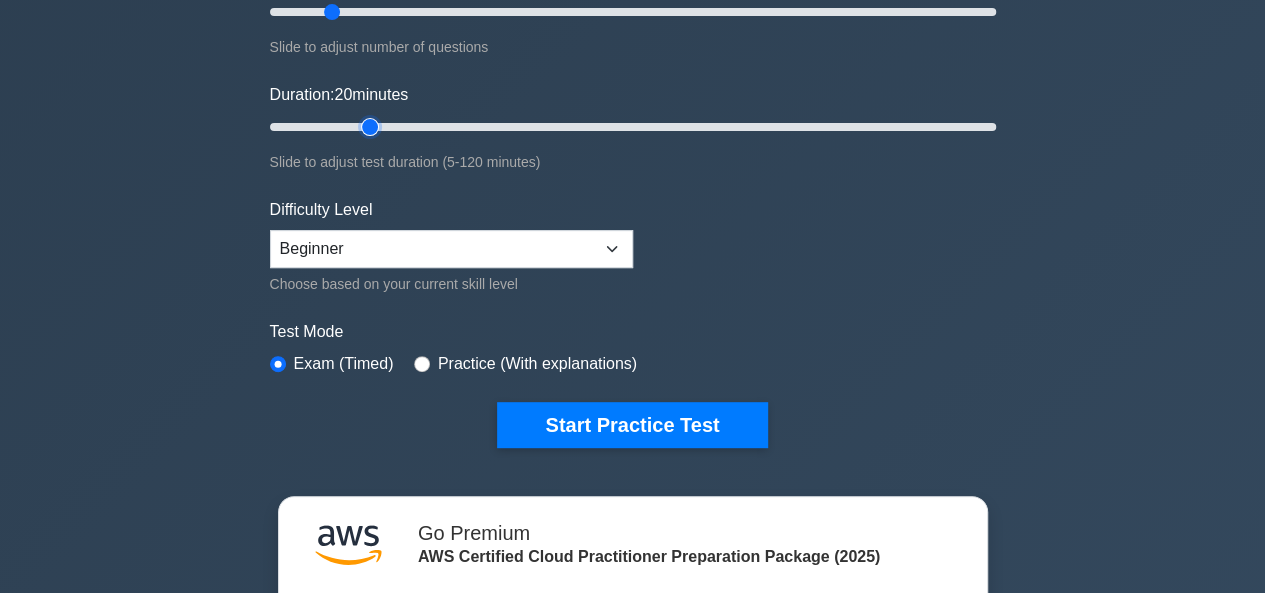 scroll, scrollTop: 331, scrollLeft: 0, axis: vertical 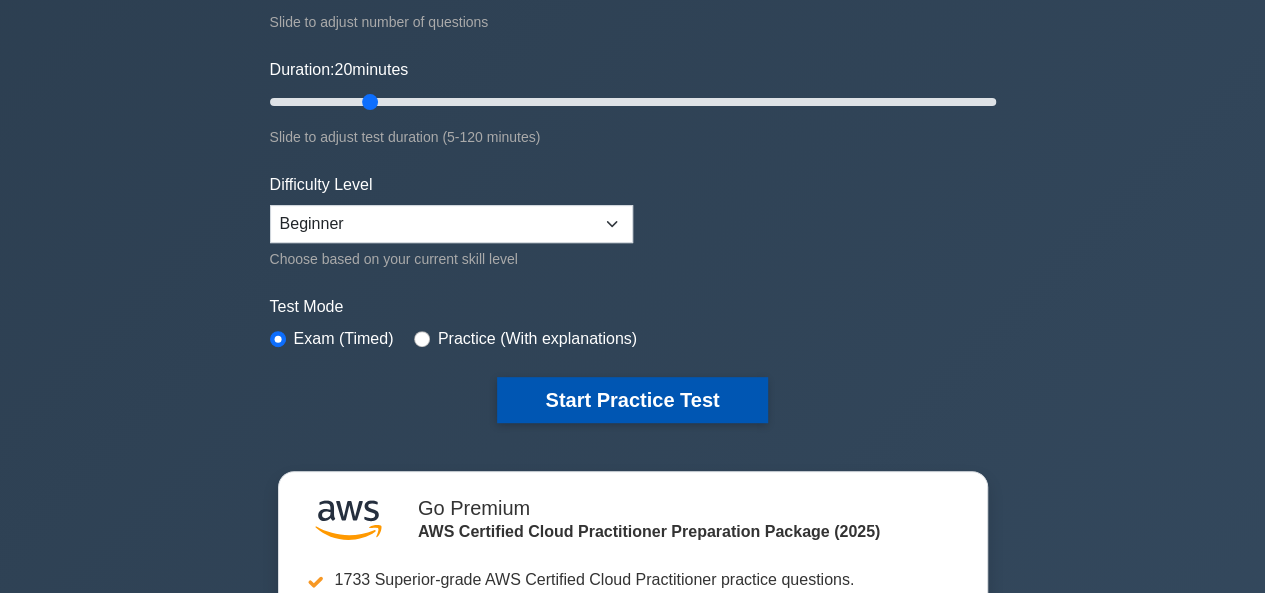 click on "Start Practice Test" at bounding box center (632, 400) 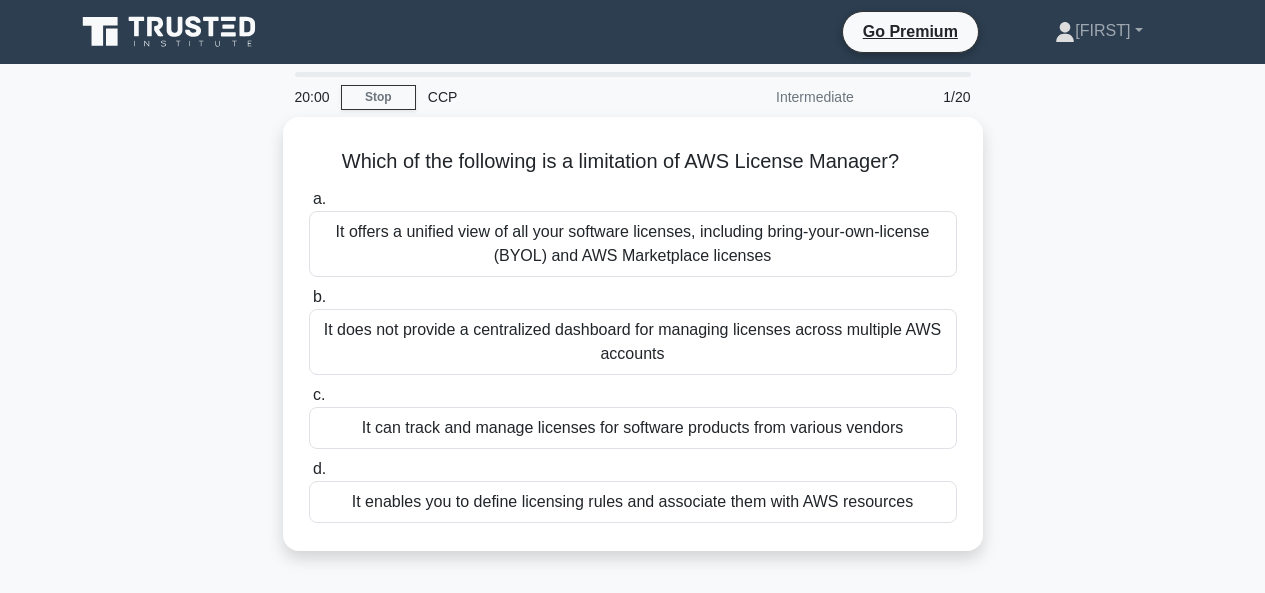 scroll, scrollTop: 0, scrollLeft: 0, axis: both 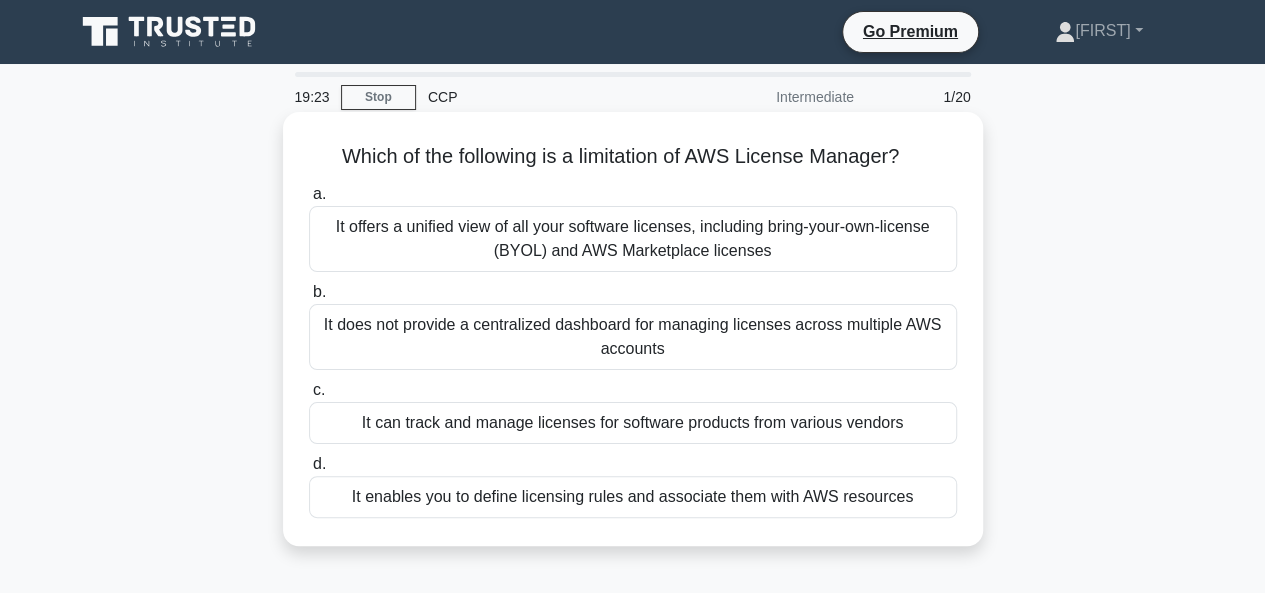 click on "It does not provide a centralized dashboard for managing licenses across multiple AWS accounts" at bounding box center [633, 337] 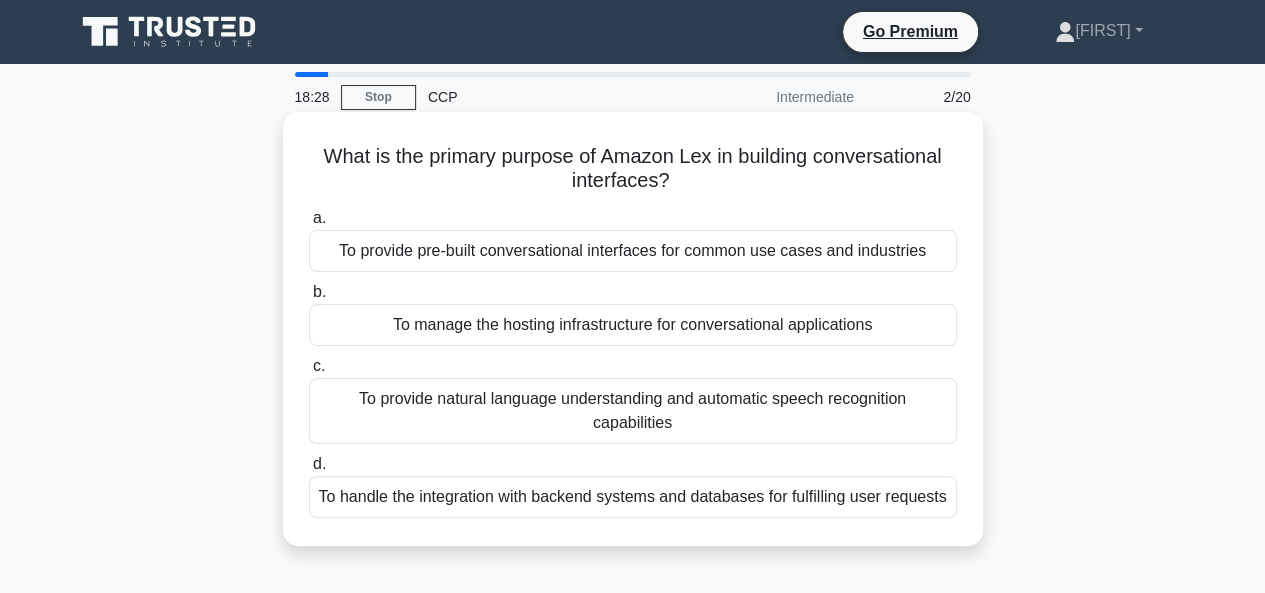 drag, startPoint x: 622, startPoint y: 261, endPoint x: 557, endPoint y: 243, distance: 67.44627 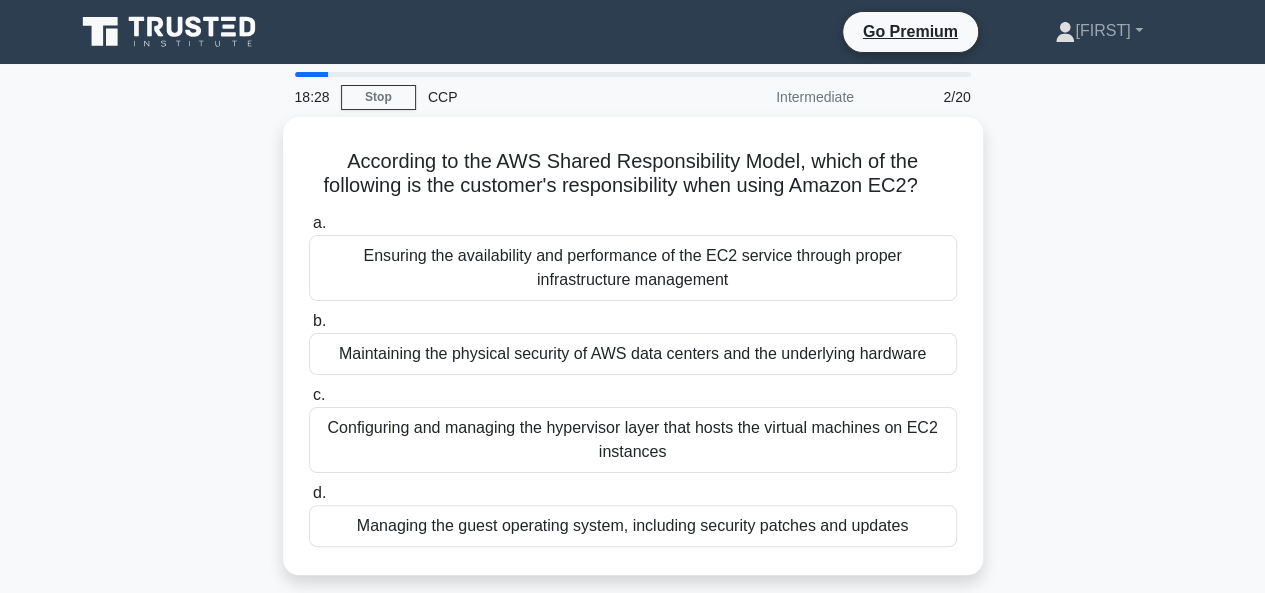 click on "Ensuring the availability and performance of the EC2 service through proper infrastructure management" at bounding box center (633, 268) 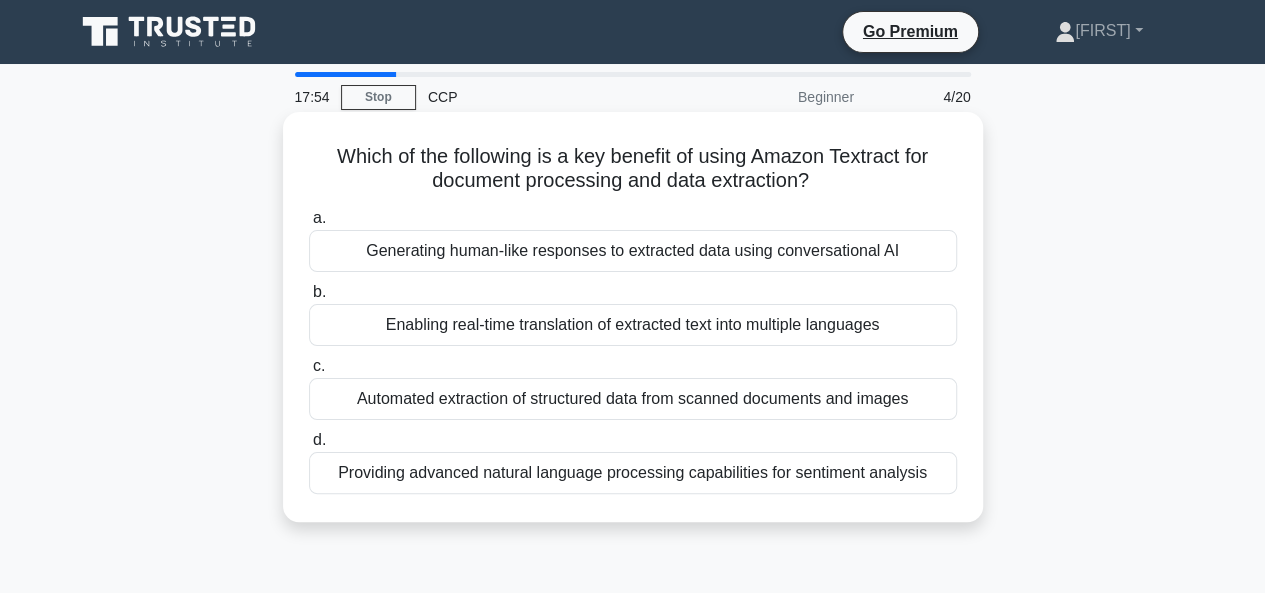click on "Enabling real-time translation of extracted text into multiple languages" at bounding box center [633, 325] 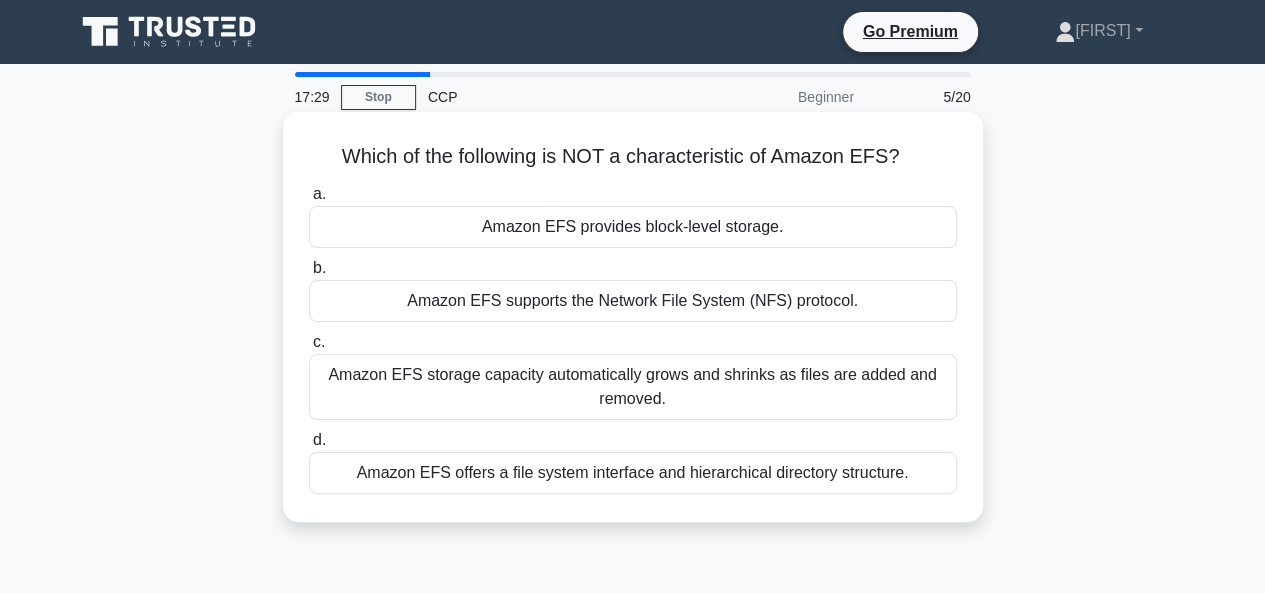 click on "Amazon EFS provides block-level storage." at bounding box center (633, 227) 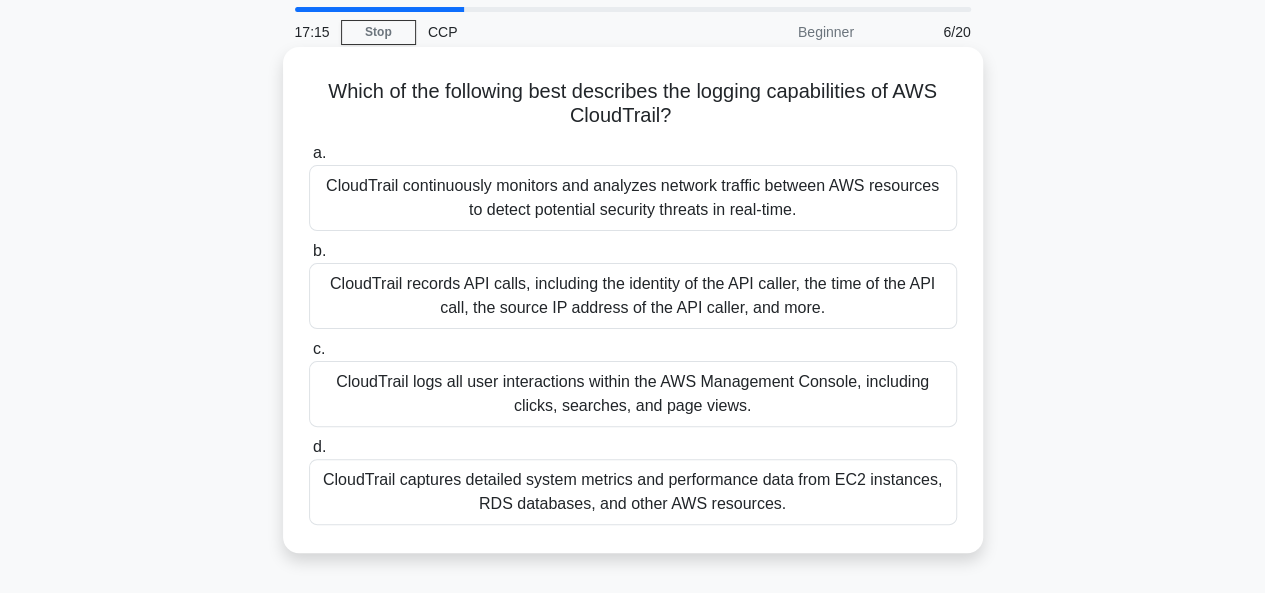 scroll, scrollTop: 66, scrollLeft: 0, axis: vertical 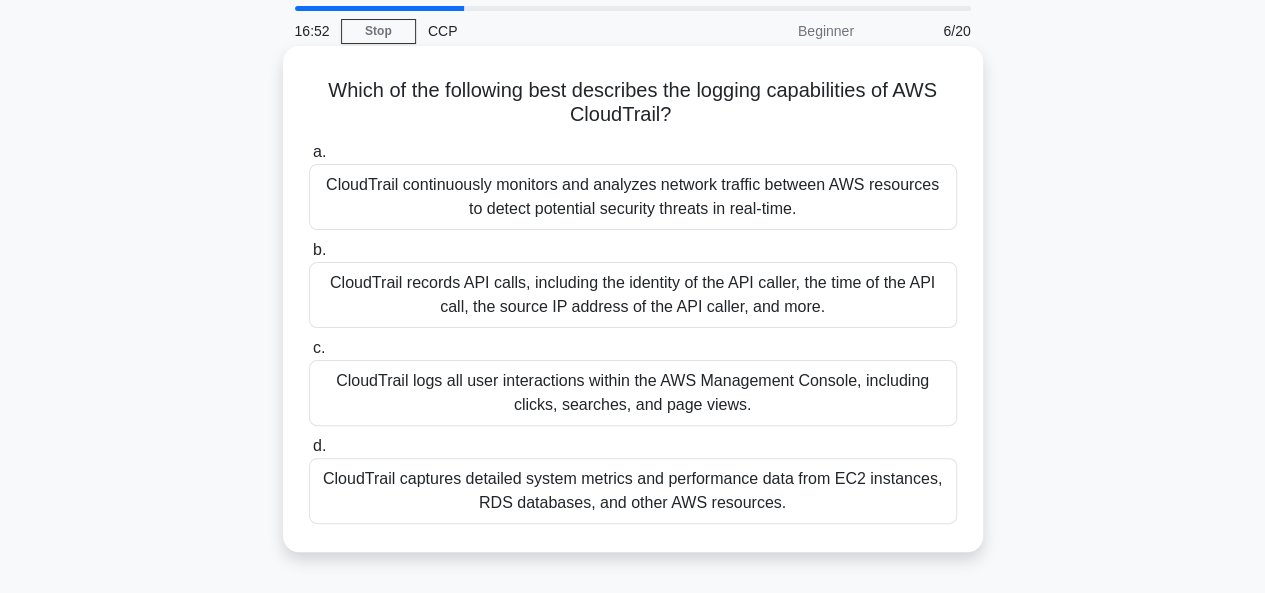 click on "CloudTrail captures detailed system metrics and performance data from EC2 instances, RDS databases, and other AWS resources." at bounding box center (633, 491) 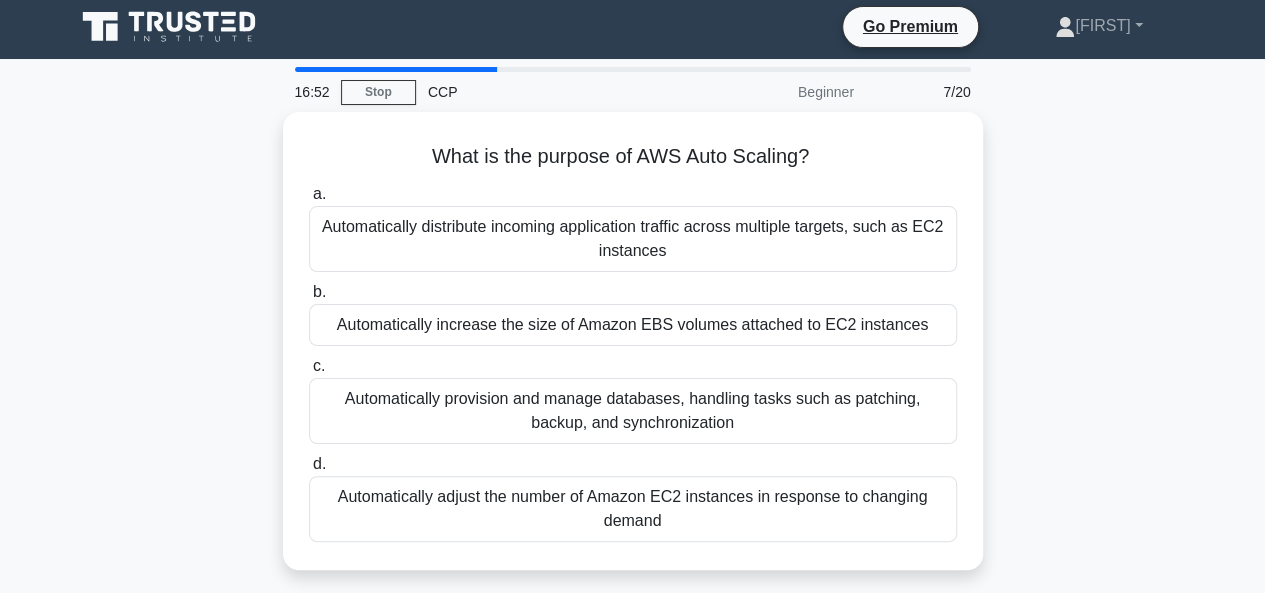 scroll, scrollTop: 0, scrollLeft: 0, axis: both 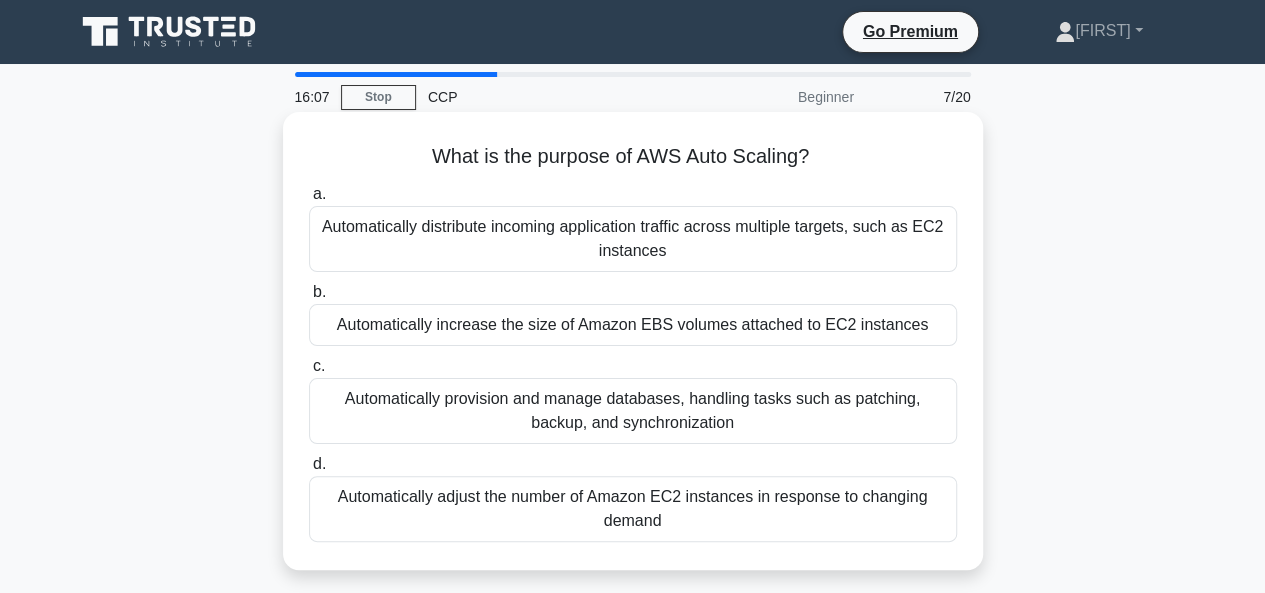 click on "Automatically increase the size of Amazon EBS volumes attached to EC2 instances" at bounding box center (633, 325) 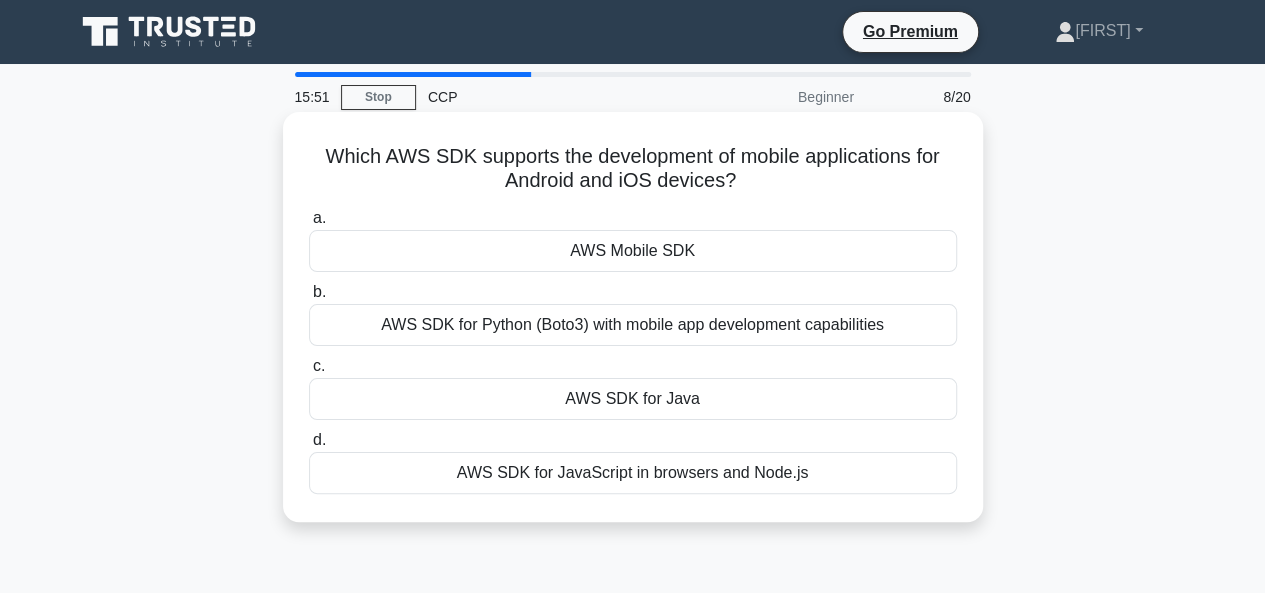 click on "AWS Mobile SDK" at bounding box center [633, 251] 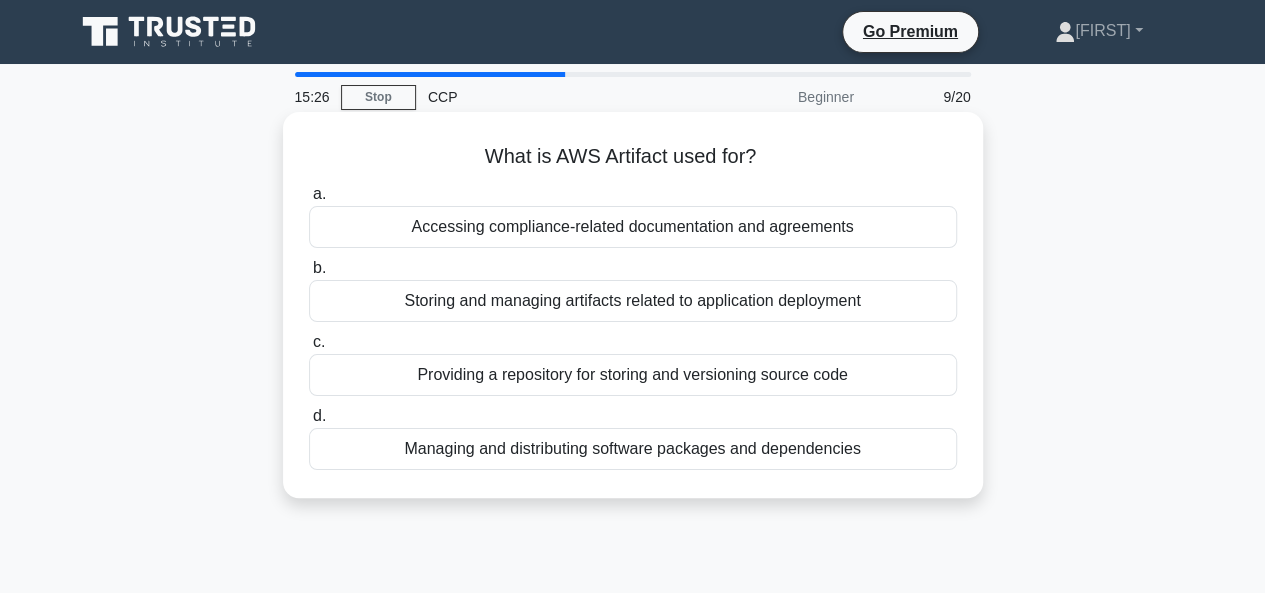 click on "Accessing compliance-related documentation and agreements" at bounding box center (633, 227) 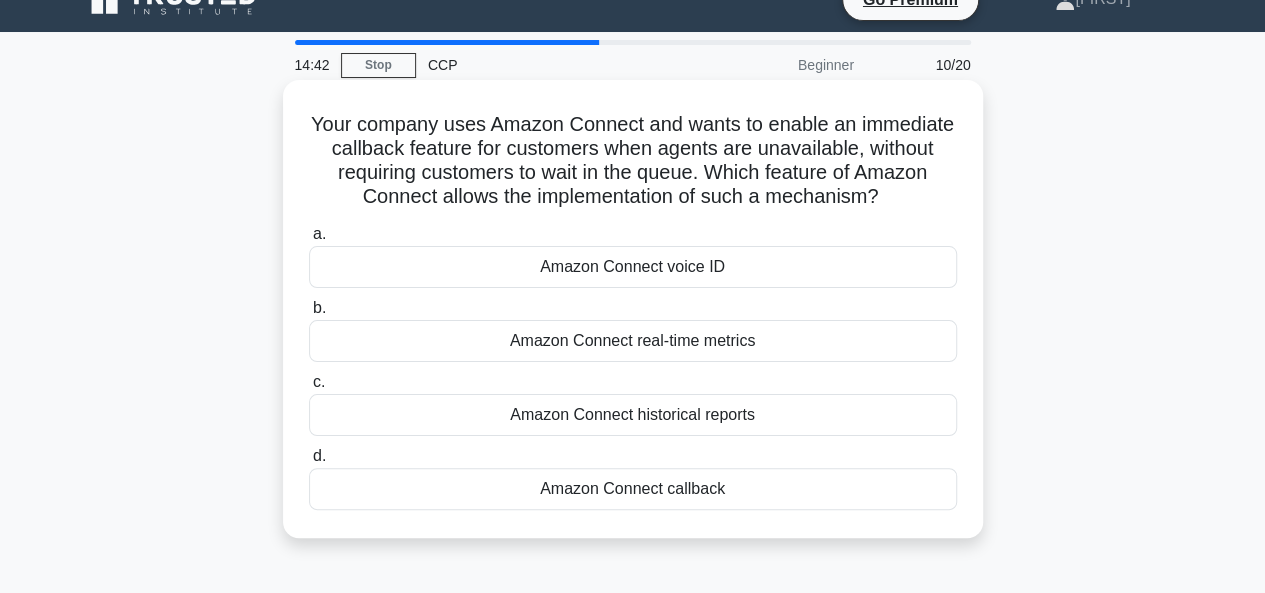 scroll, scrollTop: 31, scrollLeft: 0, axis: vertical 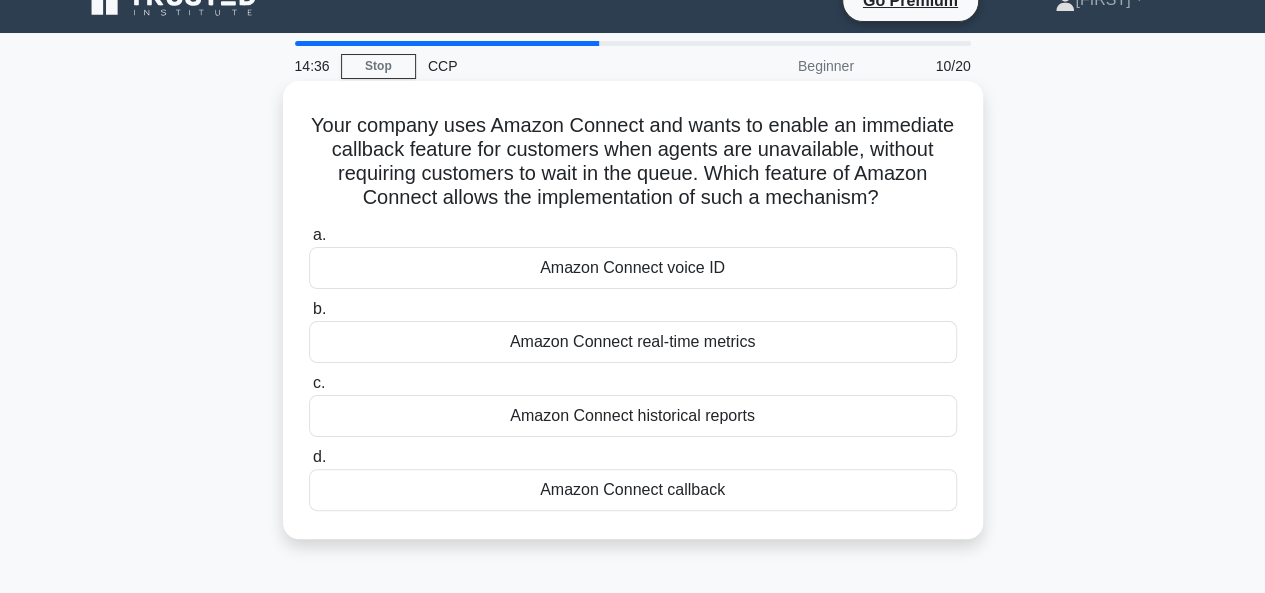 click on "Amazon Connect callback" at bounding box center (633, 490) 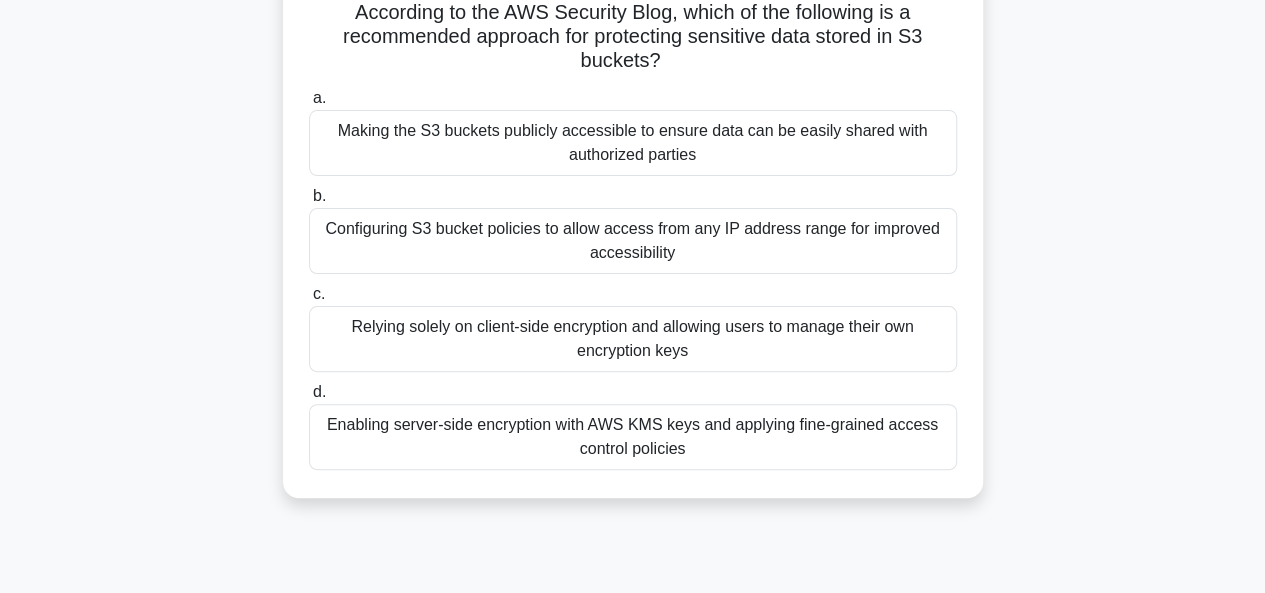 scroll, scrollTop: 151, scrollLeft: 0, axis: vertical 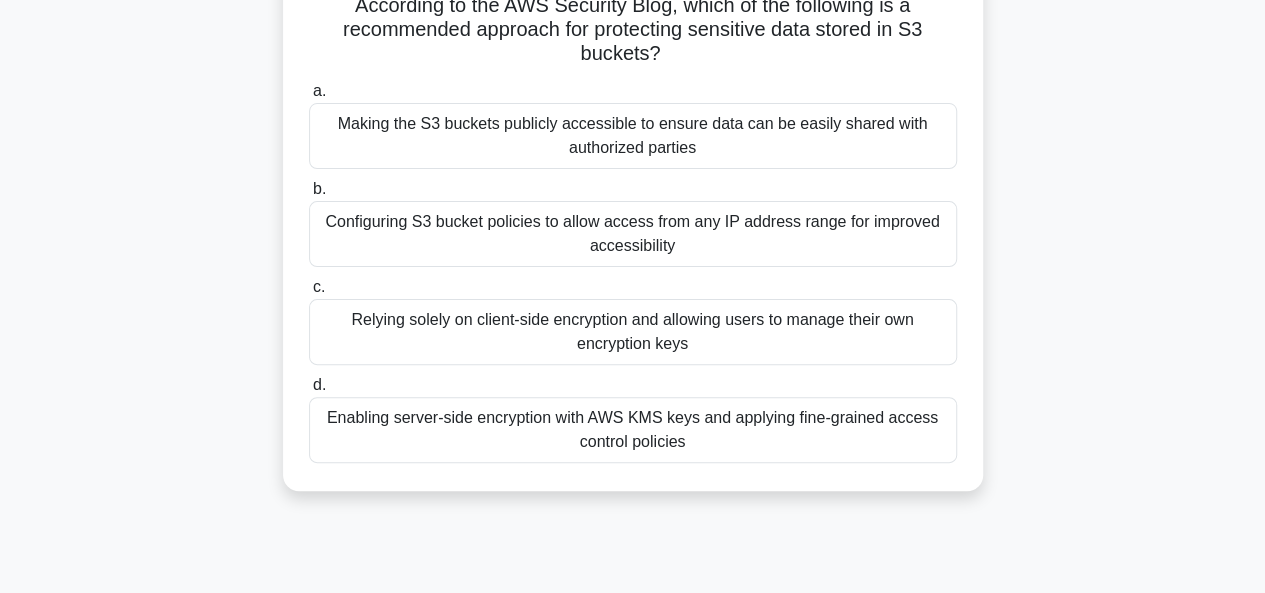 click on "Enabling server-side encryption with AWS KMS keys and applying fine-grained access control policies" at bounding box center (633, 430) 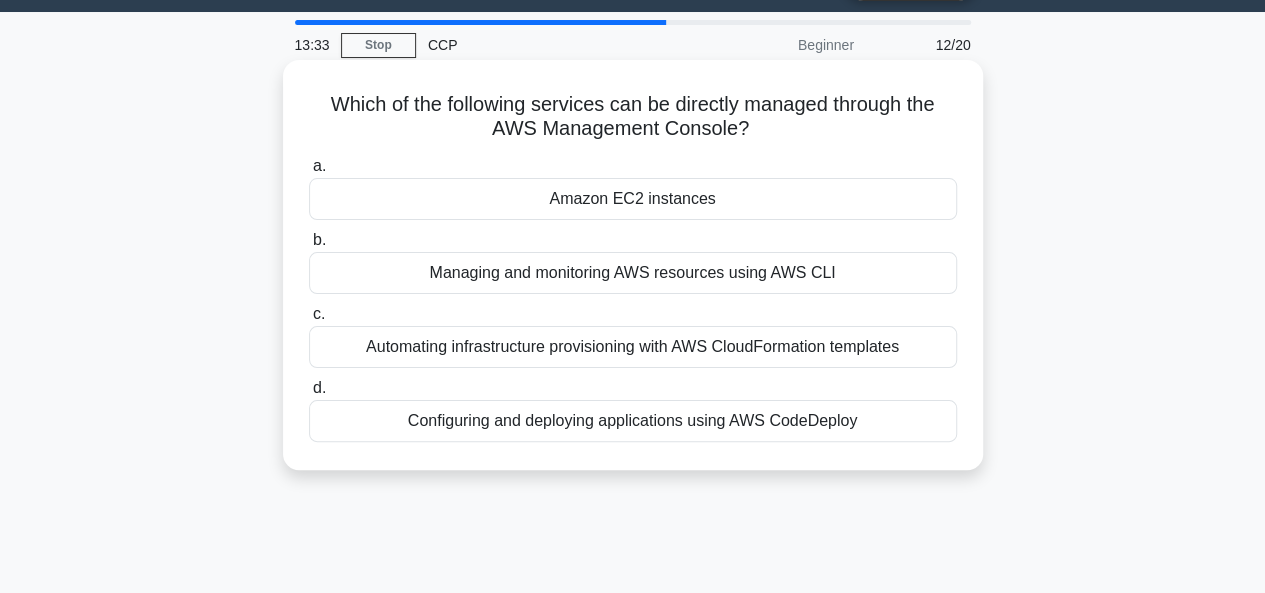 scroll, scrollTop: 57, scrollLeft: 0, axis: vertical 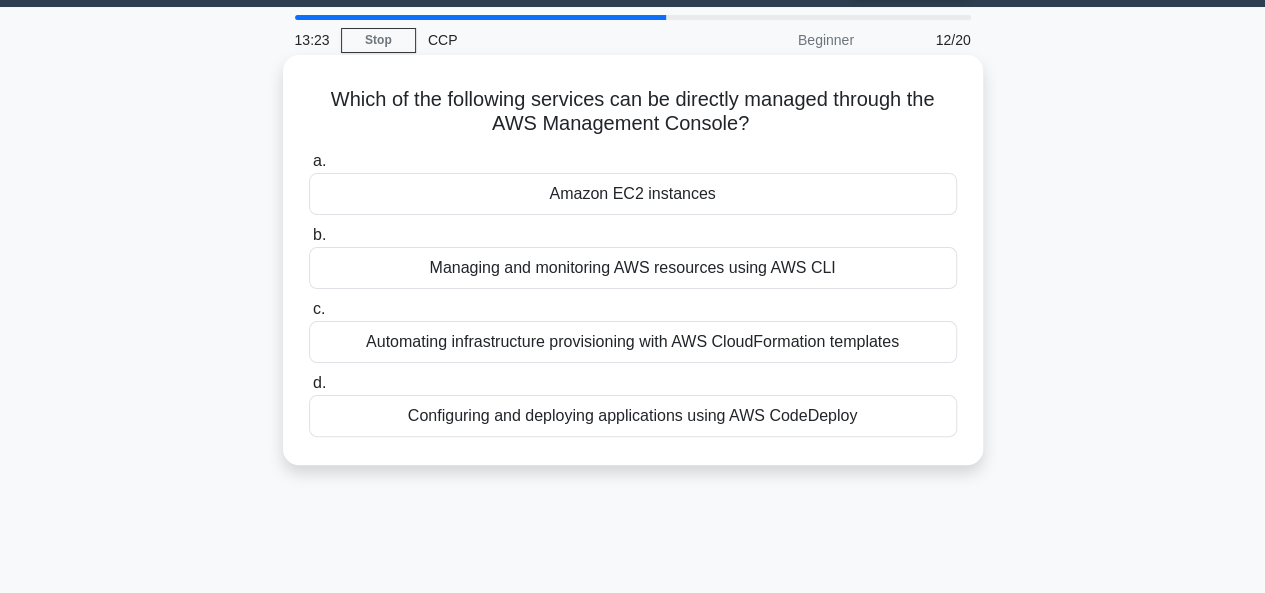 click on "Managing and monitoring AWS resources using AWS CLI" at bounding box center (633, 268) 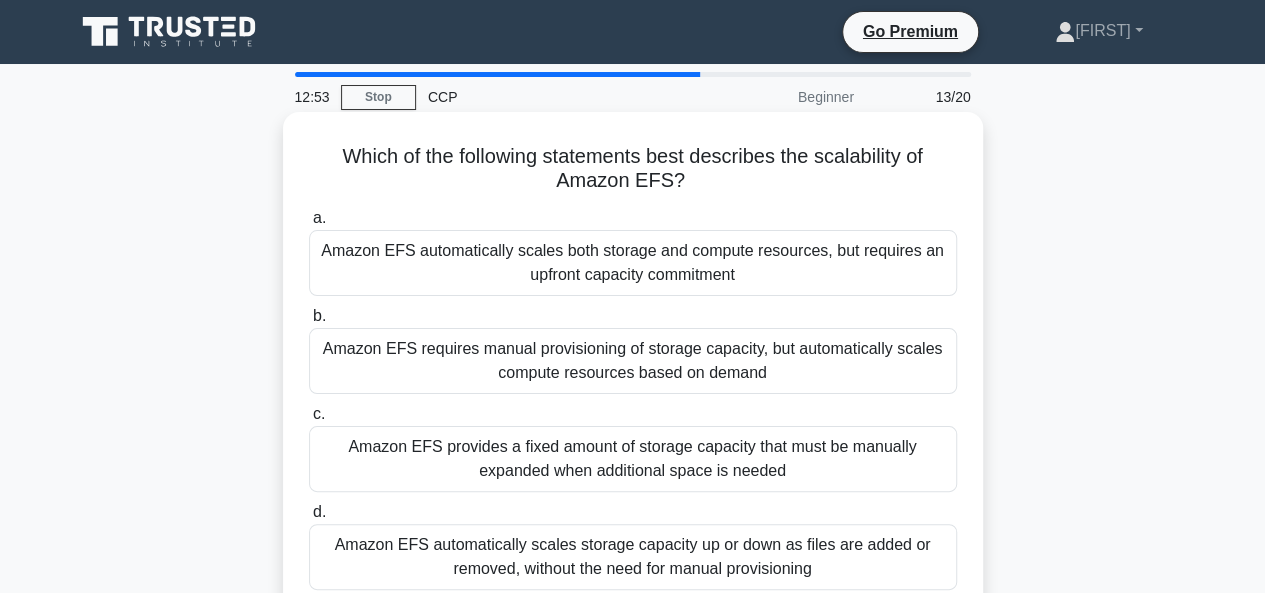 scroll, scrollTop: 54, scrollLeft: 0, axis: vertical 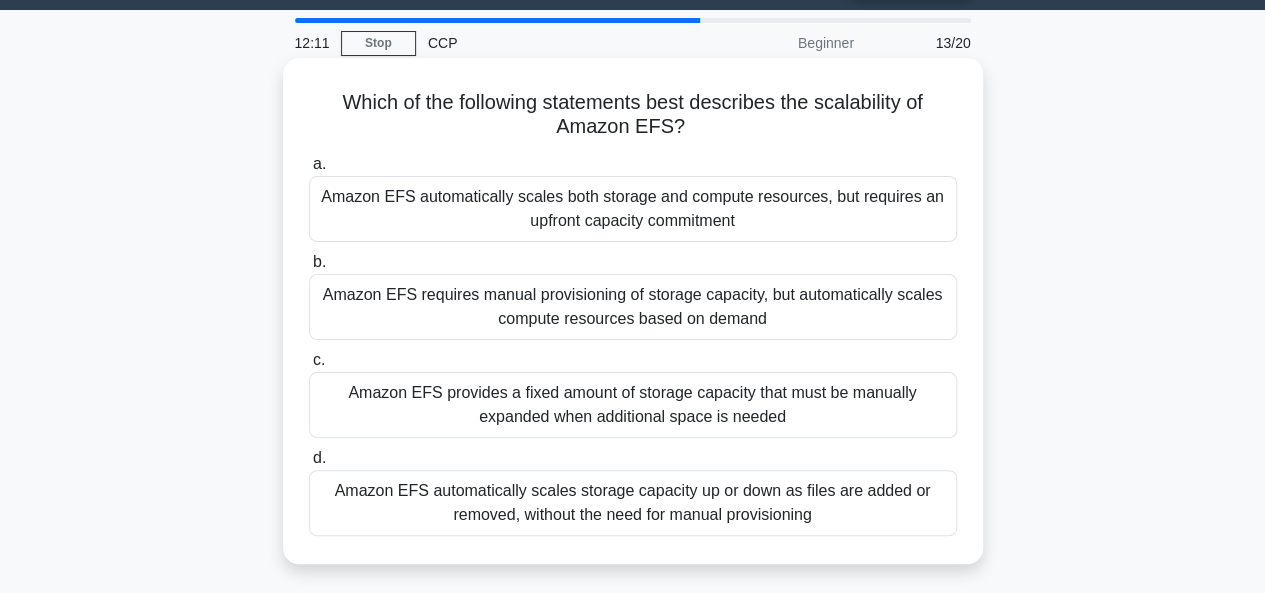 click on "Amazon EFS automatically scales storage capacity up or down as files are added or removed, without the need for manual provisioning" at bounding box center [633, 503] 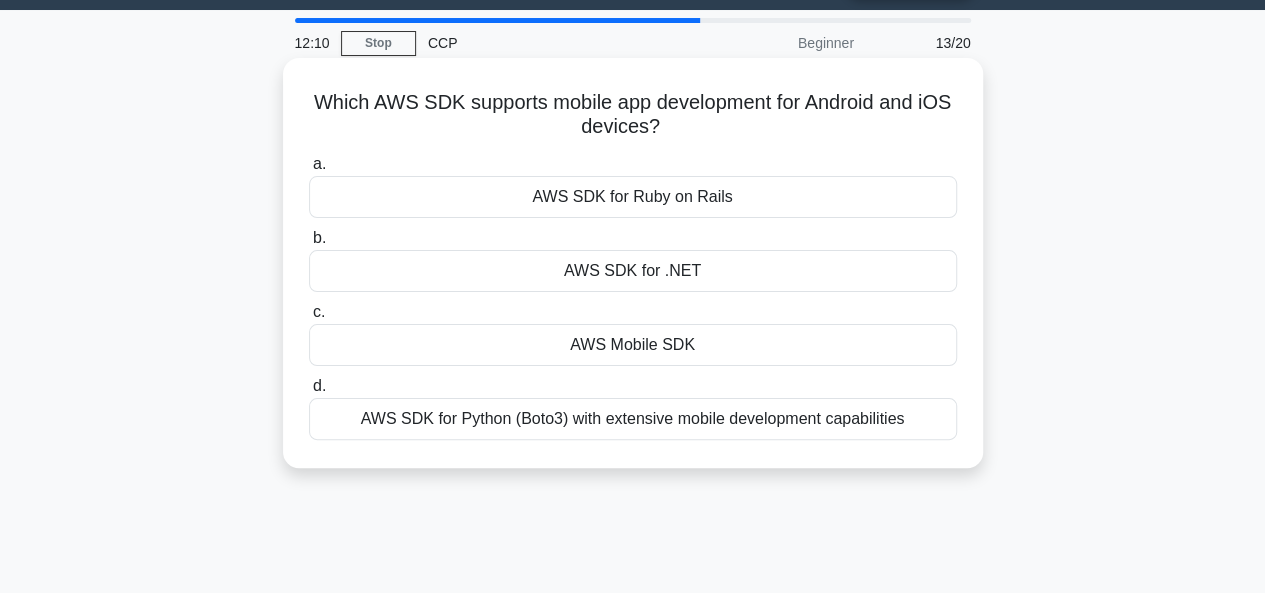 scroll, scrollTop: 0, scrollLeft: 0, axis: both 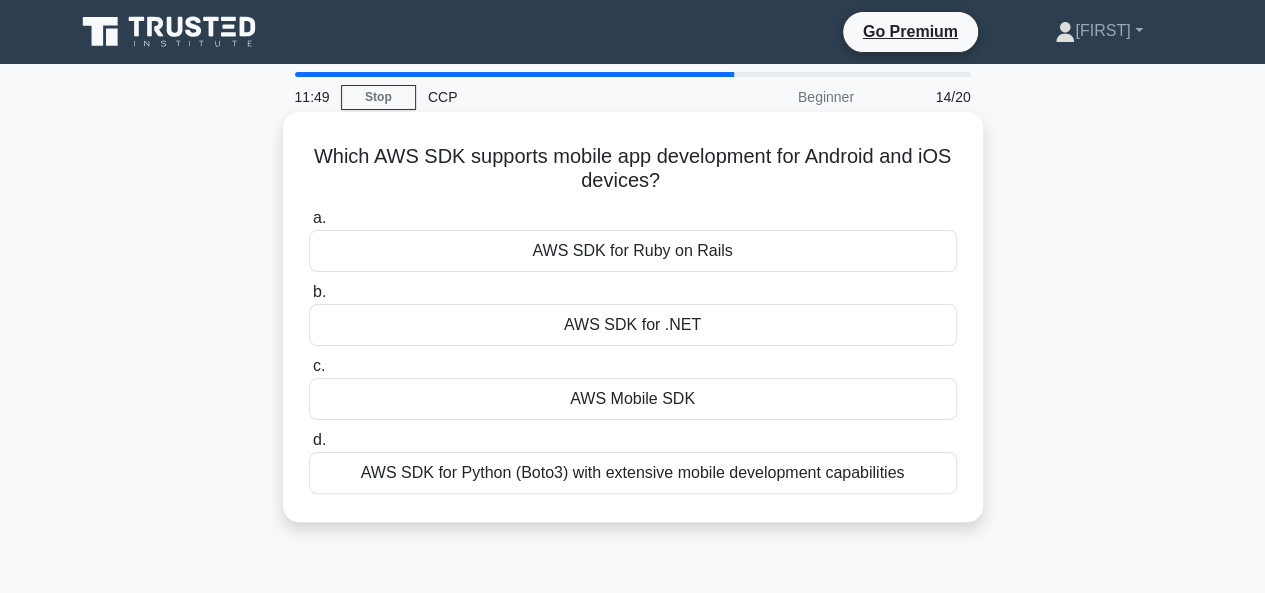 click on "AWS Mobile SDK" at bounding box center [633, 399] 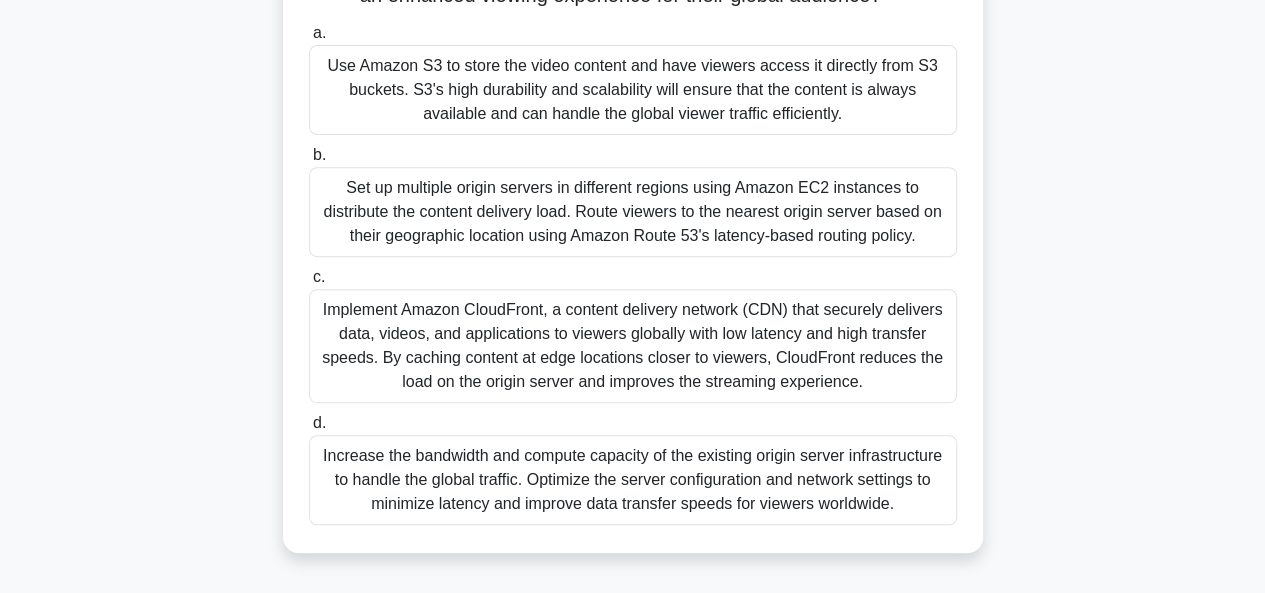 scroll, scrollTop: 333, scrollLeft: 0, axis: vertical 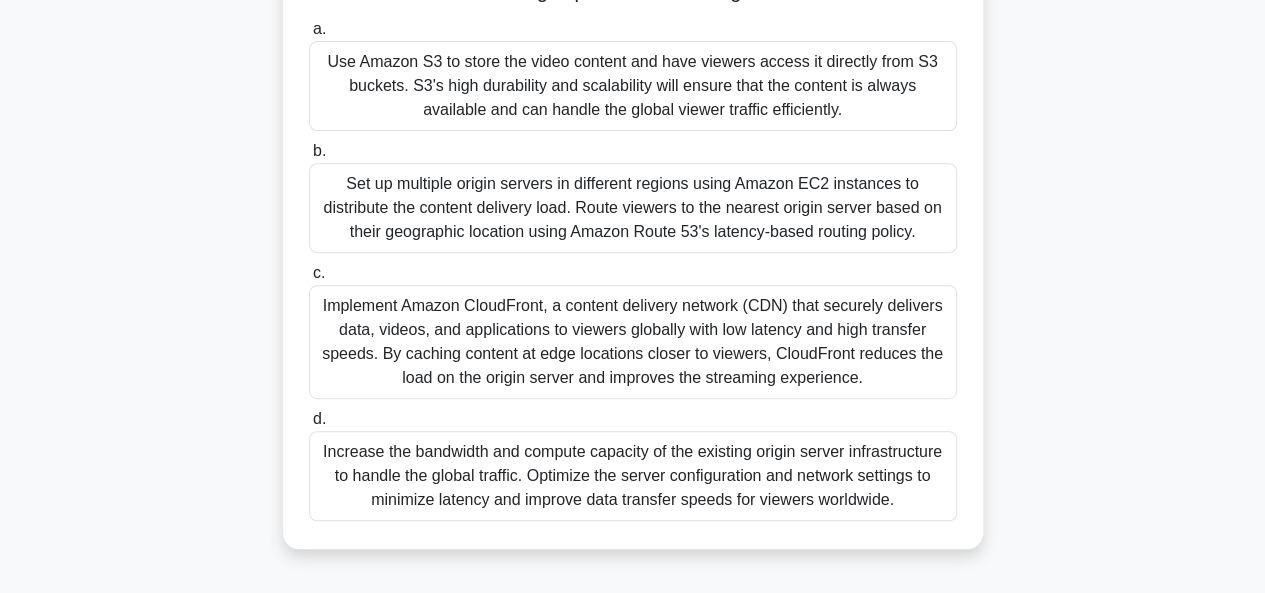 click on "Implement Amazon CloudFront, a content delivery network (CDN) that securely delivers data, videos, and applications to viewers globally with low latency and high transfer speeds. By caching content at edge locations closer to viewers, CloudFront reduces the load on the origin server and improves the streaming experience." at bounding box center (633, 342) 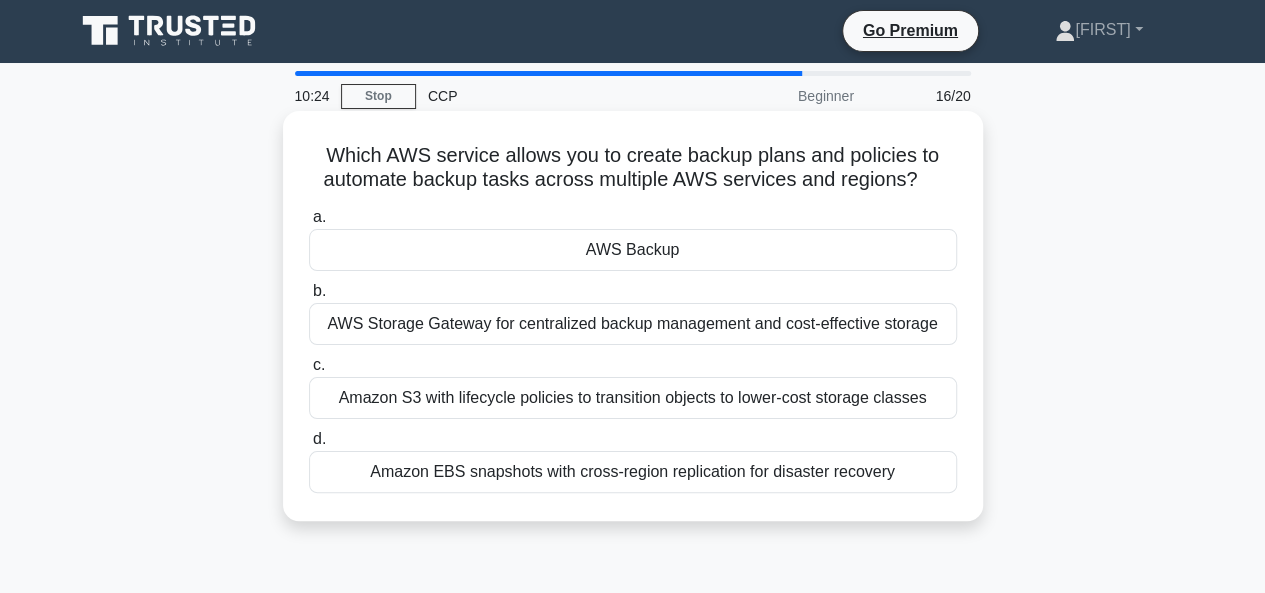 scroll, scrollTop: 0, scrollLeft: 0, axis: both 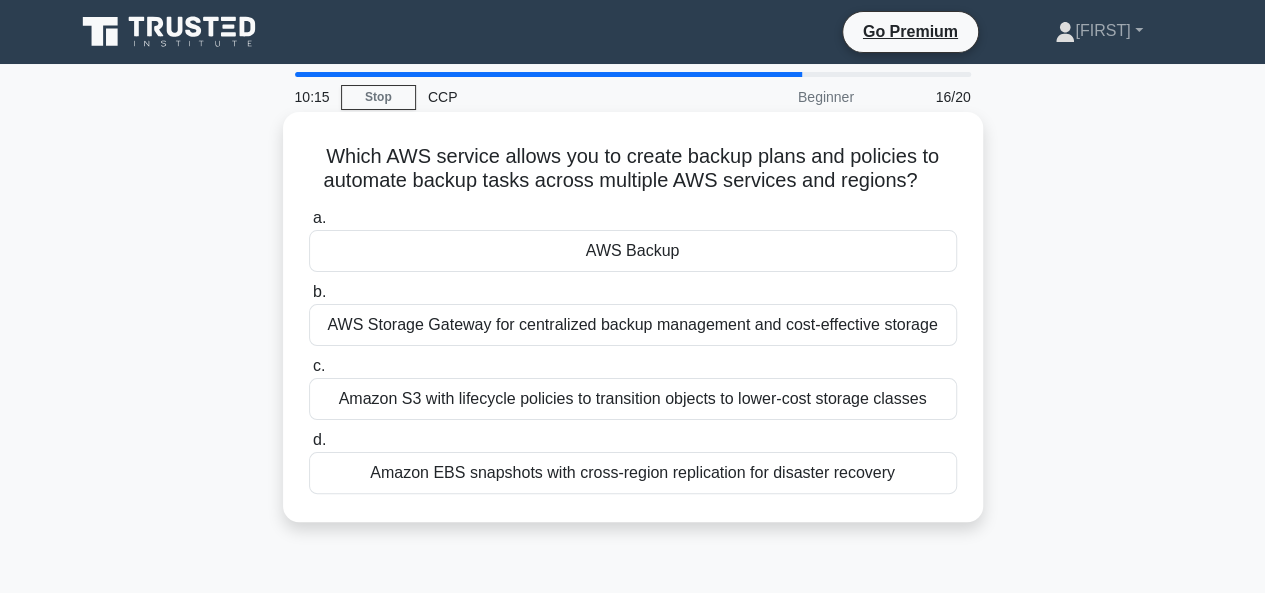 click on "AWS Backup" at bounding box center (633, 251) 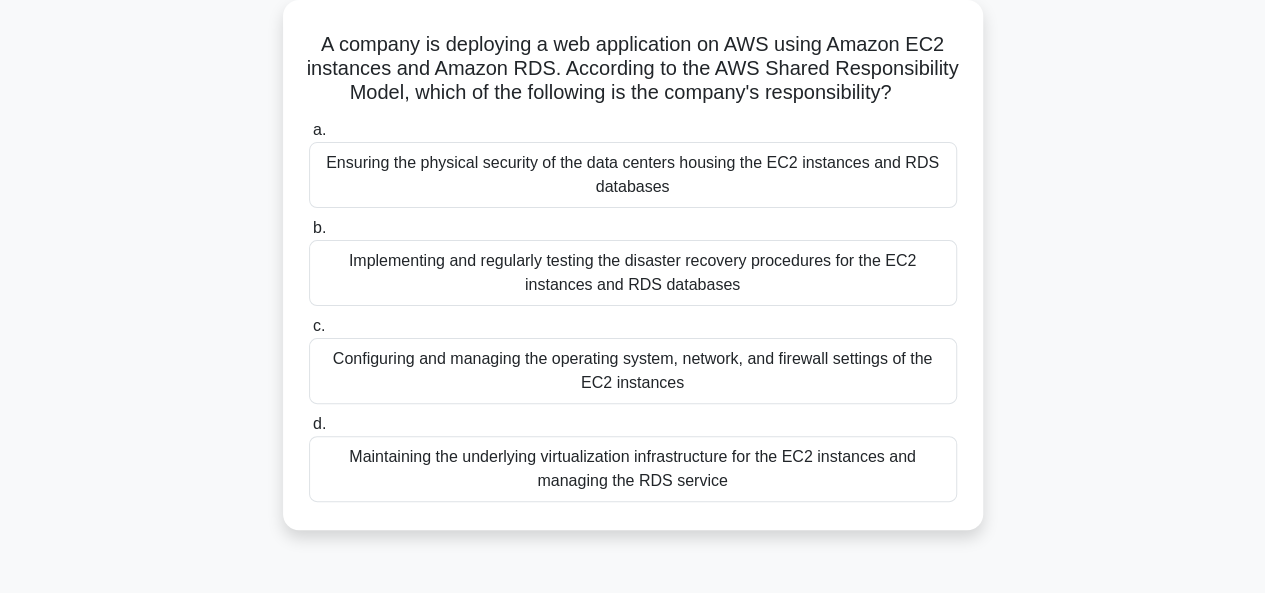 scroll, scrollTop: 139, scrollLeft: 0, axis: vertical 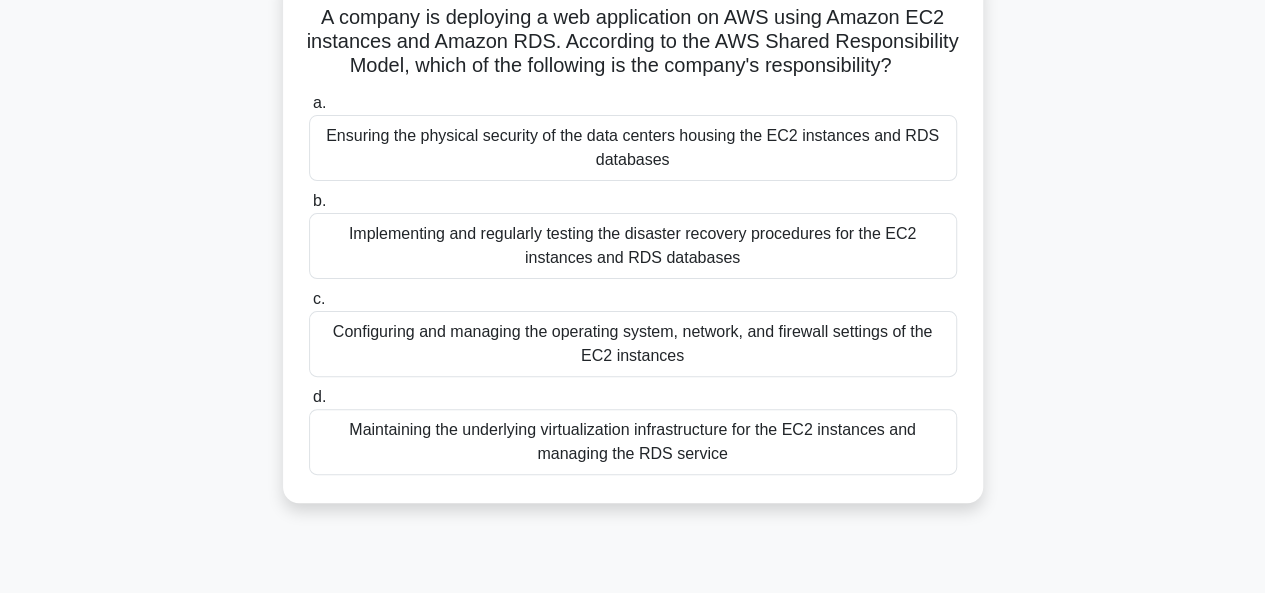 click on "Maintaining the underlying virtualization infrastructure for the EC2 instances and managing the RDS service" at bounding box center [633, 442] 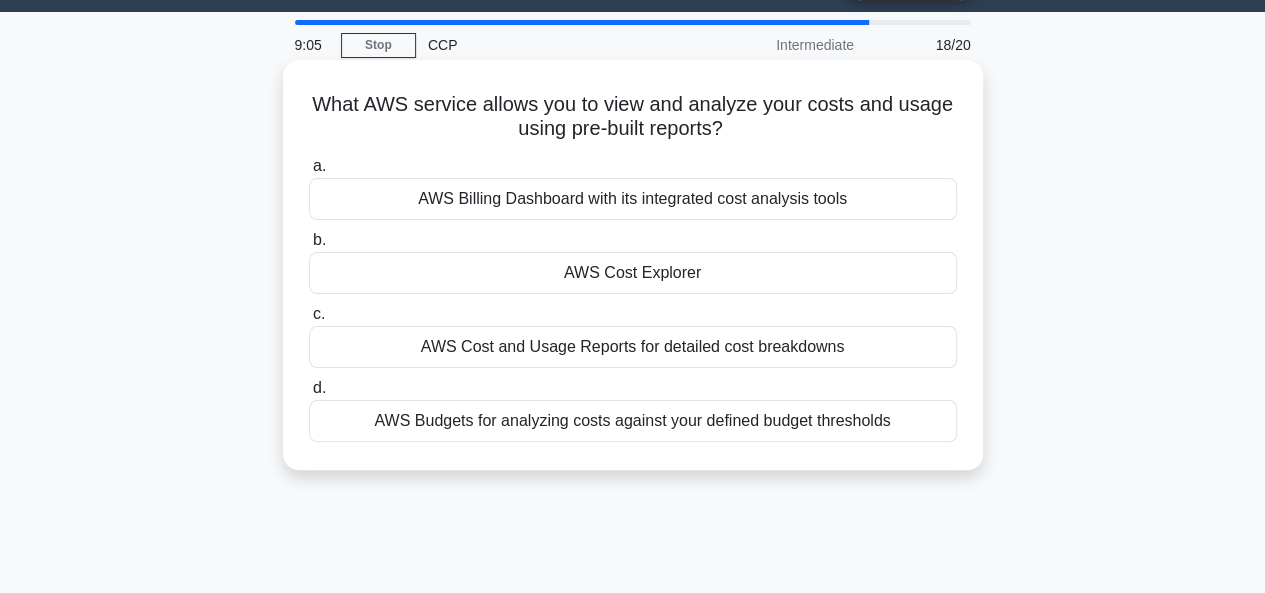 scroll, scrollTop: 57, scrollLeft: 0, axis: vertical 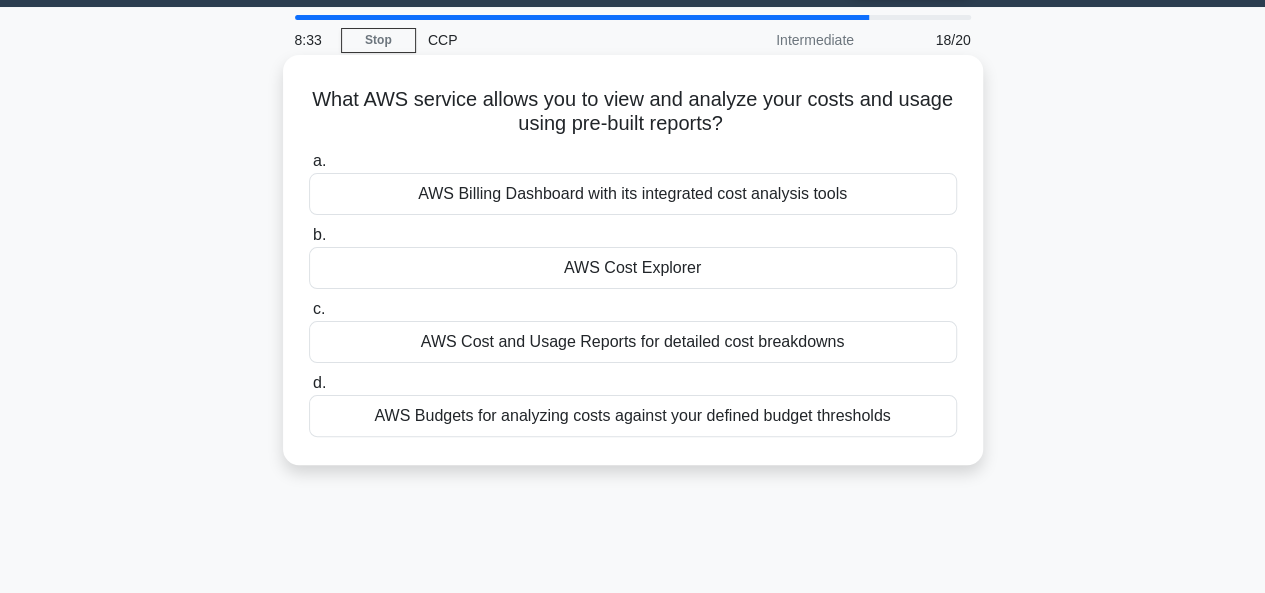 click on "AWS Cost and Usage Reports for detailed cost breakdowns" at bounding box center [633, 342] 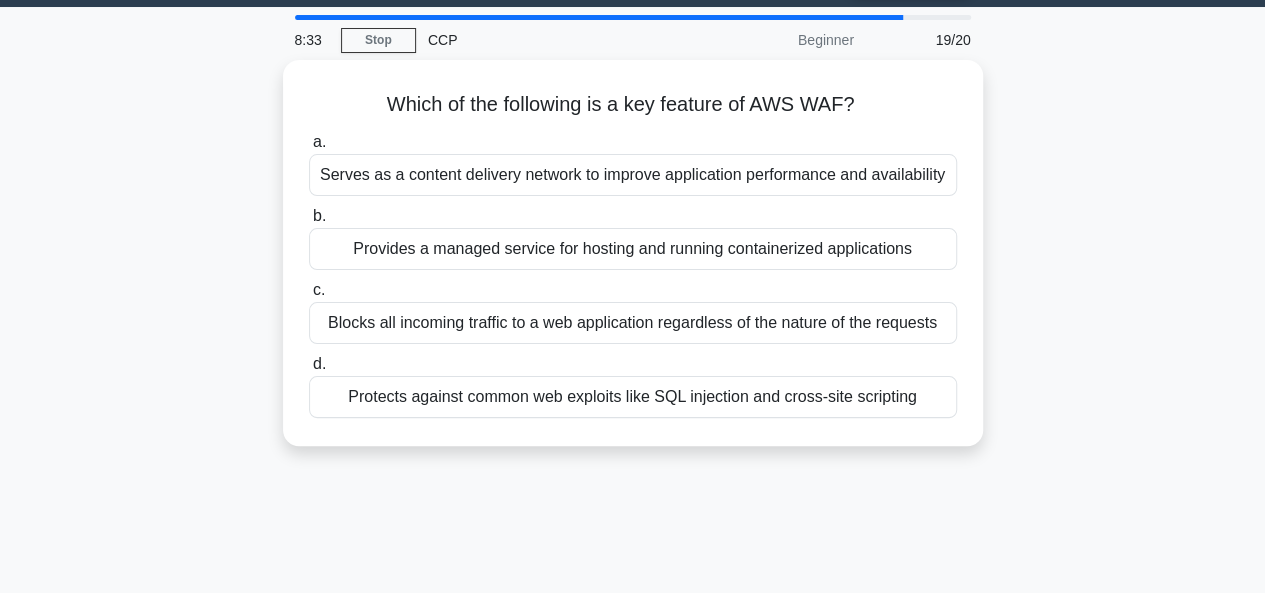 scroll, scrollTop: 0, scrollLeft: 0, axis: both 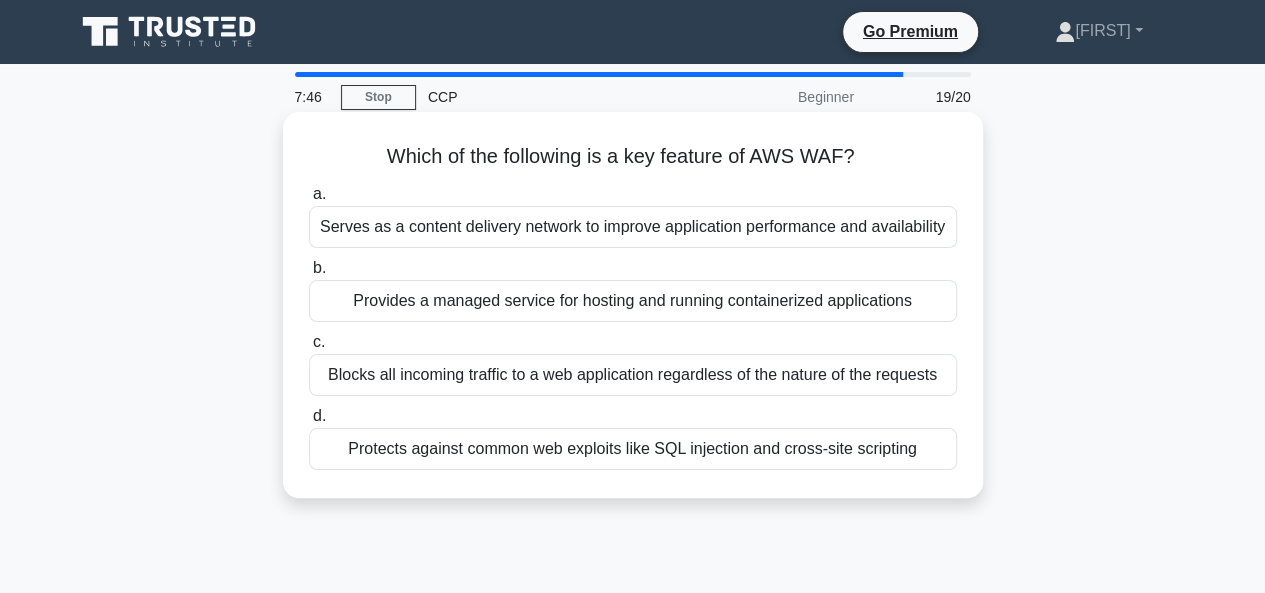 click on "Protects against common web exploits like SQL injection and cross-site scripting" at bounding box center (633, 449) 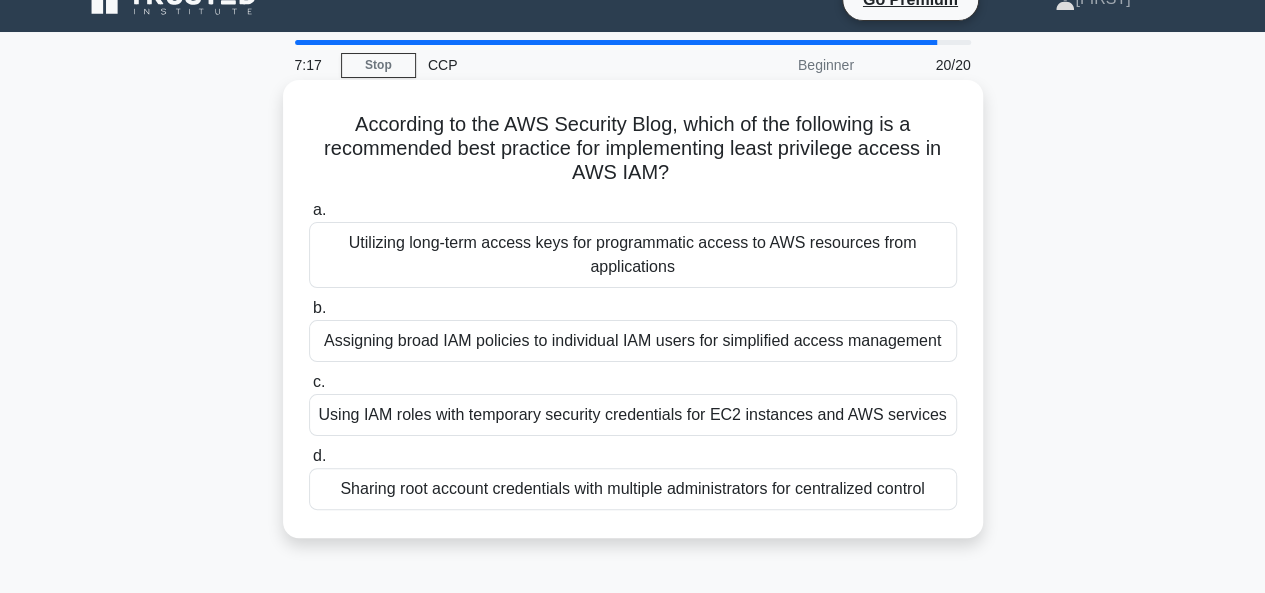 scroll, scrollTop: 34, scrollLeft: 0, axis: vertical 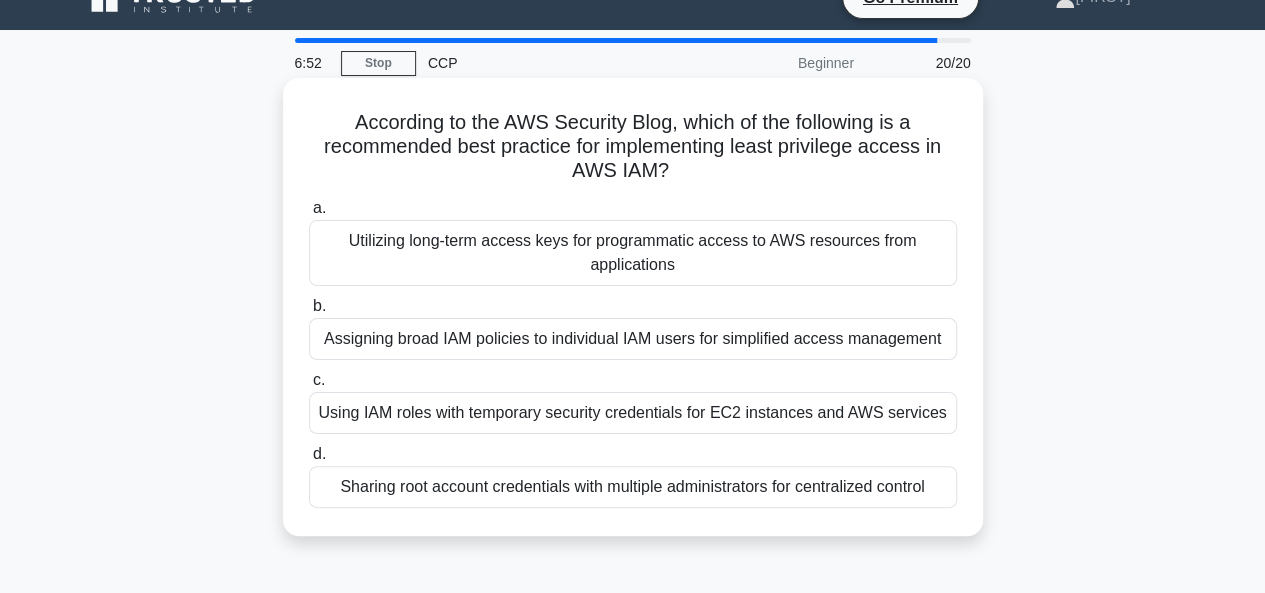 click on "Assigning broad IAM policies to individual IAM users for simplified access management" at bounding box center [633, 339] 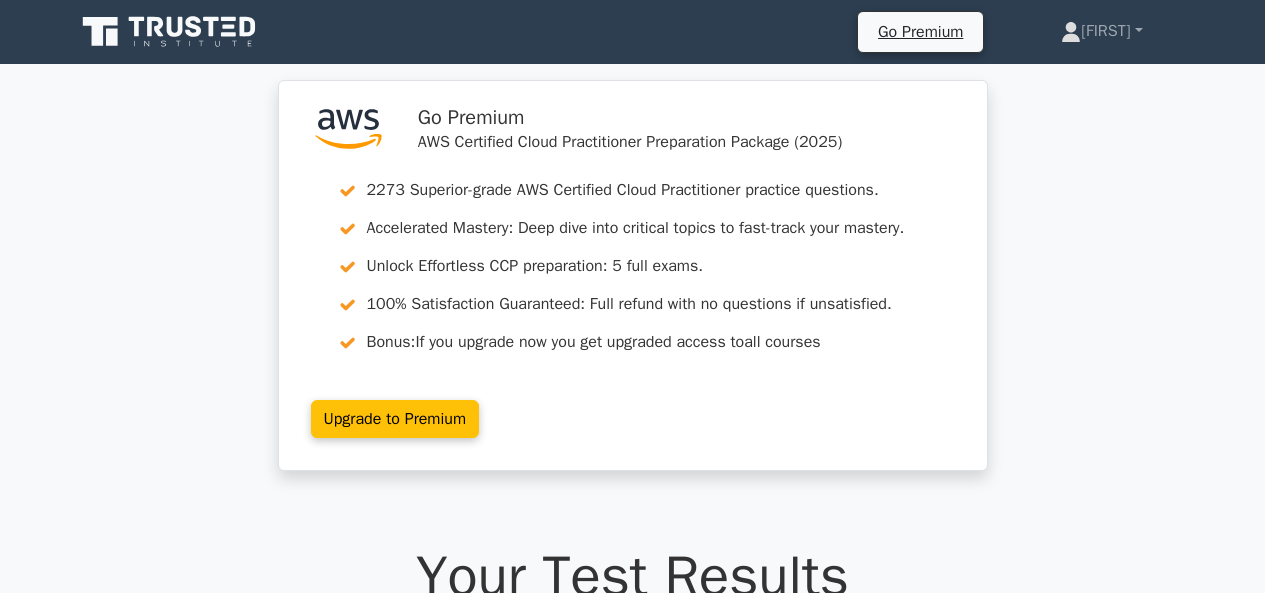 scroll, scrollTop: 91, scrollLeft: 0, axis: vertical 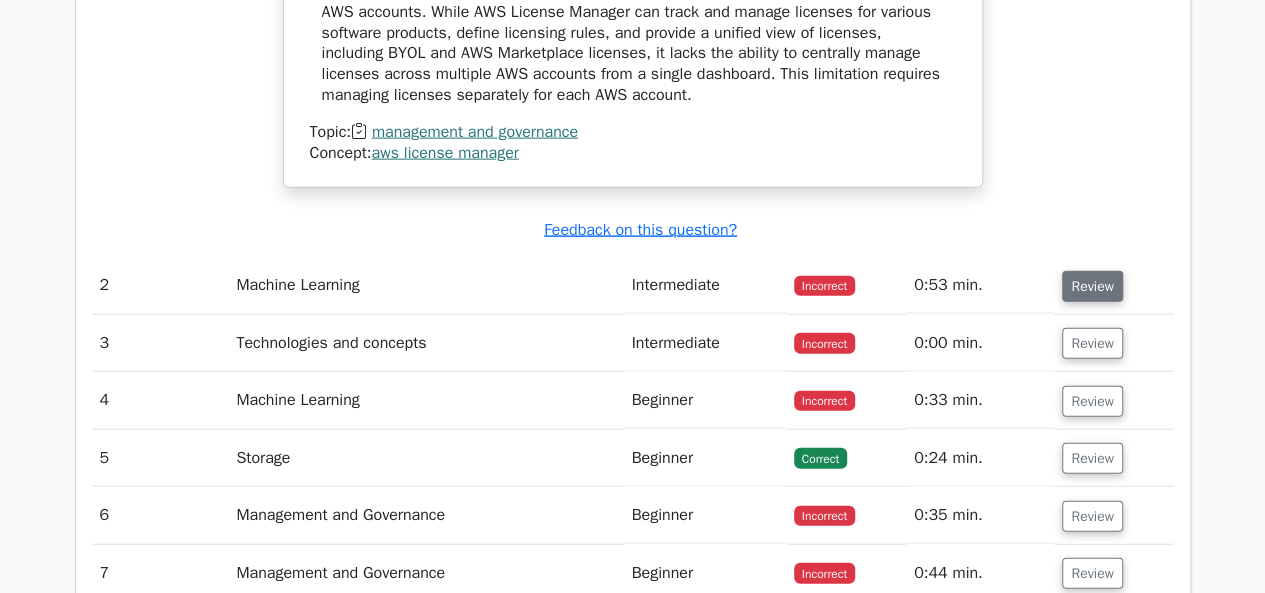 click on "Review" at bounding box center (1092, 286) 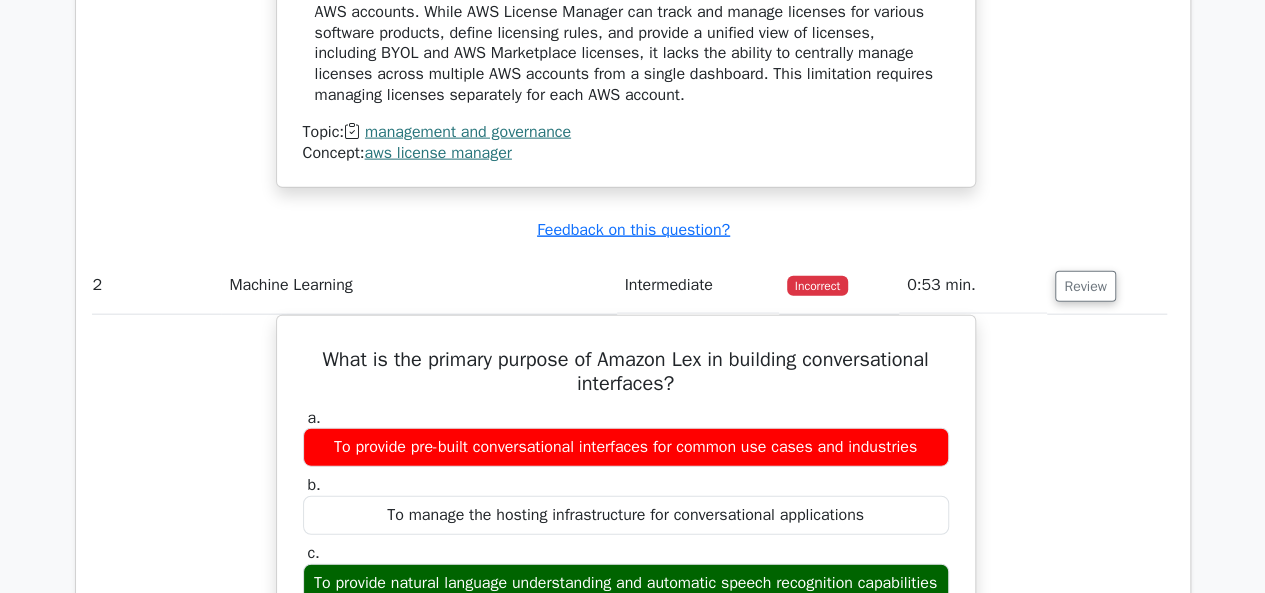 scroll, scrollTop: 0, scrollLeft: 11, axis: horizontal 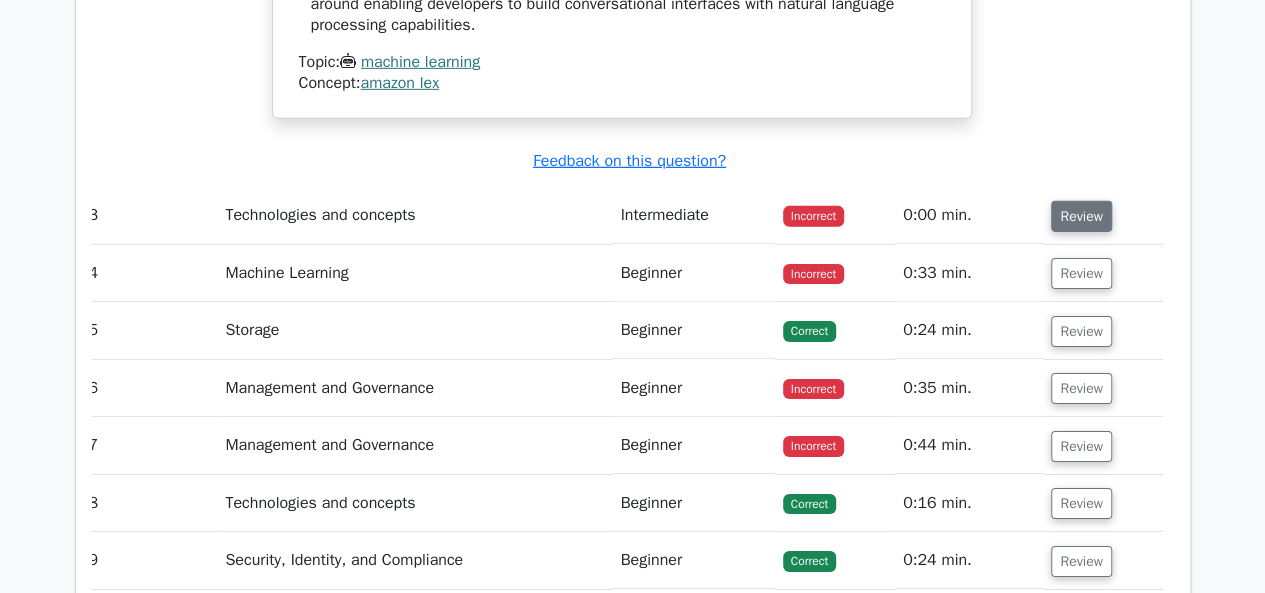 click on "Review" at bounding box center (1081, 216) 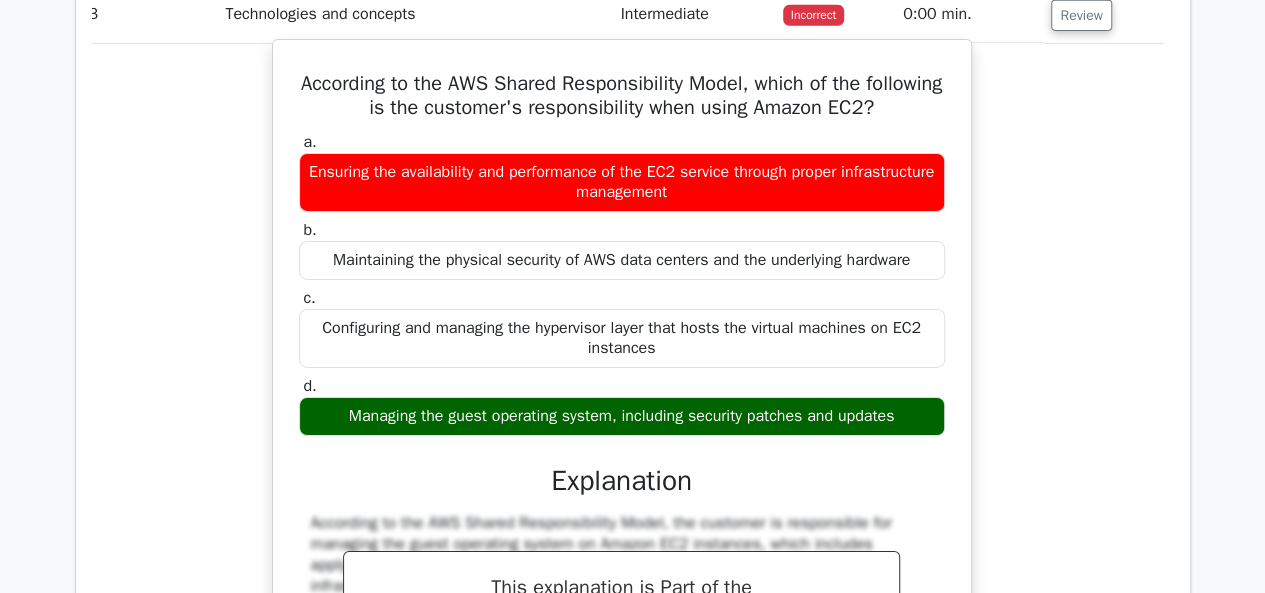 scroll, scrollTop: 3285, scrollLeft: 0, axis: vertical 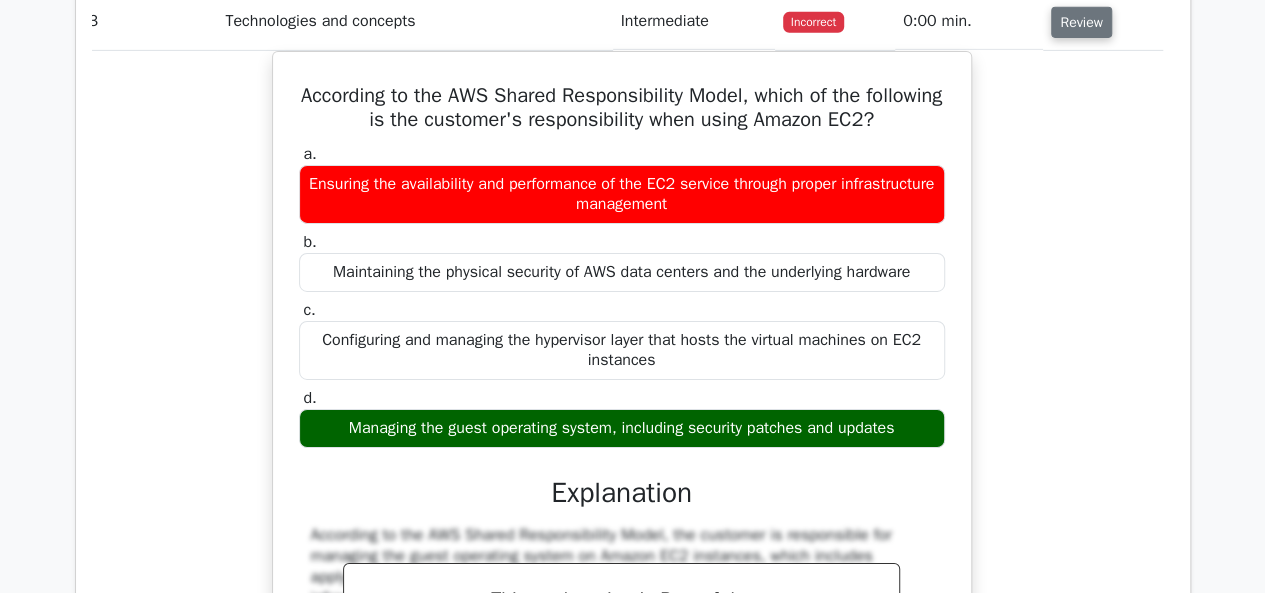 click on "Review" at bounding box center (1081, 22) 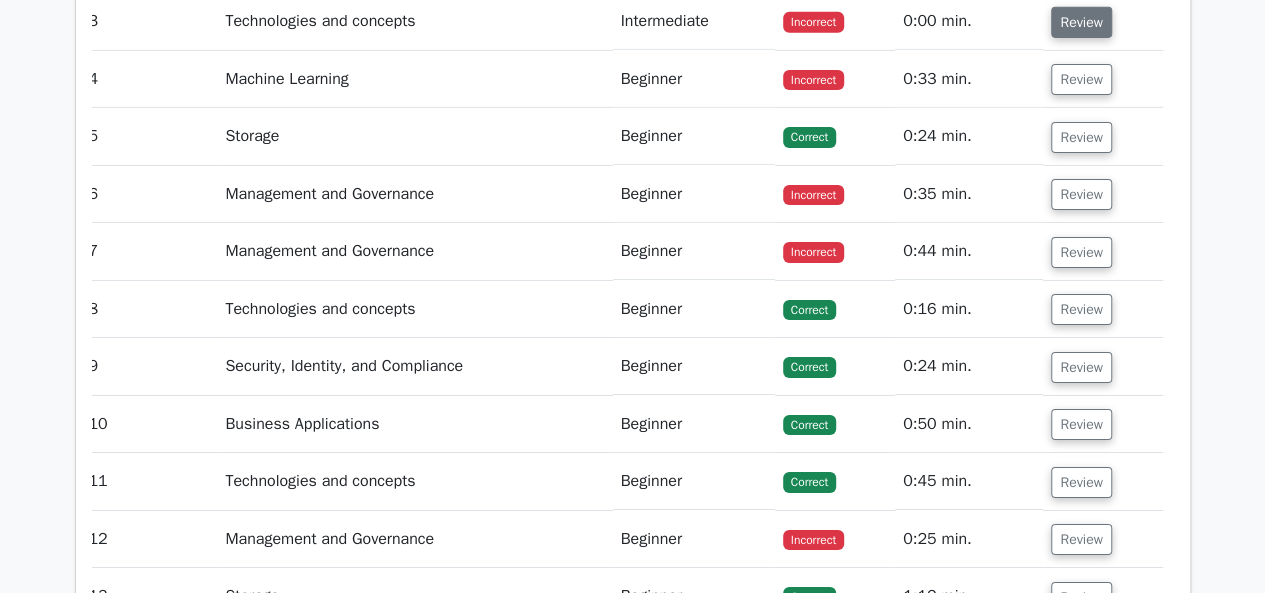click on "Review" at bounding box center [1081, 22] 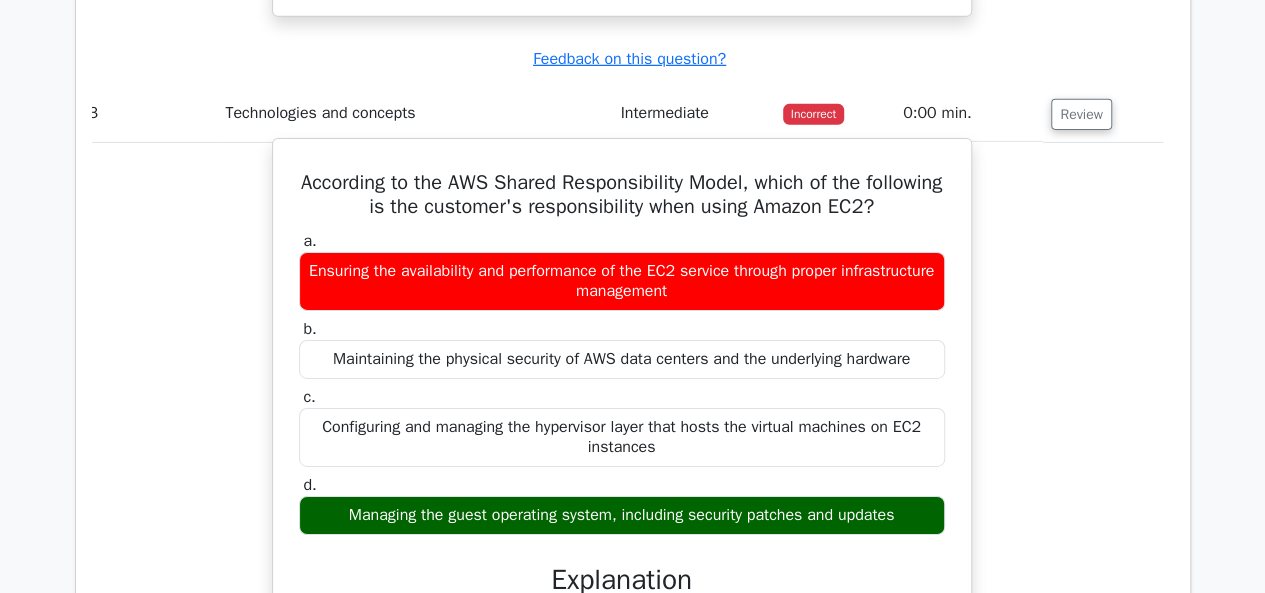 scroll, scrollTop: 3174, scrollLeft: 0, axis: vertical 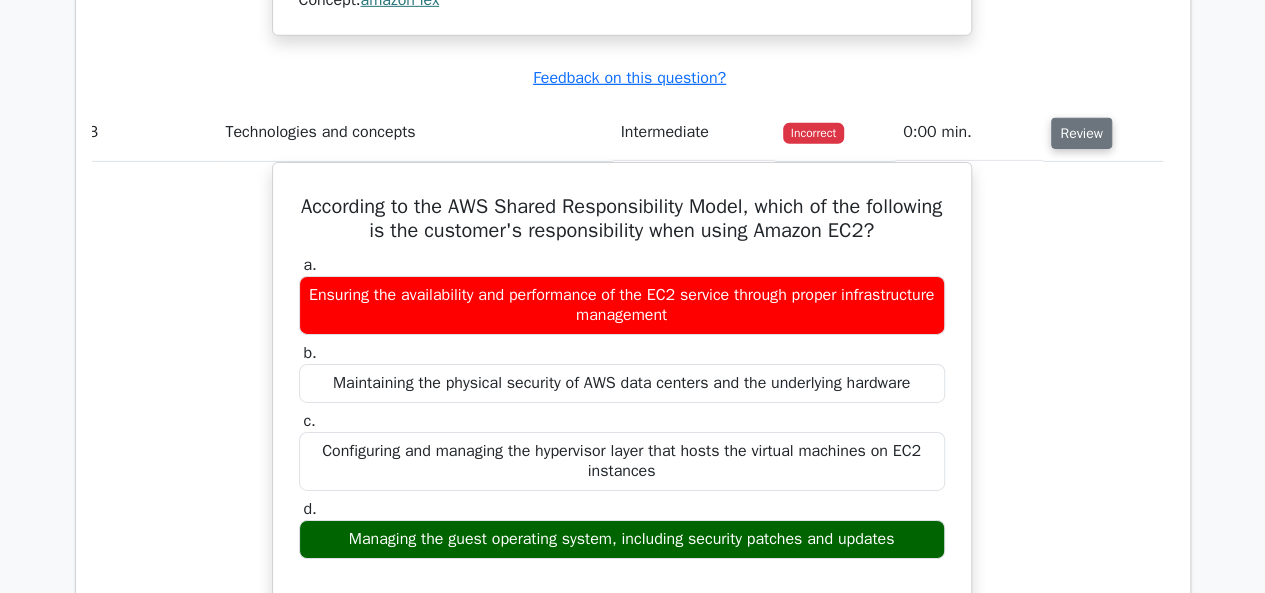 click on "Review" at bounding box center [1081, 133] 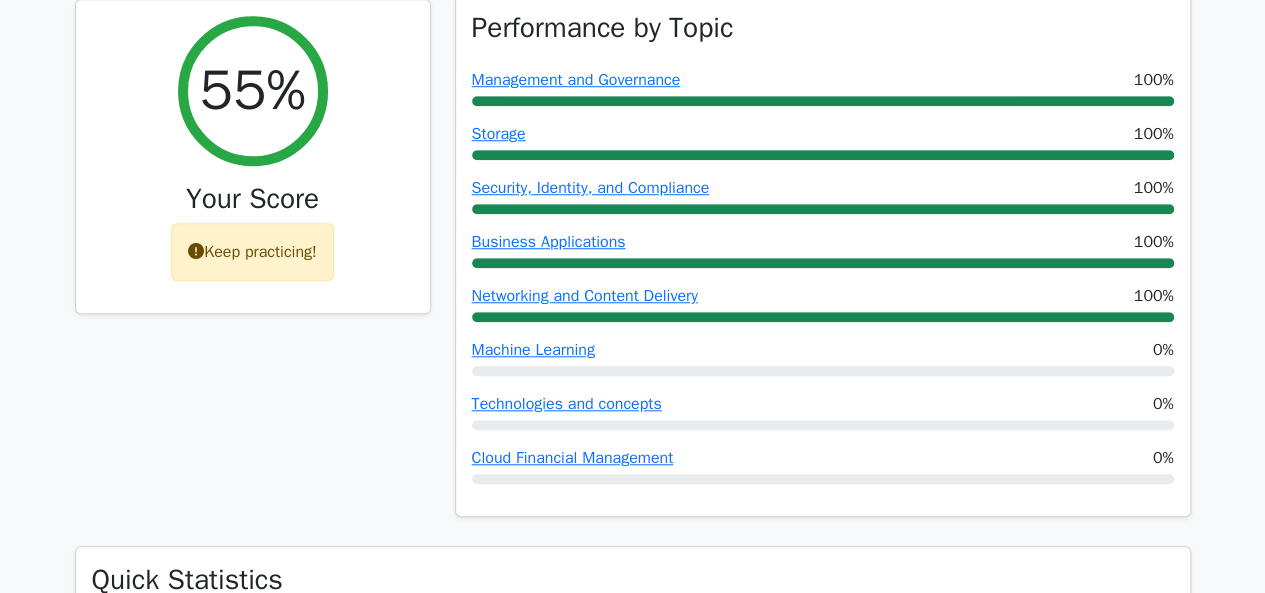 scroll, scrollTop: 707, scrollLeft: 0, axis: vertical 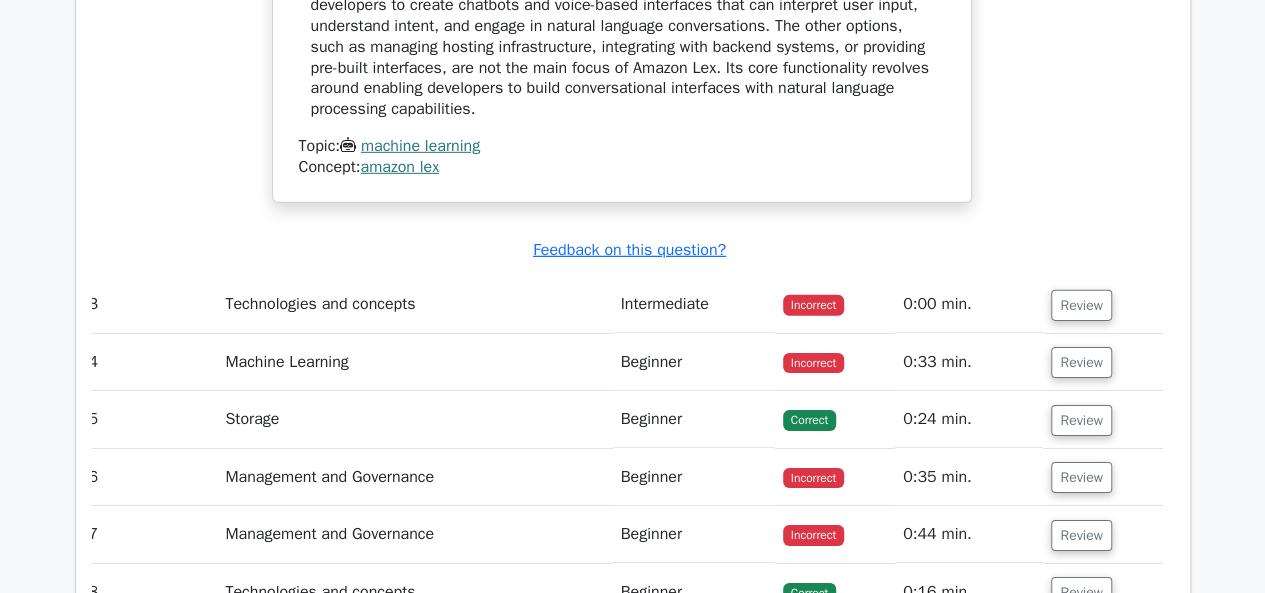 click on "The primary purpose of Amazon Lex is to provide natural language understanding and automatic speech recognition capabilities for building conversational interfaces. It allows developers to create chatbots and voice-based interfaces that can interpret user input, understand intent, and engage in natural language conversations. The other options, such as managing hosting infrastructure, integrating with backend systems, or providing pre-built interfaces, are not the main focus of Amazon Lex. Its core functionality revolves around enabling developers to build conversational interfaces with natural language processing capabilities." at bounding box center [622, 37] 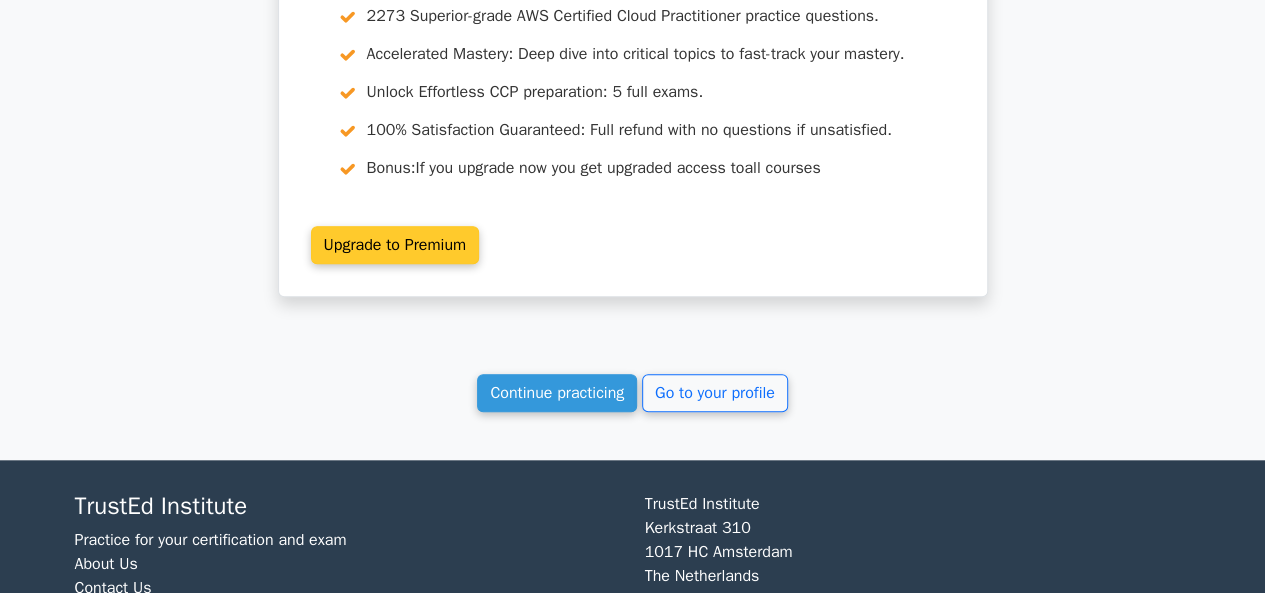 scroll, scrollTop: 4537, scrollLeft: 0, axis: vertical 